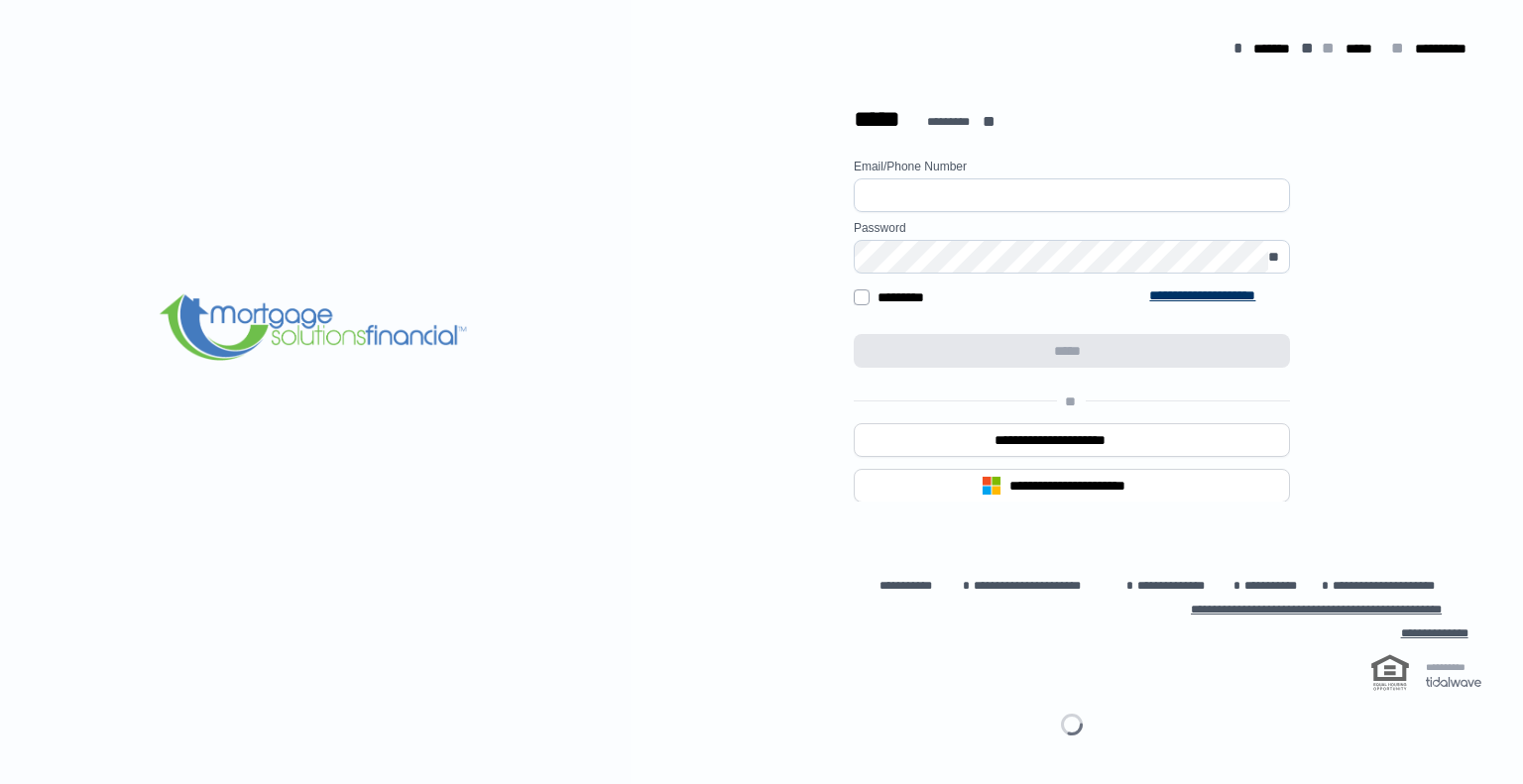 scroll, scrollTop: 0, scrollLeft: 0, axis: both 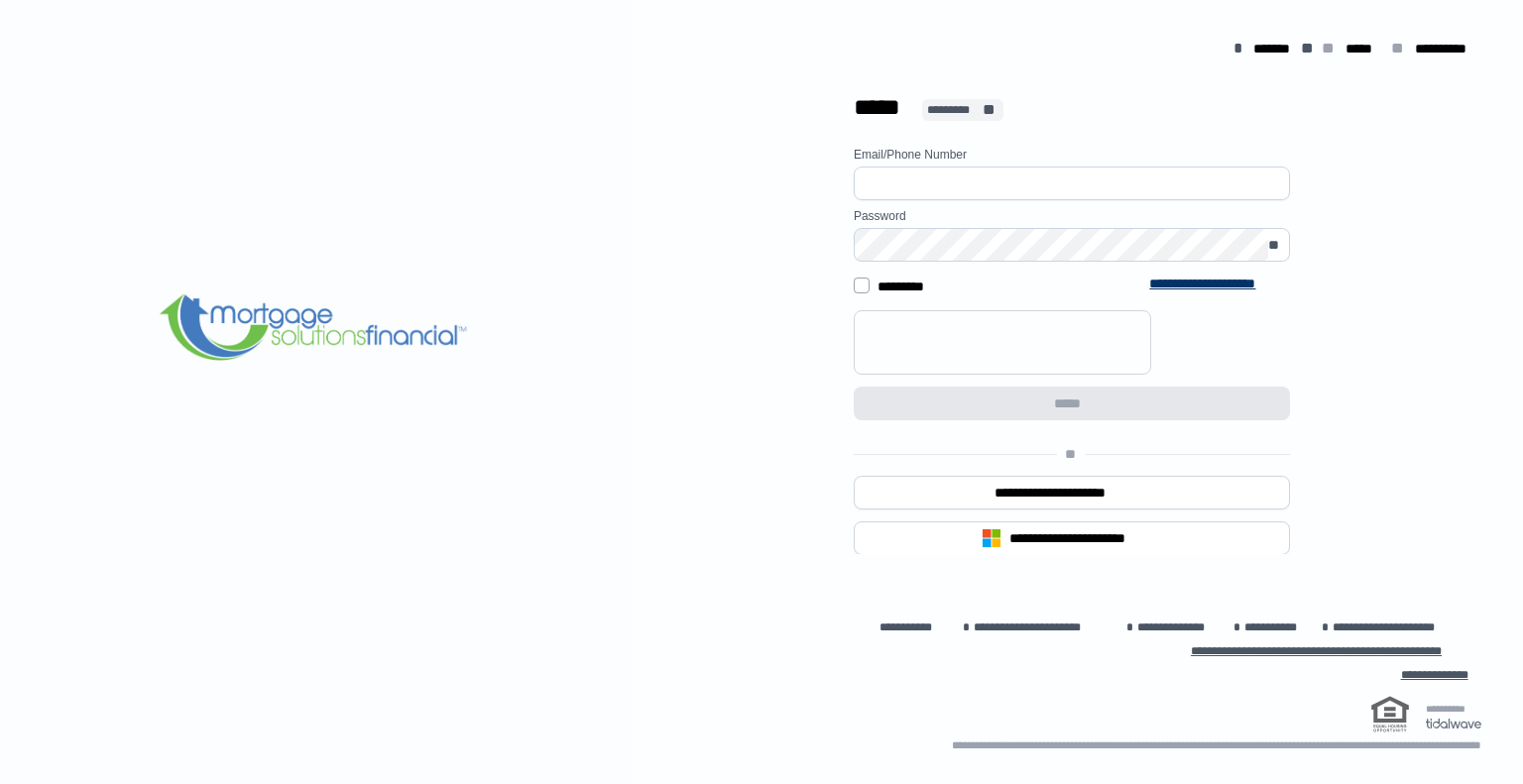 type on "**********" 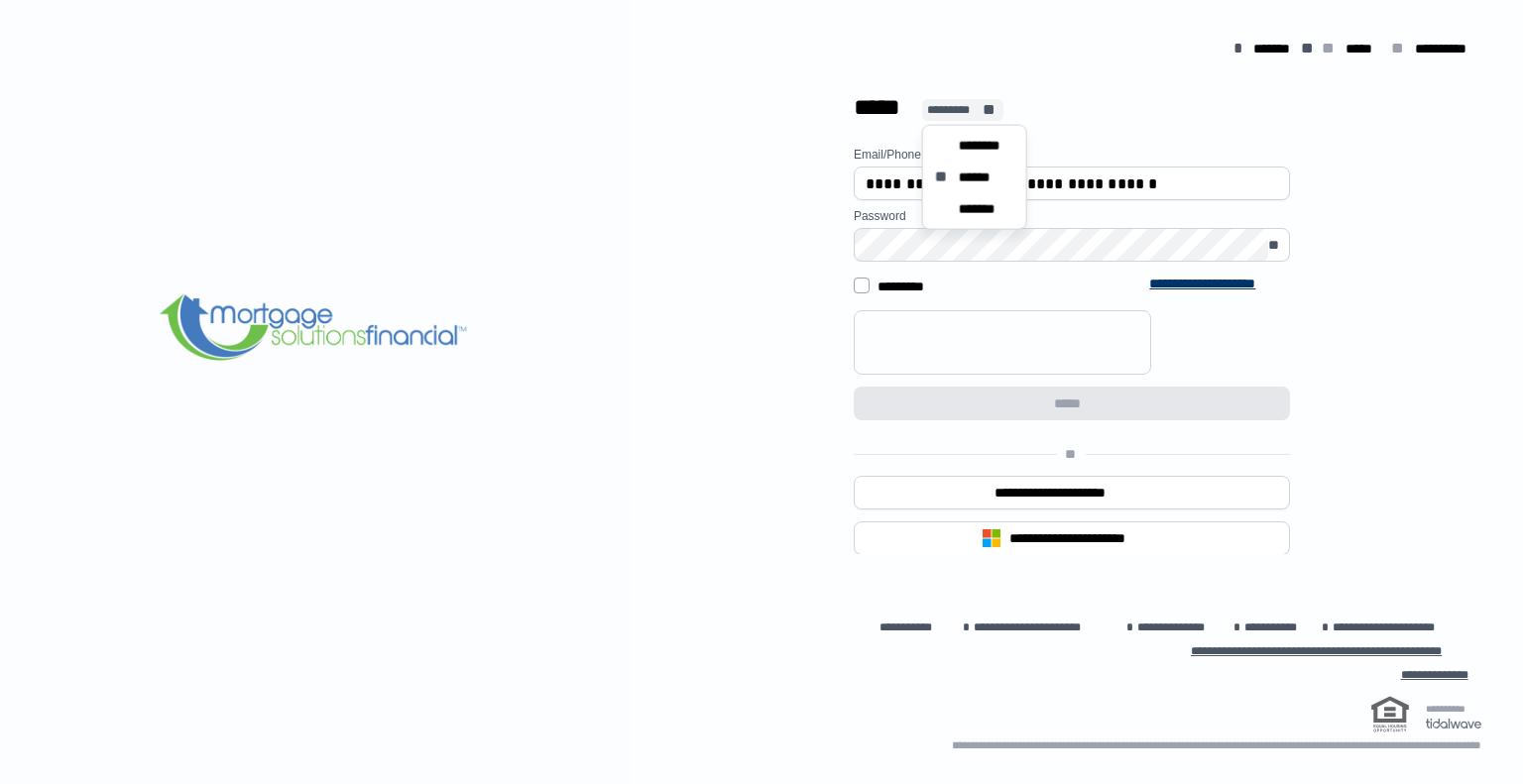 click on "*********" at bounding box center [954, 110] 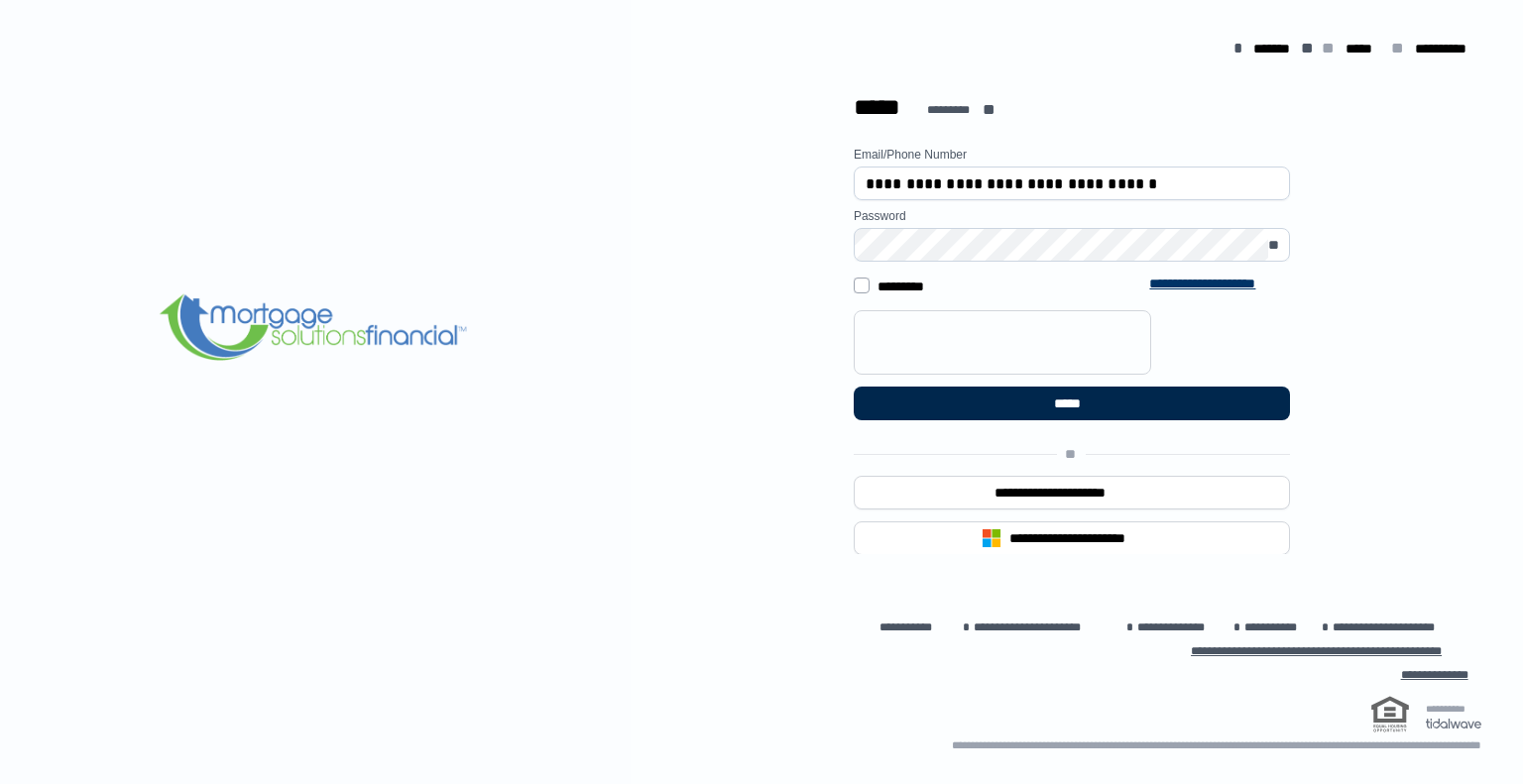 click on "*****" at bounding box center (1072, 403) 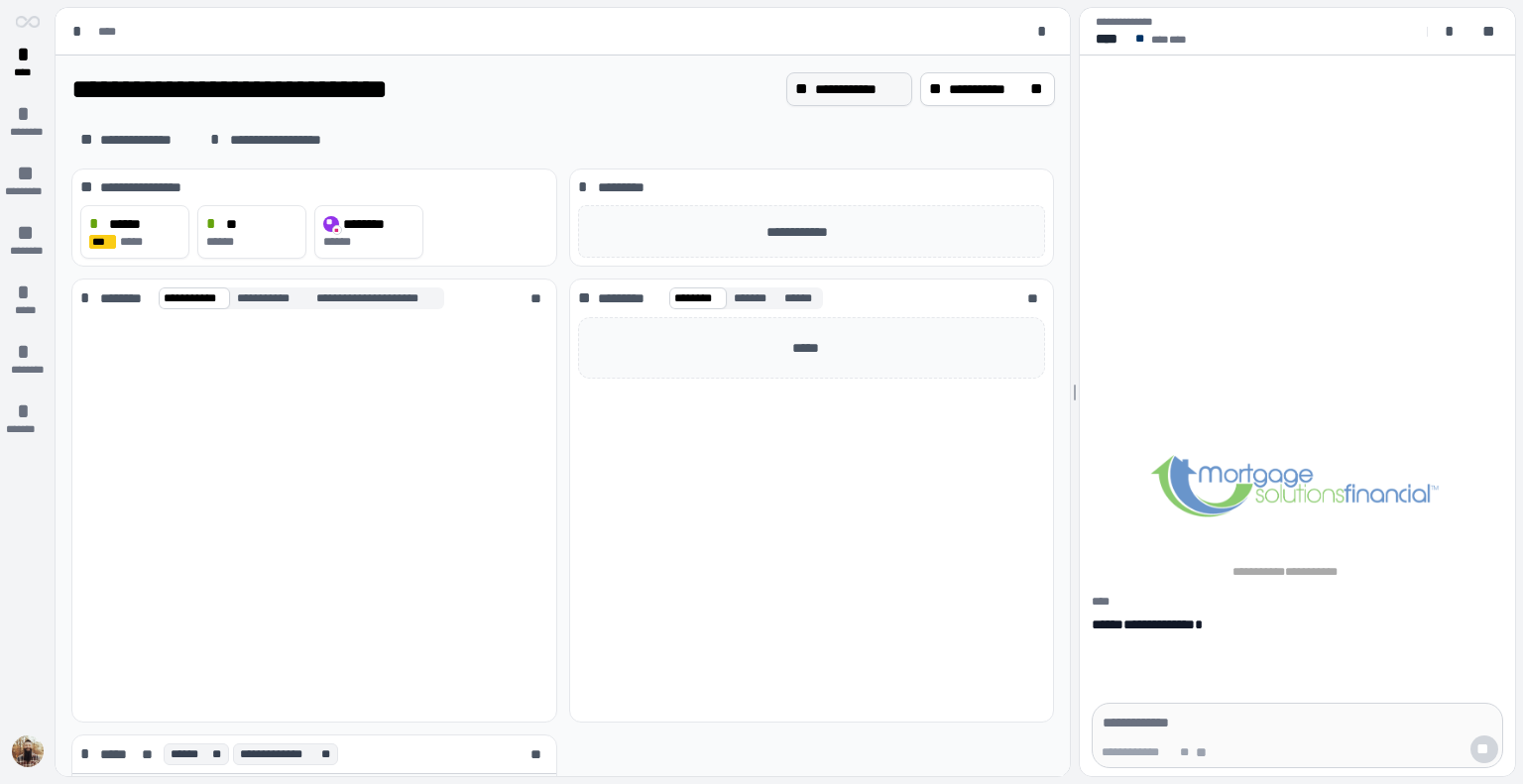 click on "**********" at bounding box center (859, 89) 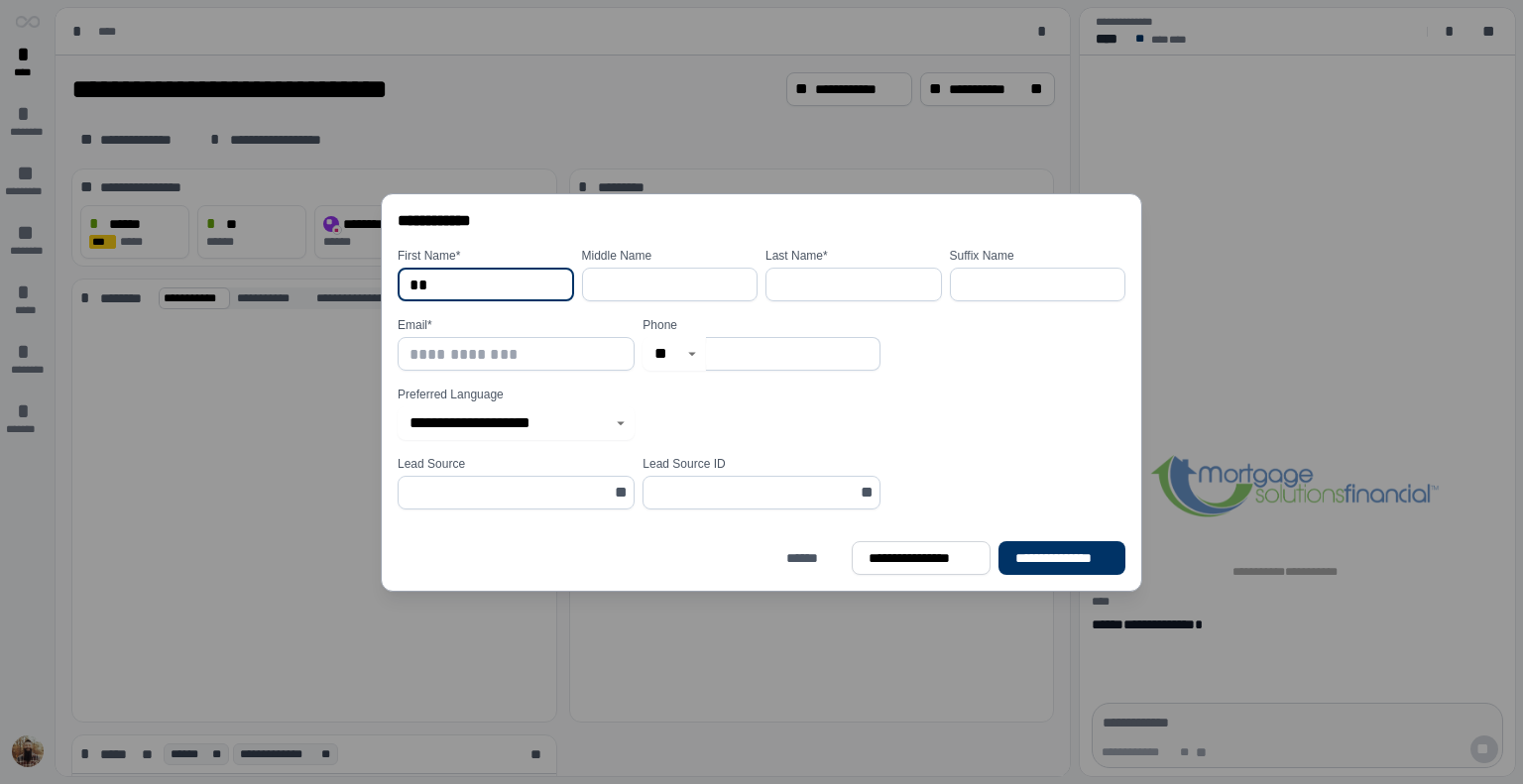 type on "*" 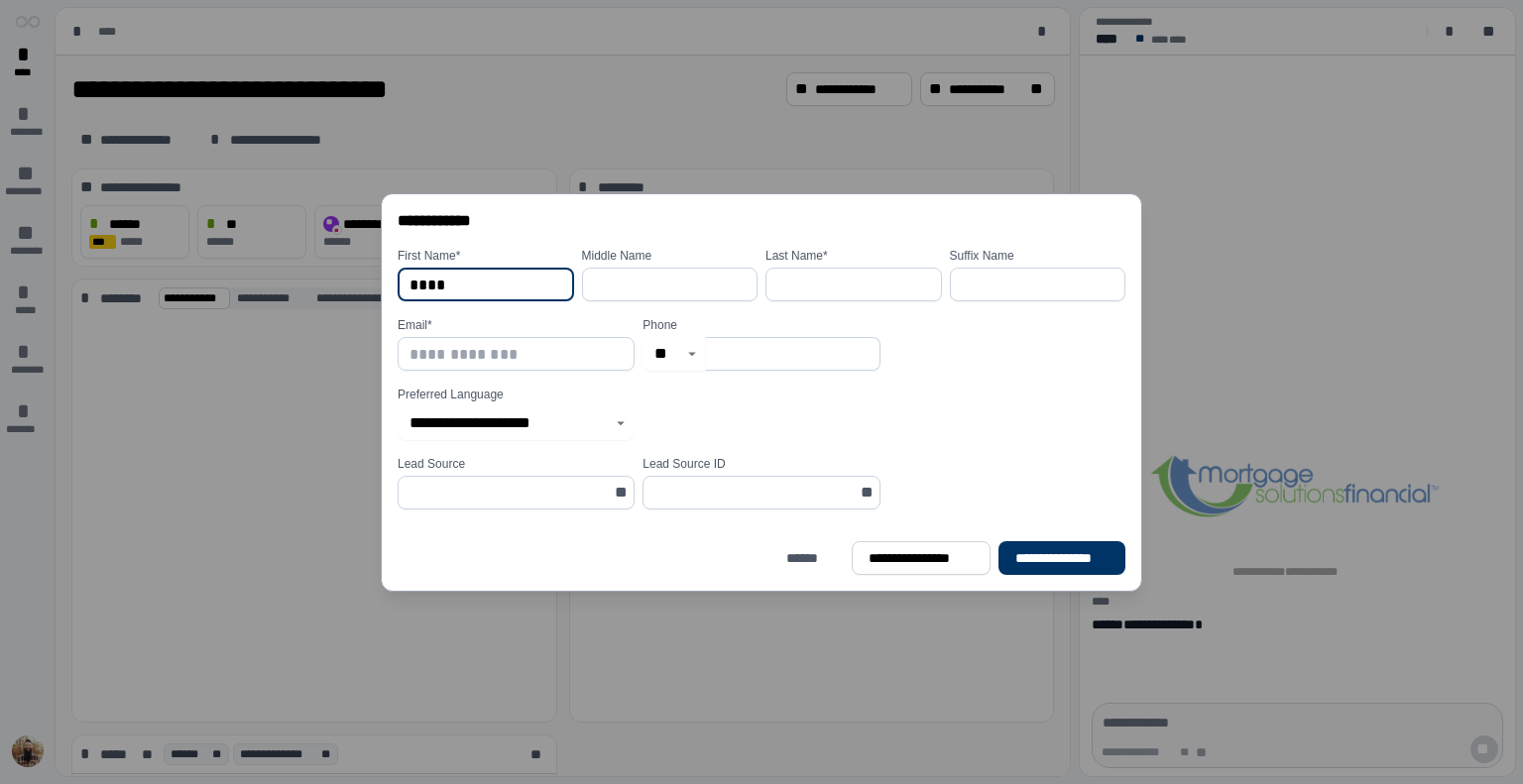 type on "****" 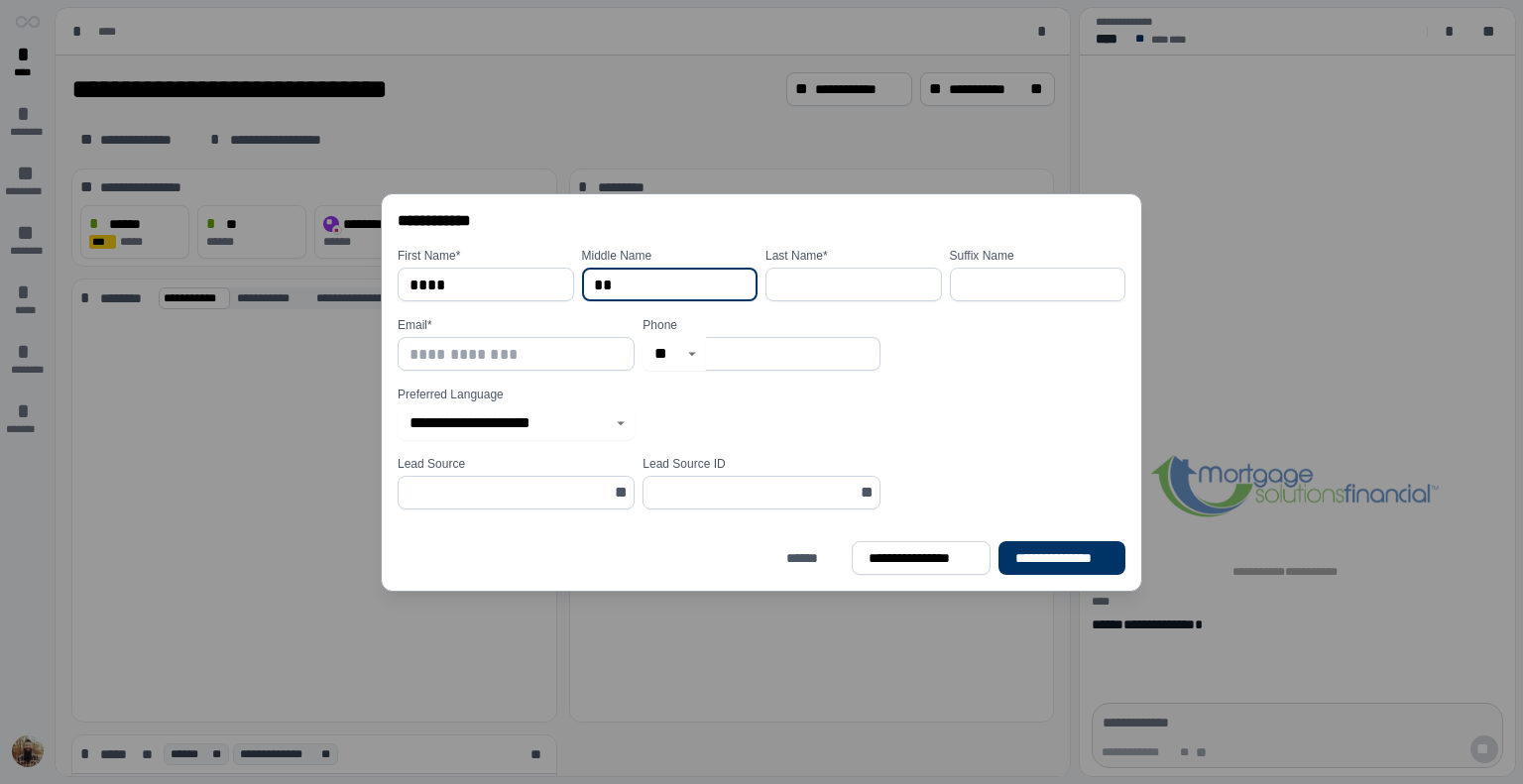 type on "*" 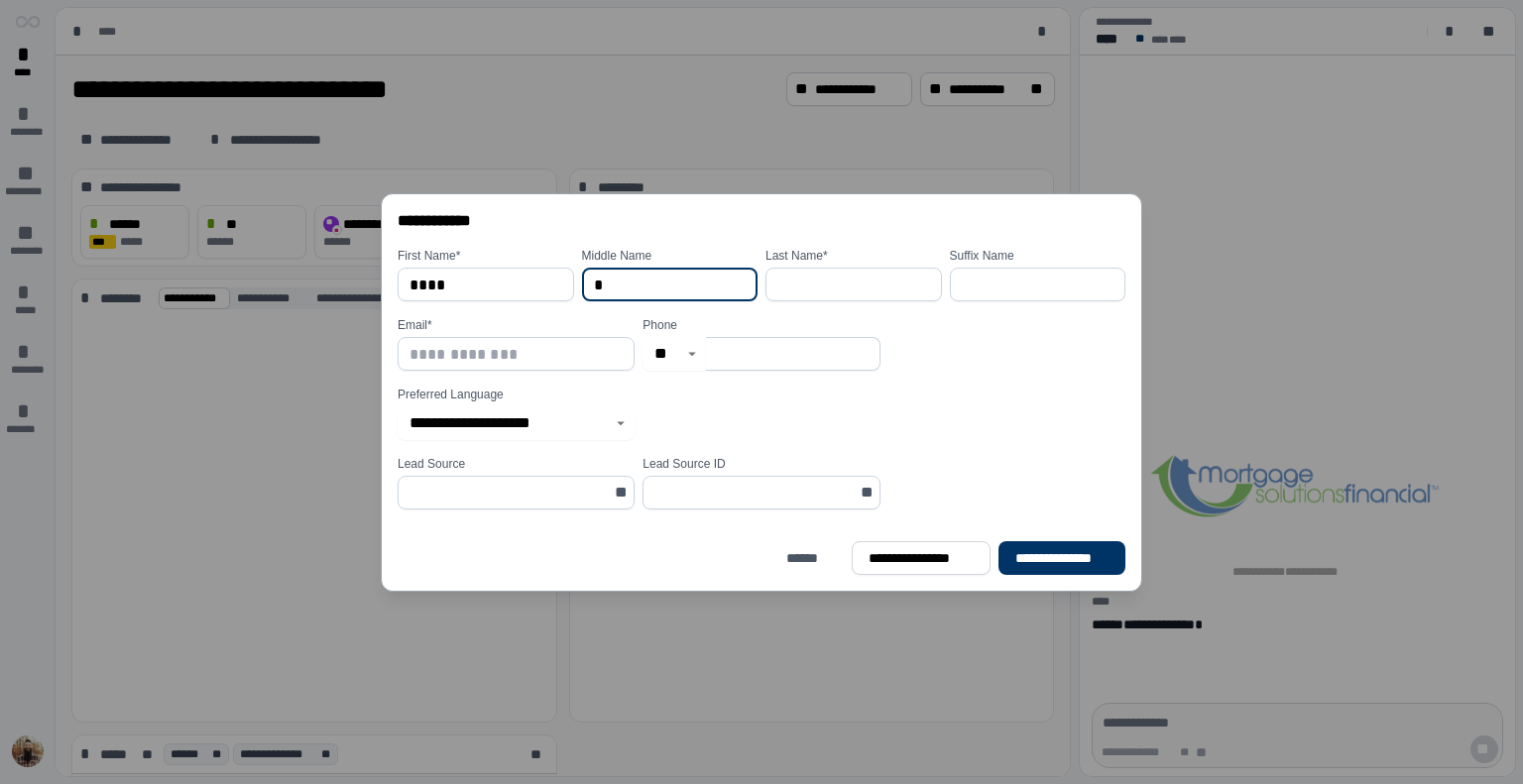 type 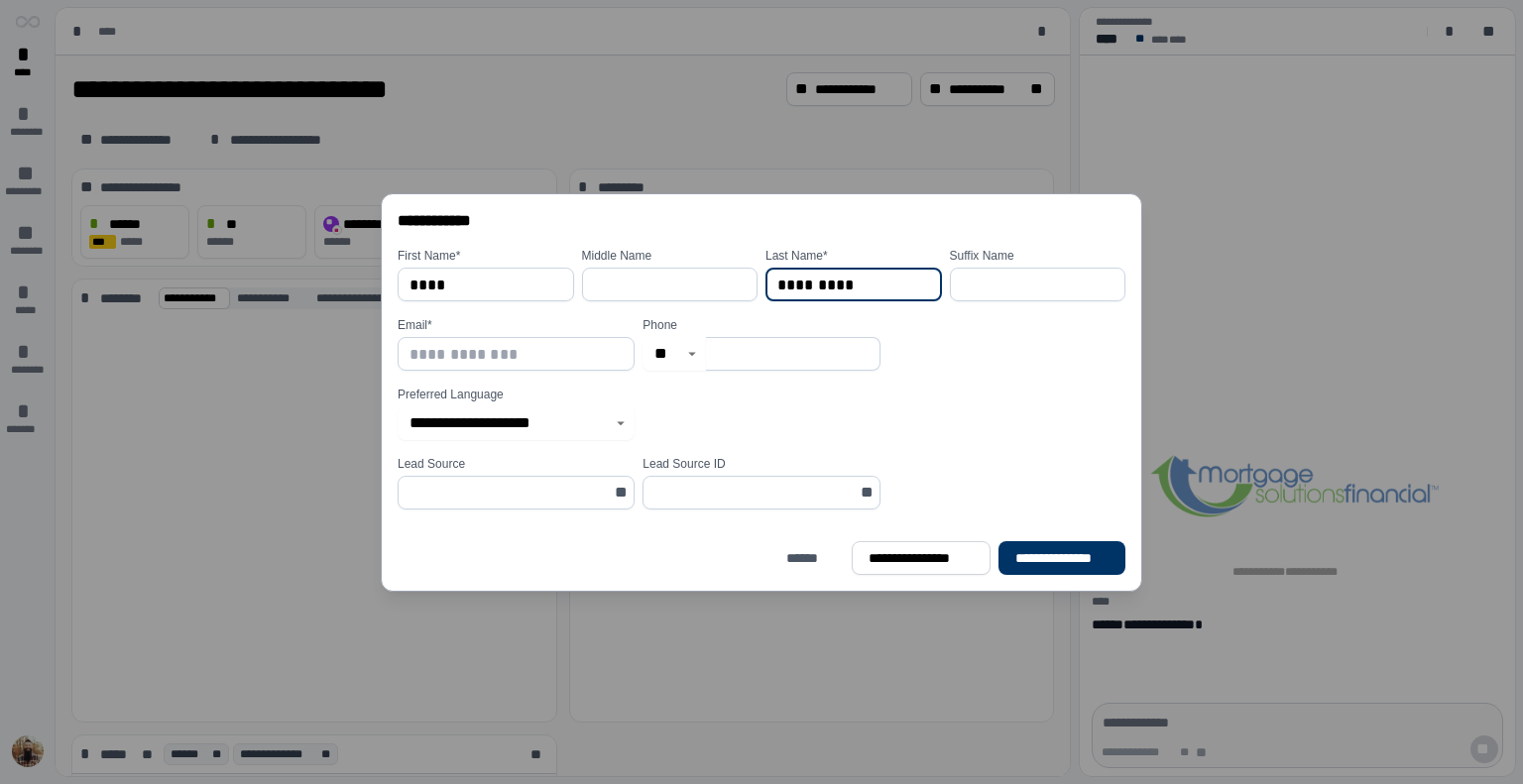 type on "*********" 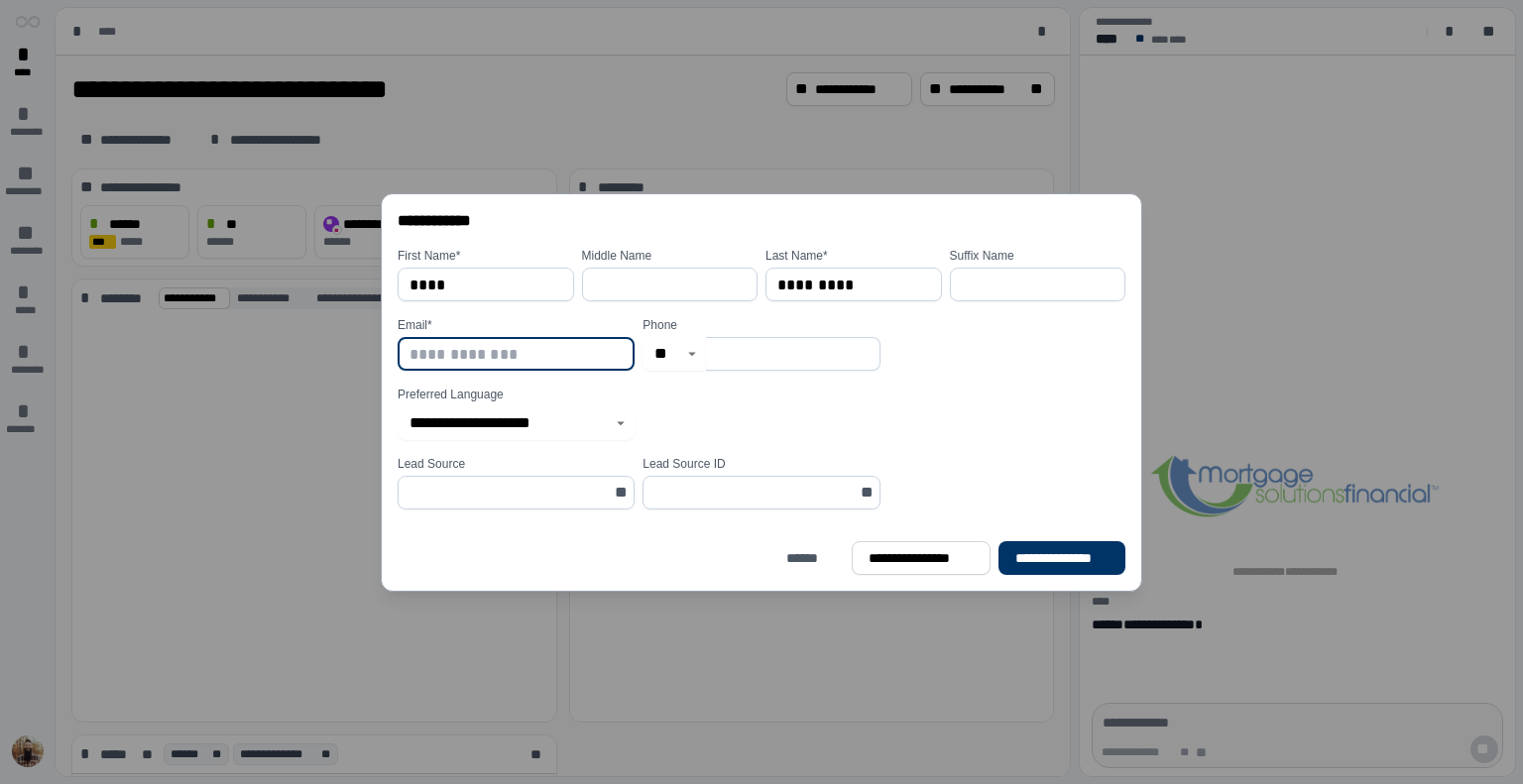 click at bounding box center [516, 354] 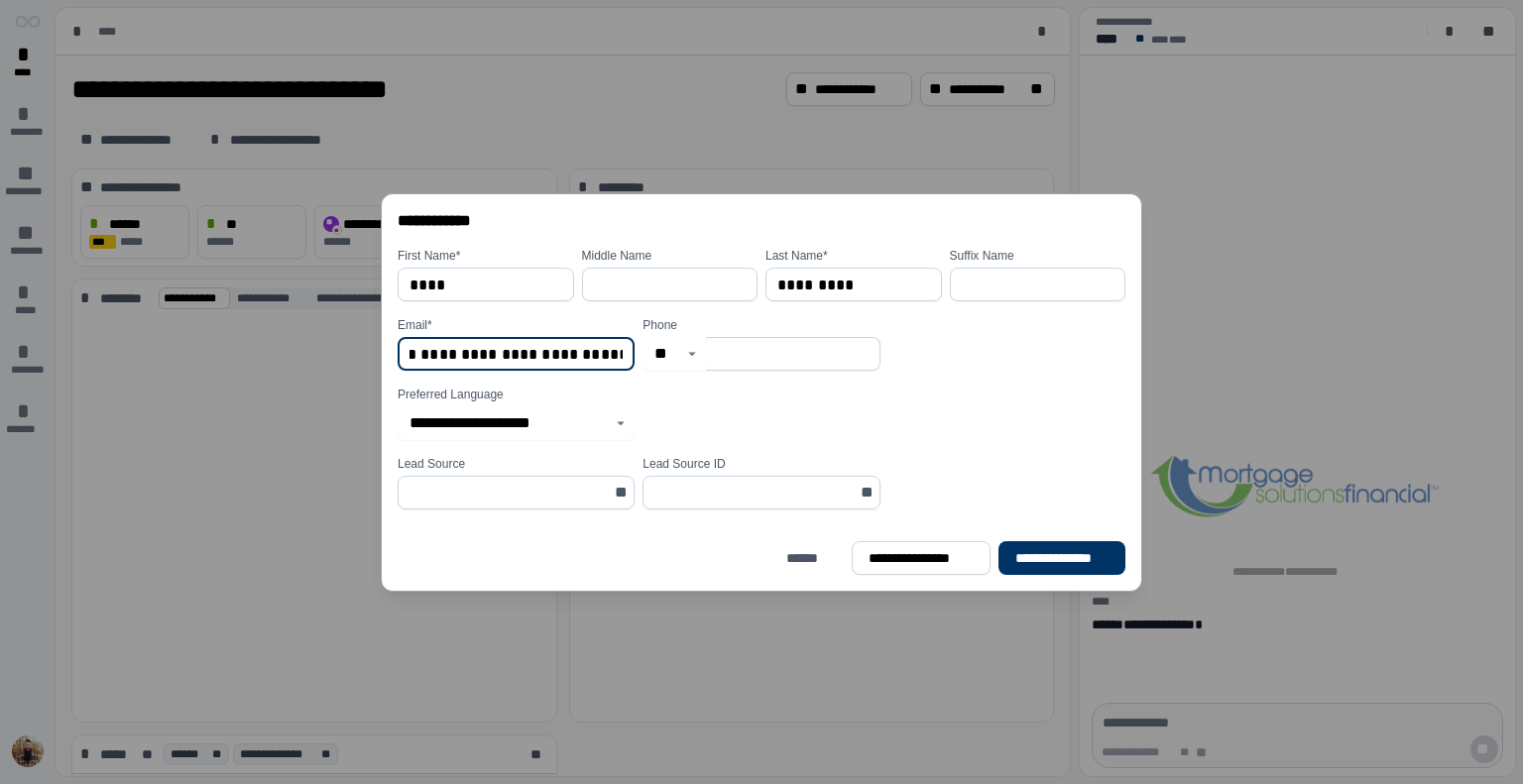 scroll, scrollTop: 0, scrollLeft: 0, axis: both 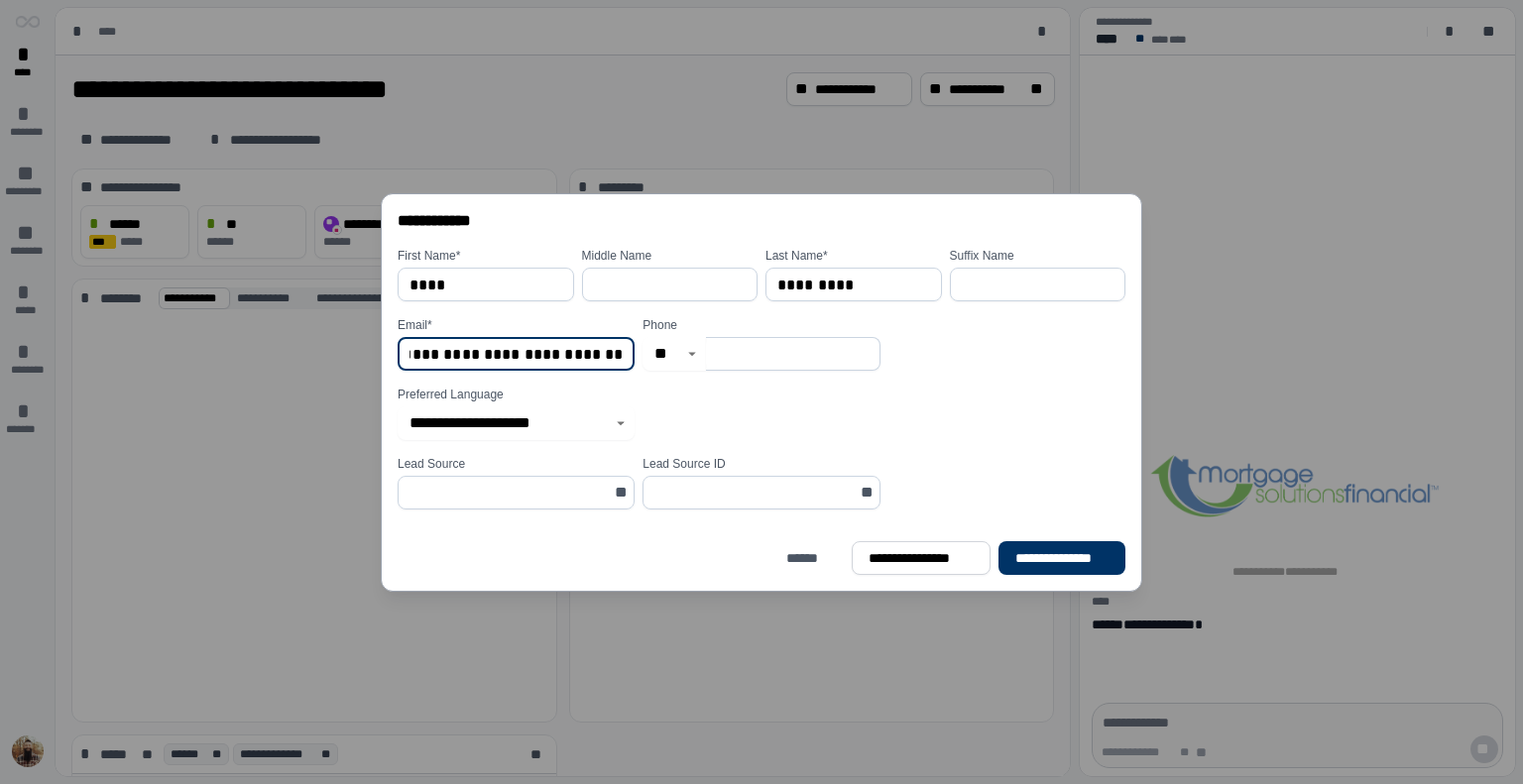 type on "**********" 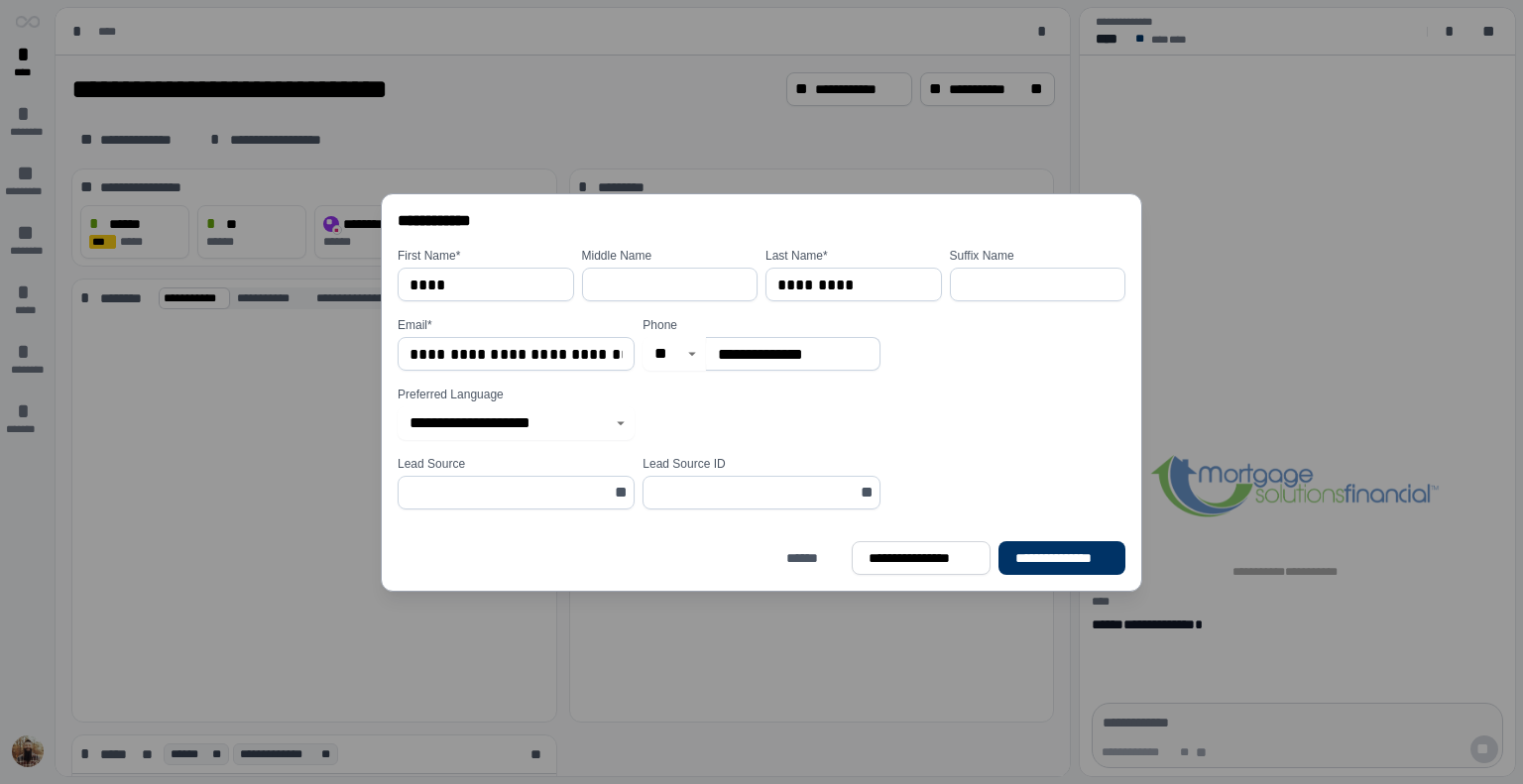 type on "**********" 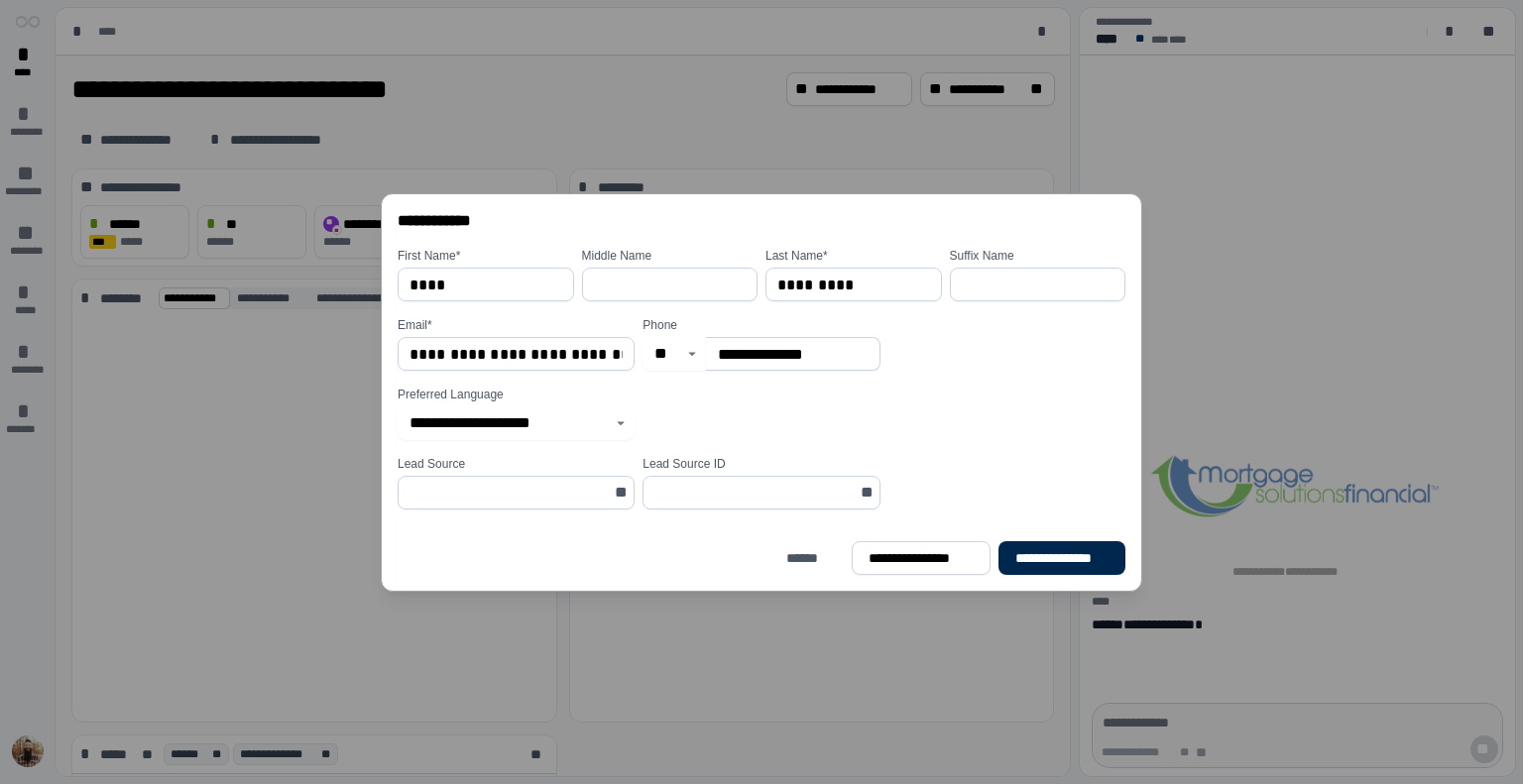 click on "**********" at bounding box center [1062, 558] 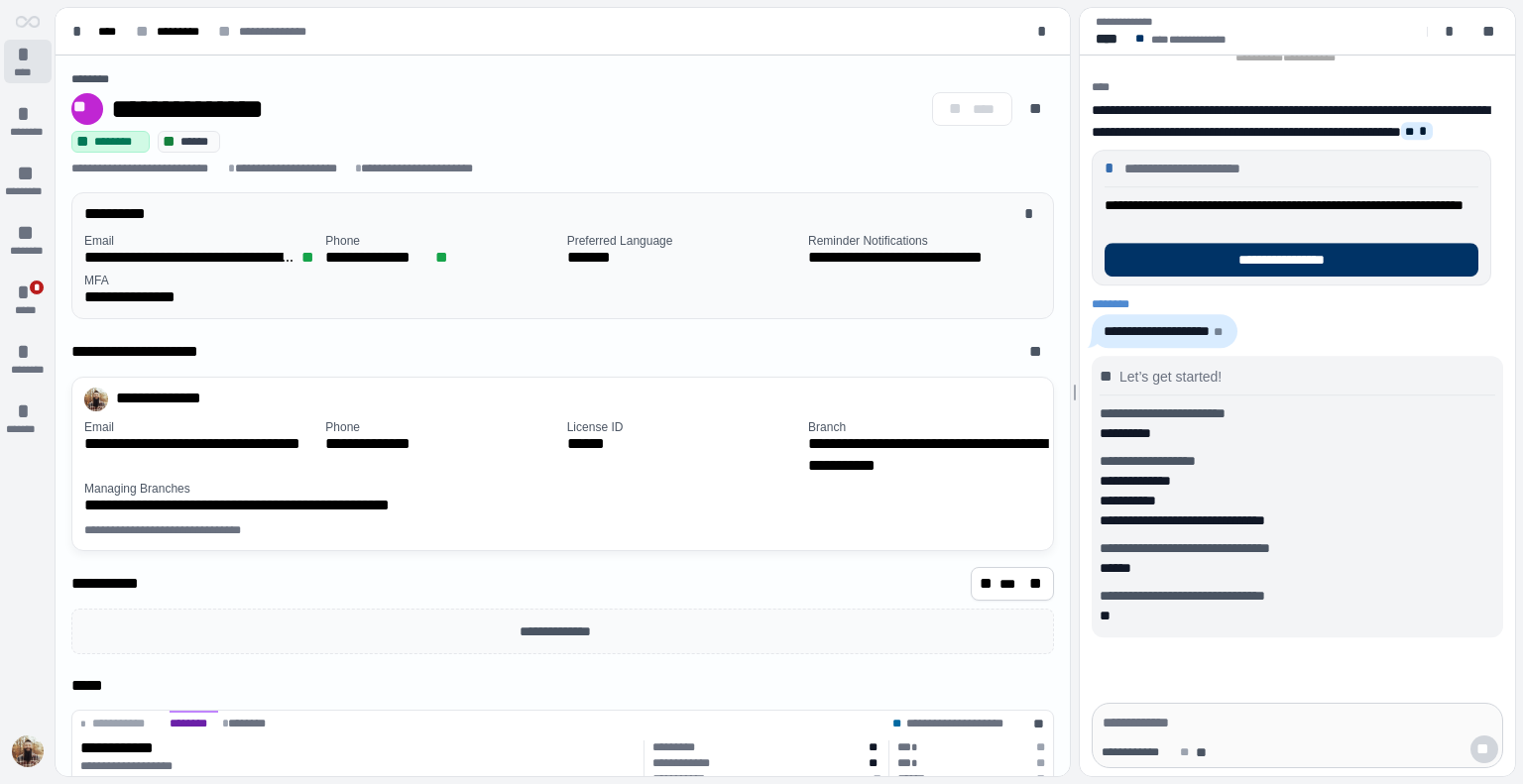 click on "*" at bounding box center [28, 55] 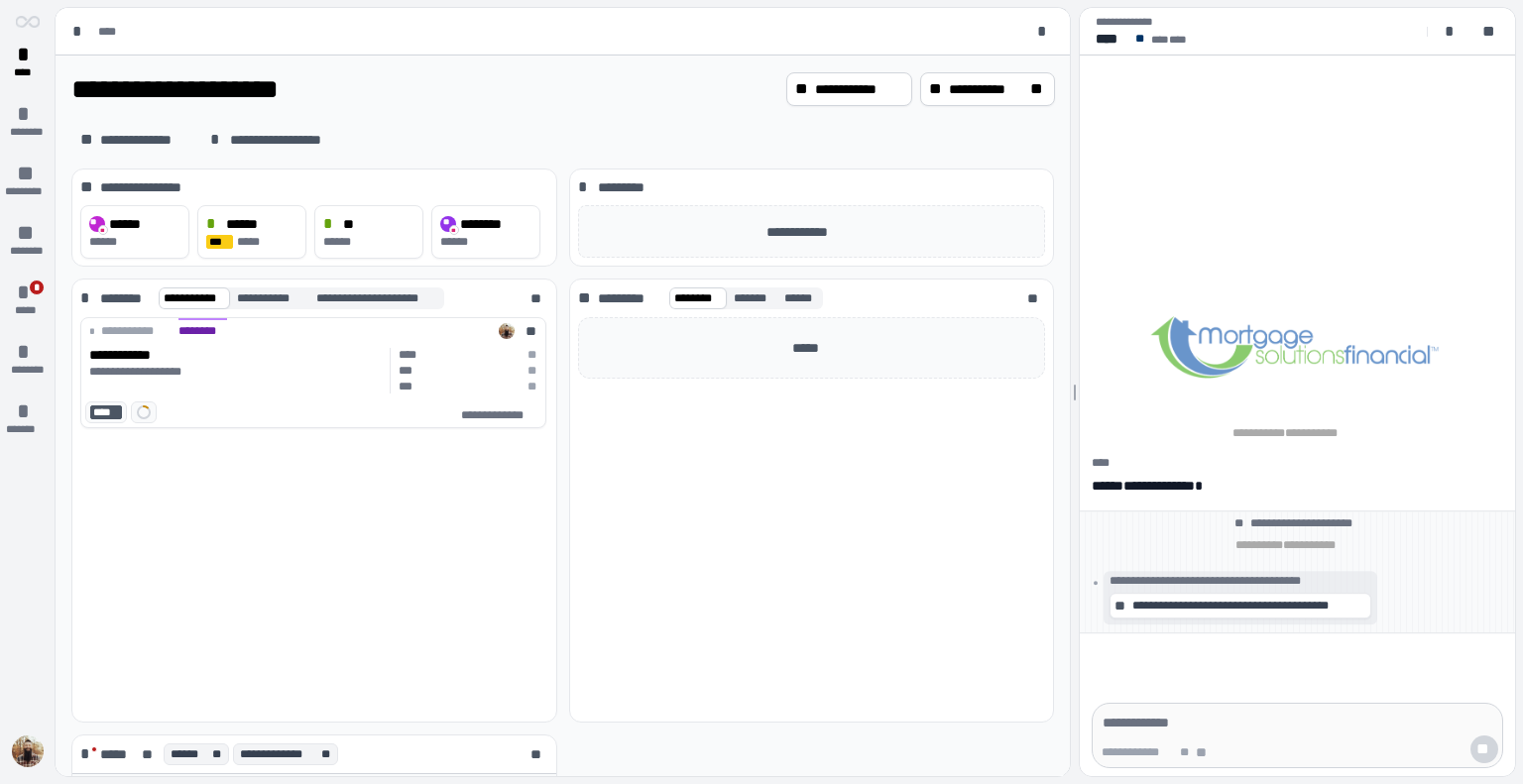 click on "* **** * ******** ** ********* ** ******** * * ***** * ******** * *******" at bounding box center (28, 392) 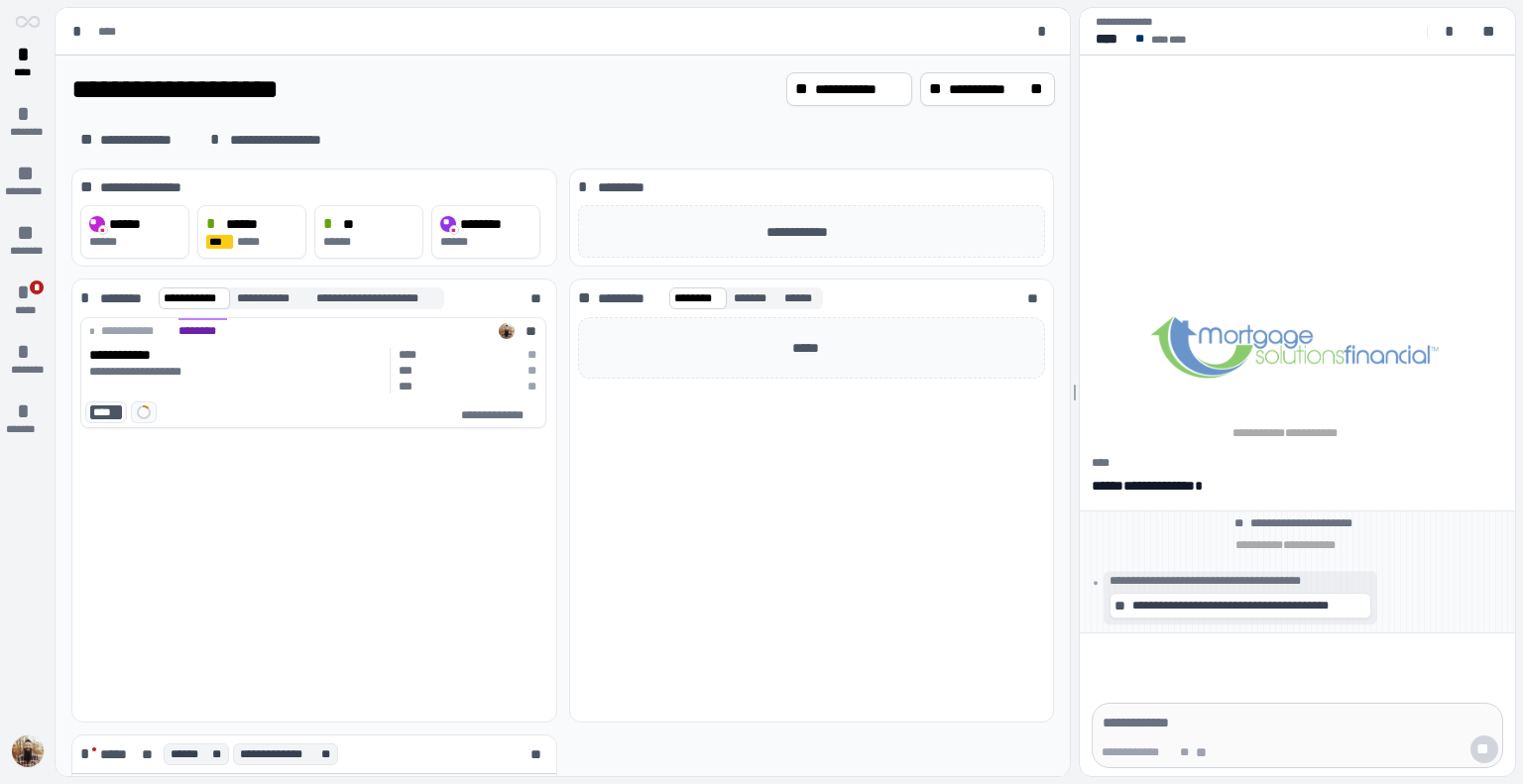 click at bounding box center (28, 751) 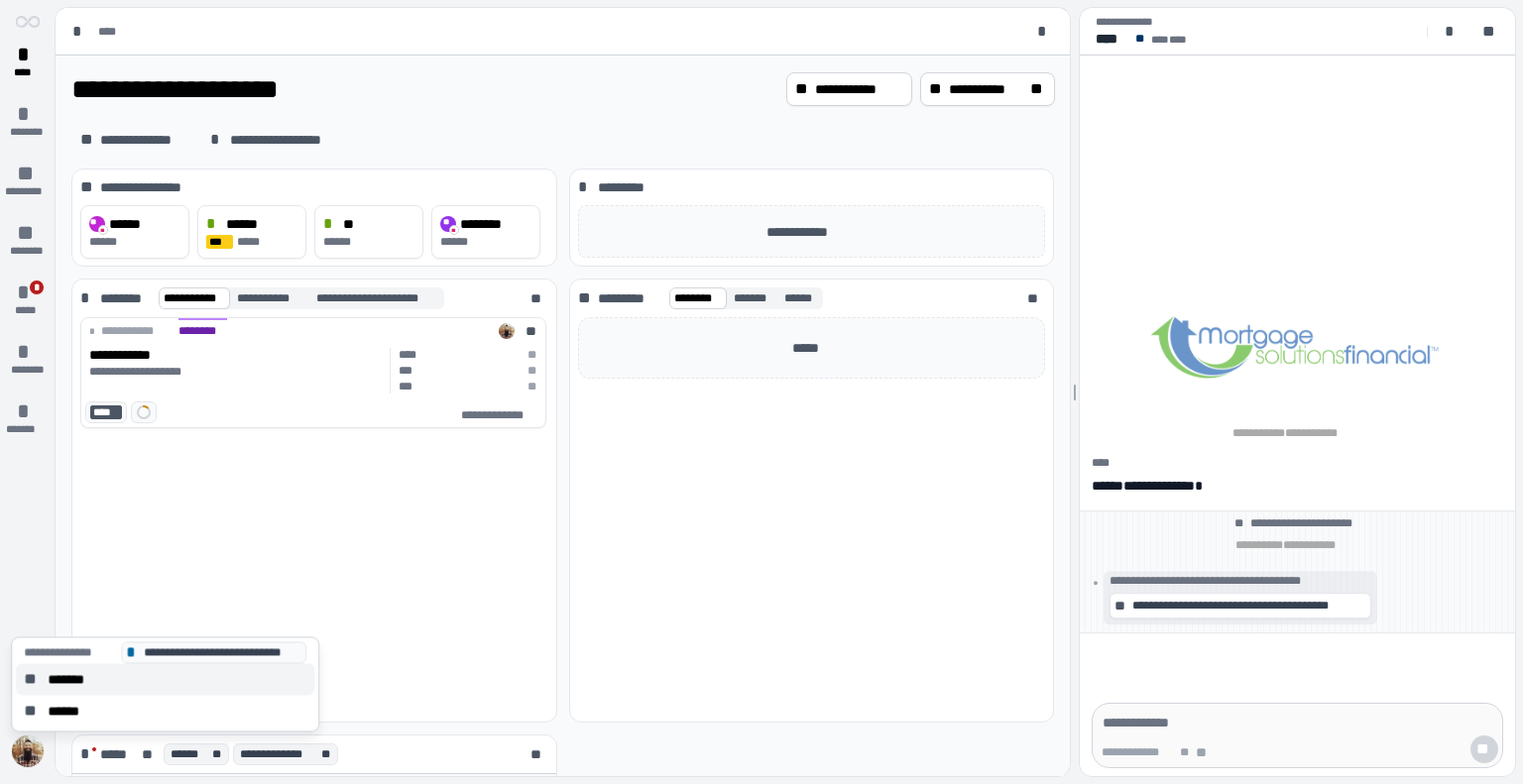 click on "*******" at bounding box center [72, 679] 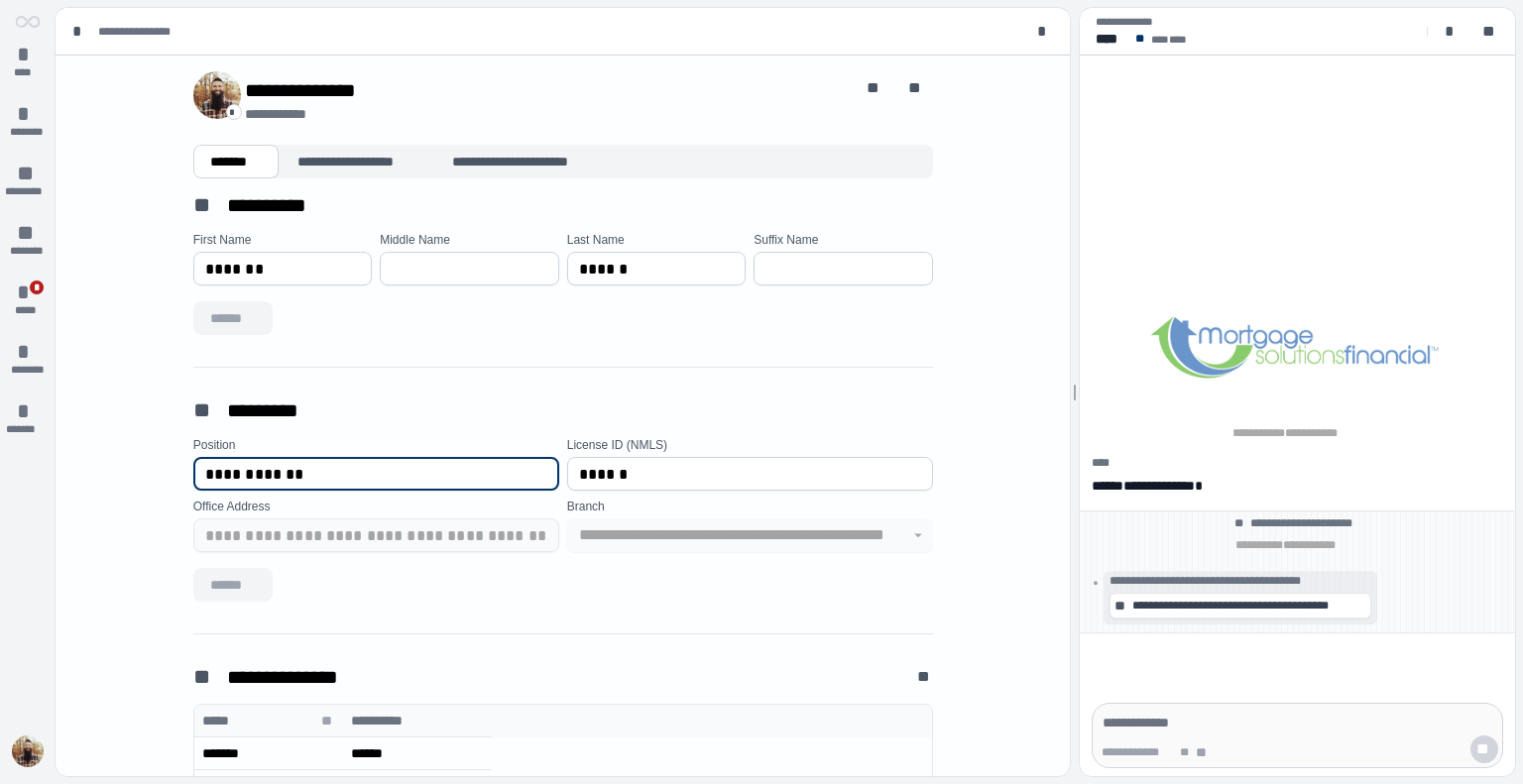 drag, startPoint x: 326, startPoint y: 478, endPoint x: 0, endPoint y: 500, distance: 326.74149 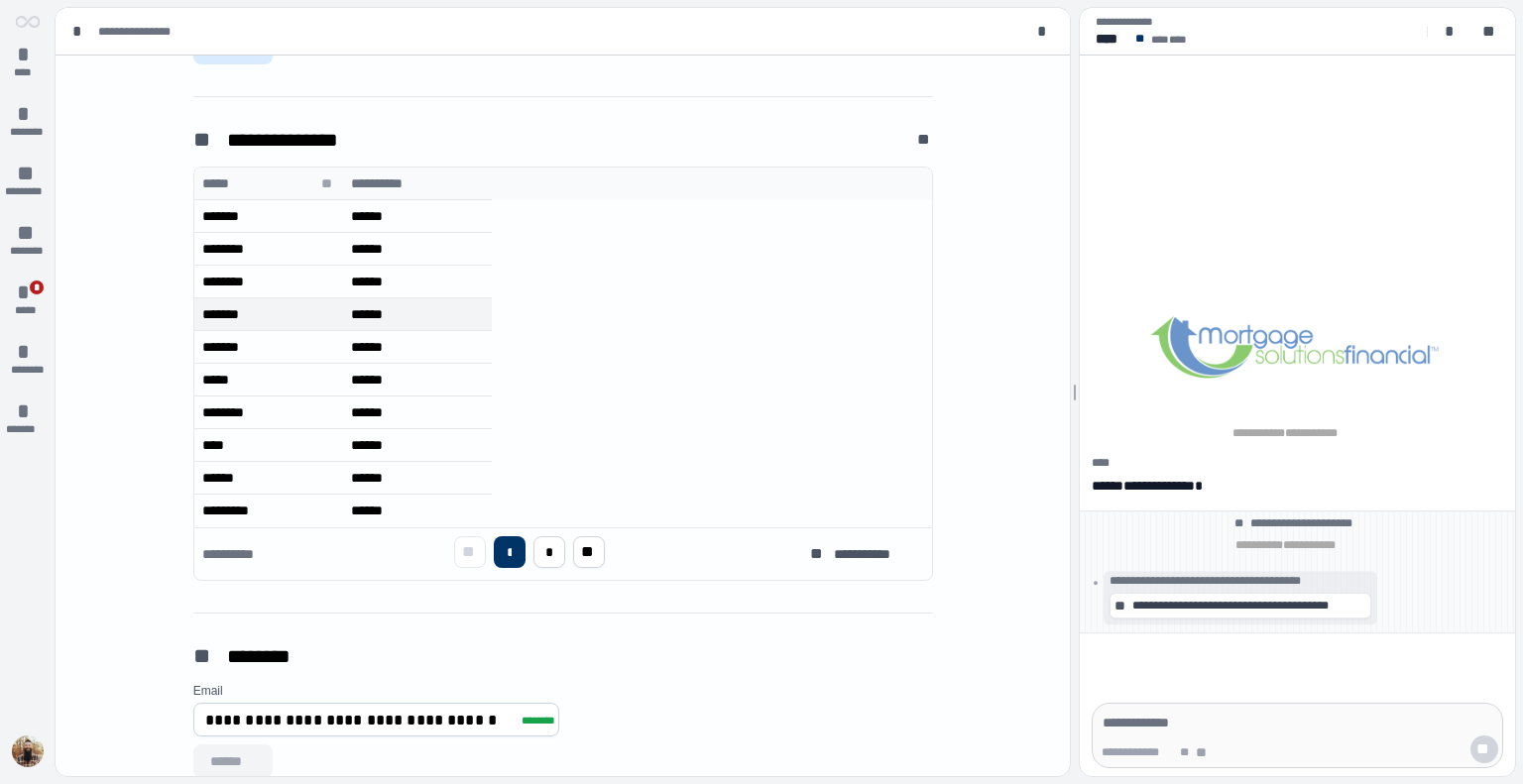 scroll, scrollTop: 558, scrollLeft: 0, axis: vertical 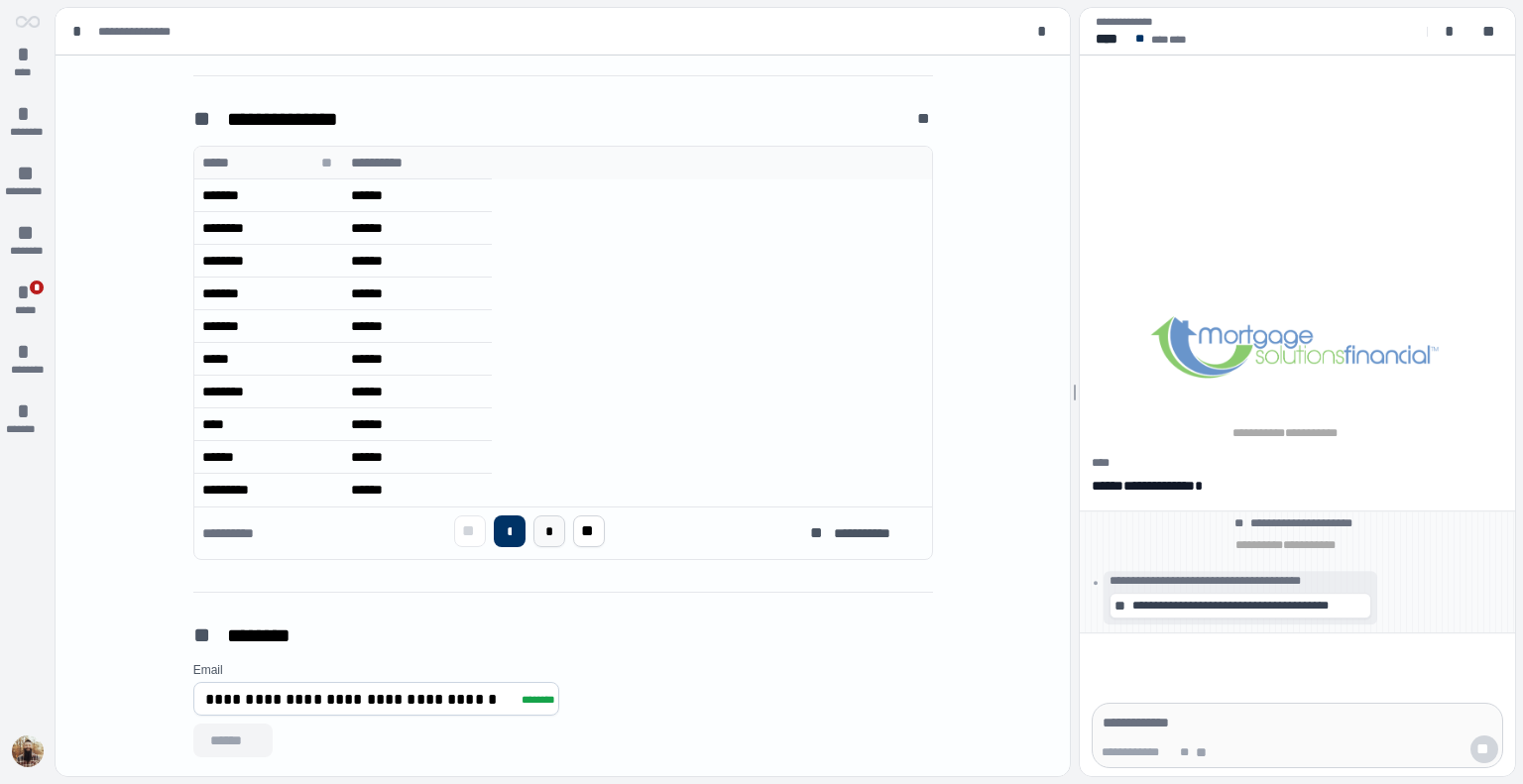 type on "**********" 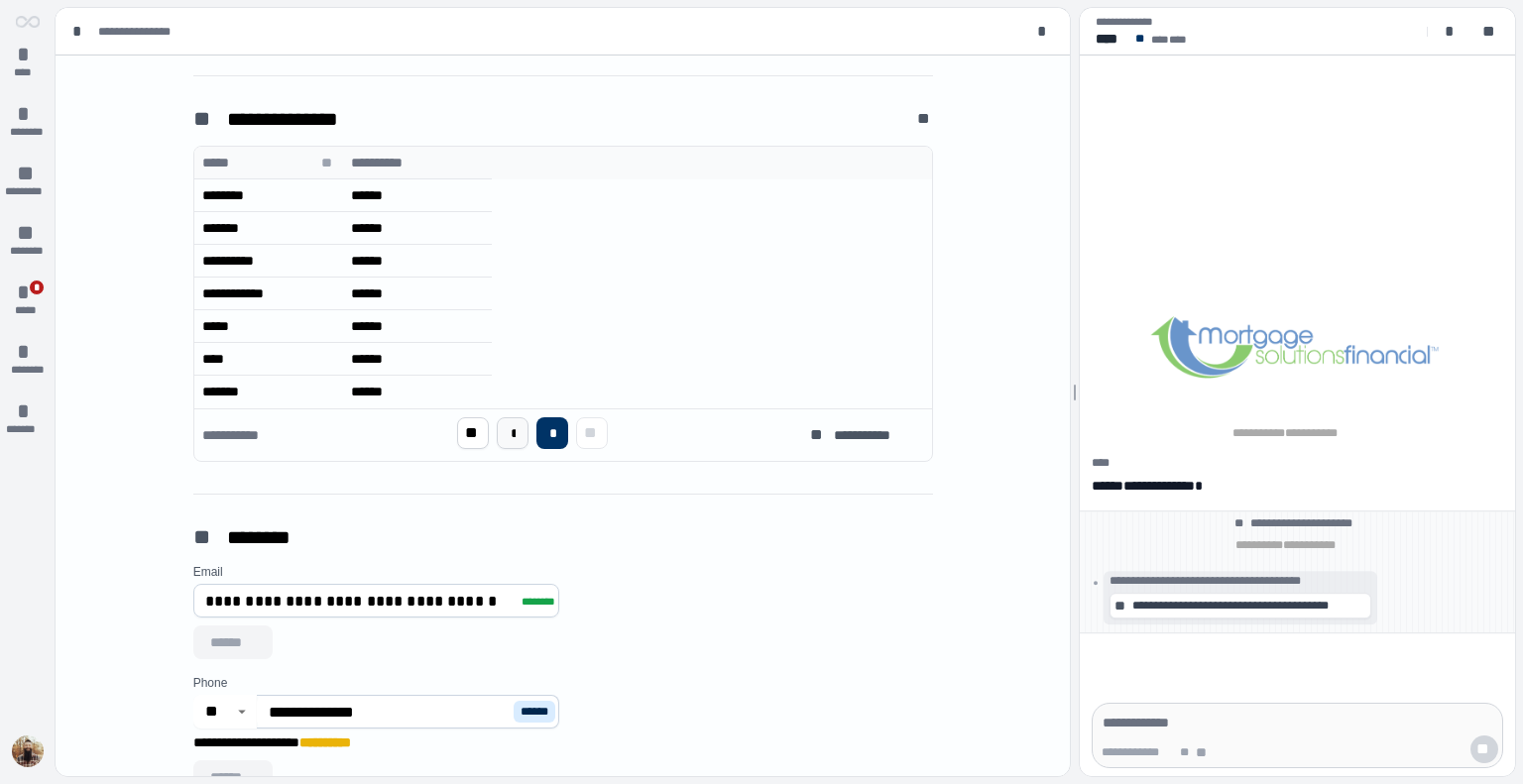click on "*" at bounding box center (514, 433) 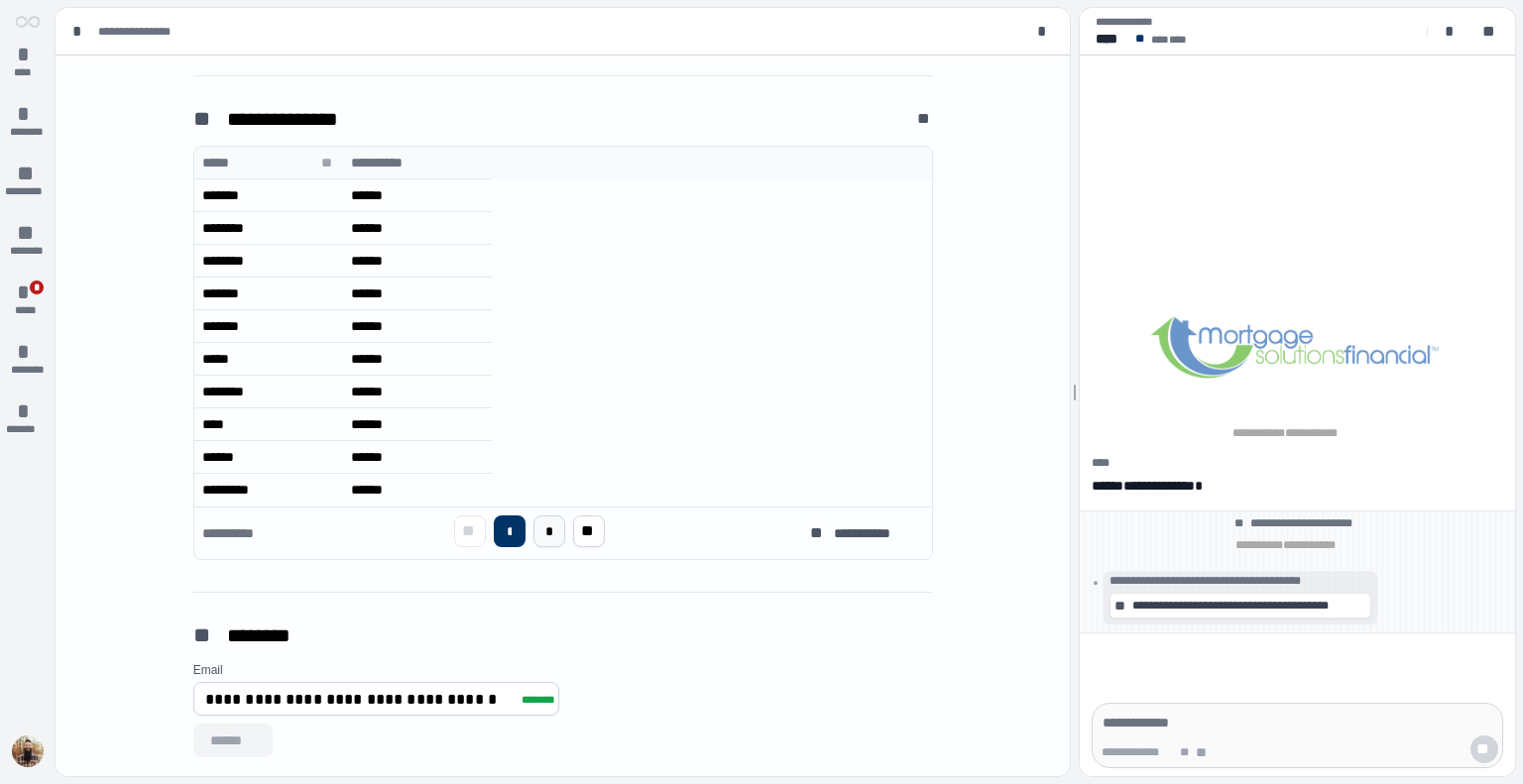 click on "*" at bounding box center (549, 531) 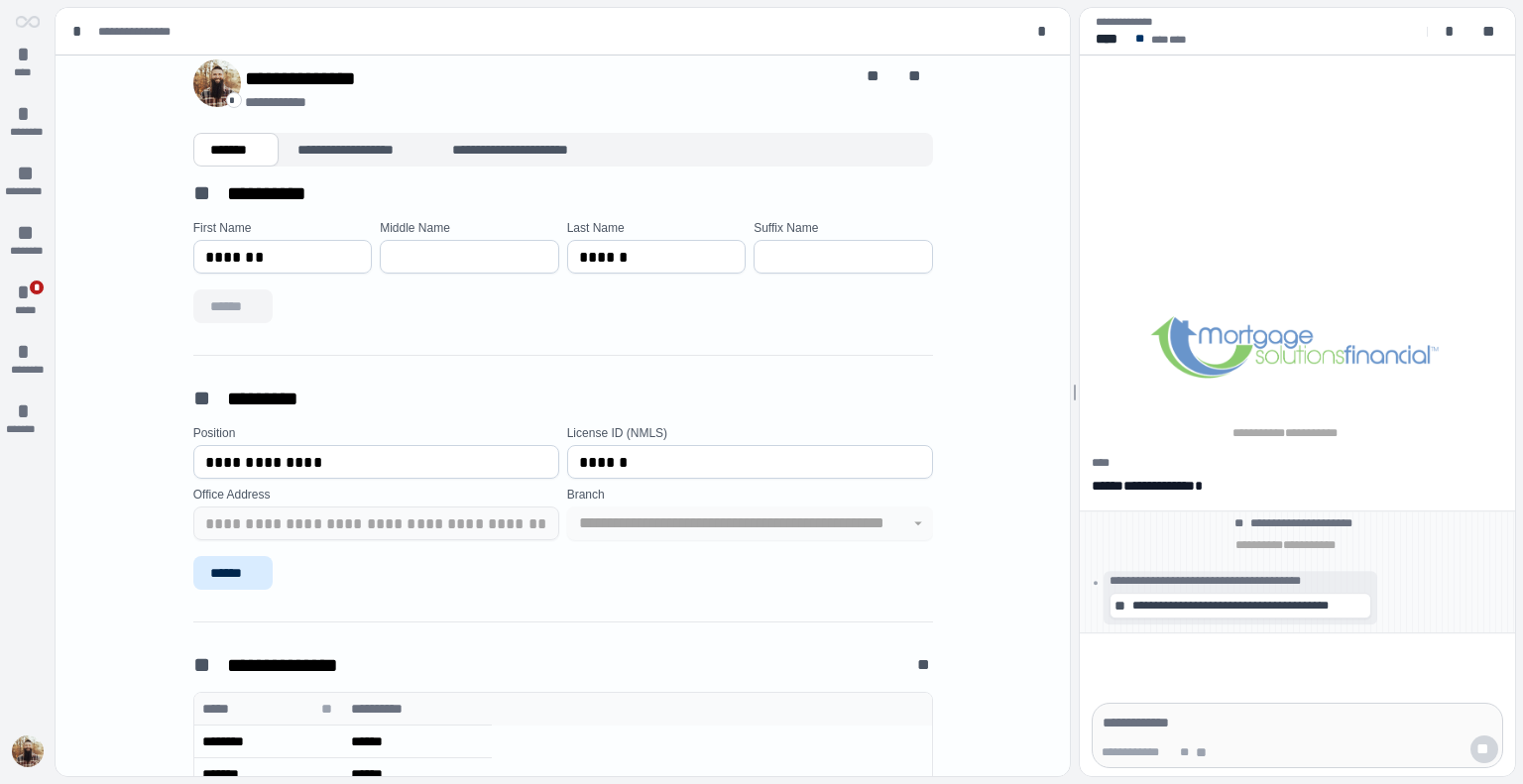 scroll, scrollTop: 22, scrollLeft: 0, axis: vertical 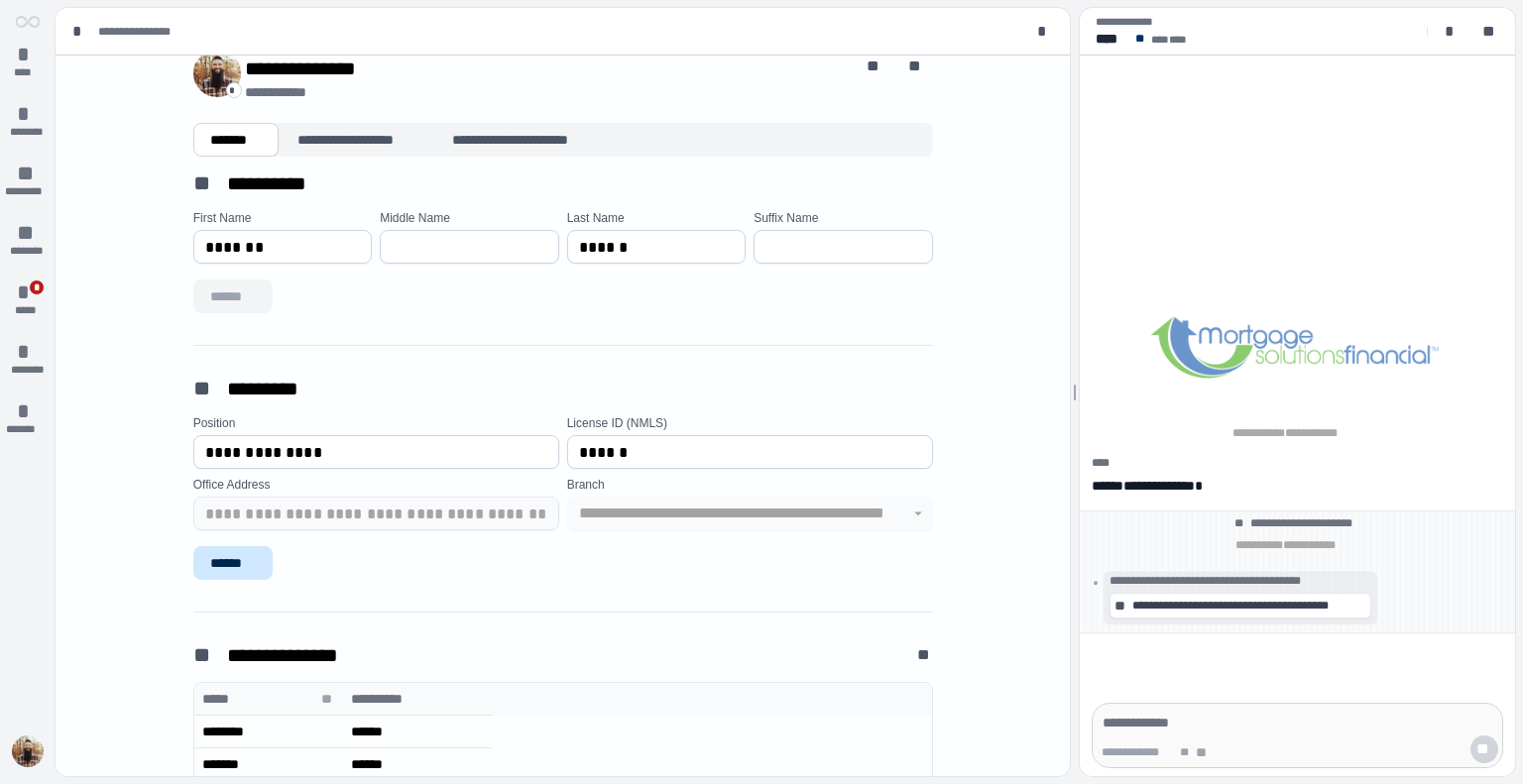 click on "******" at bounding box center (233, 563) 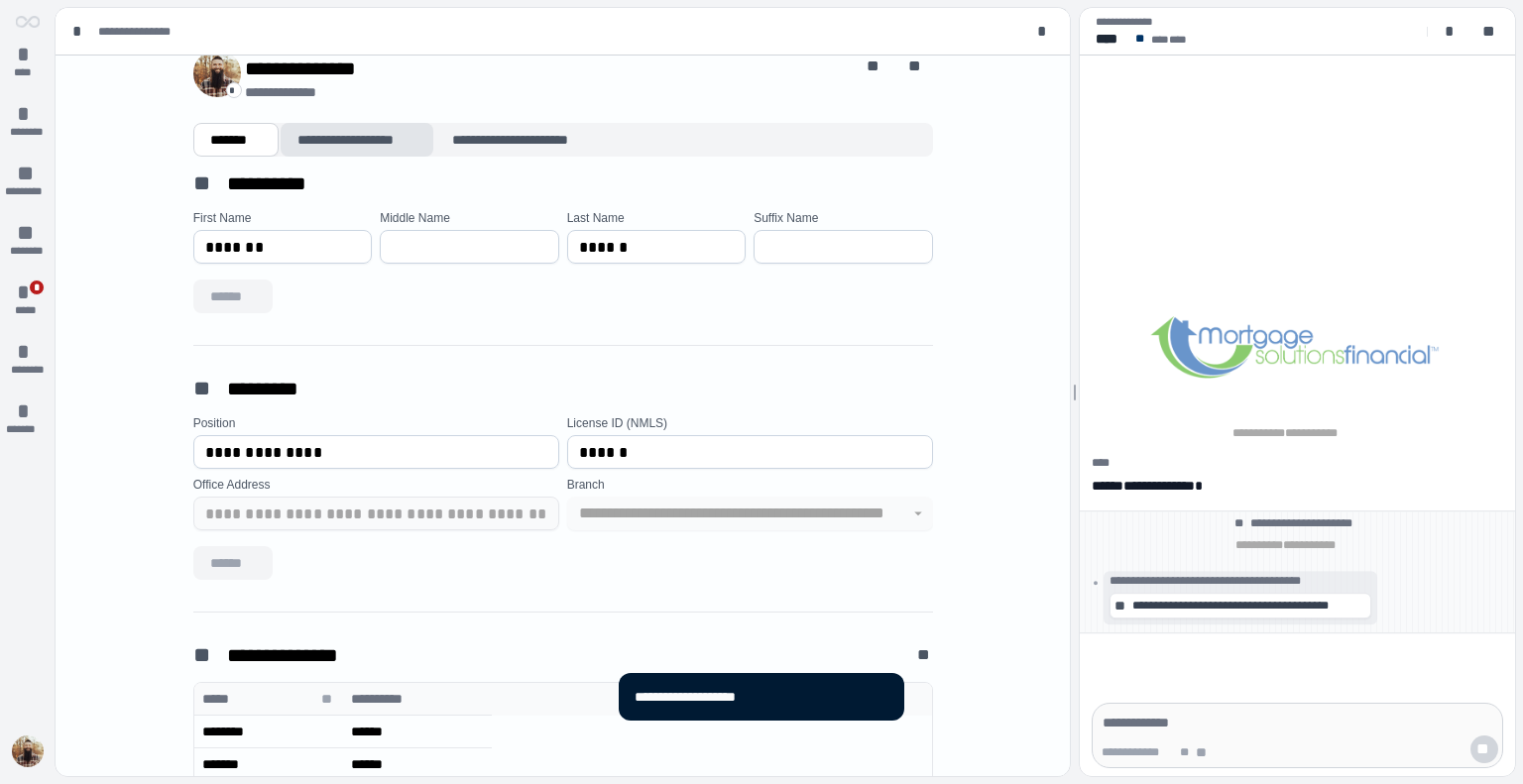click on "**********" at bounding box center (357, 140) 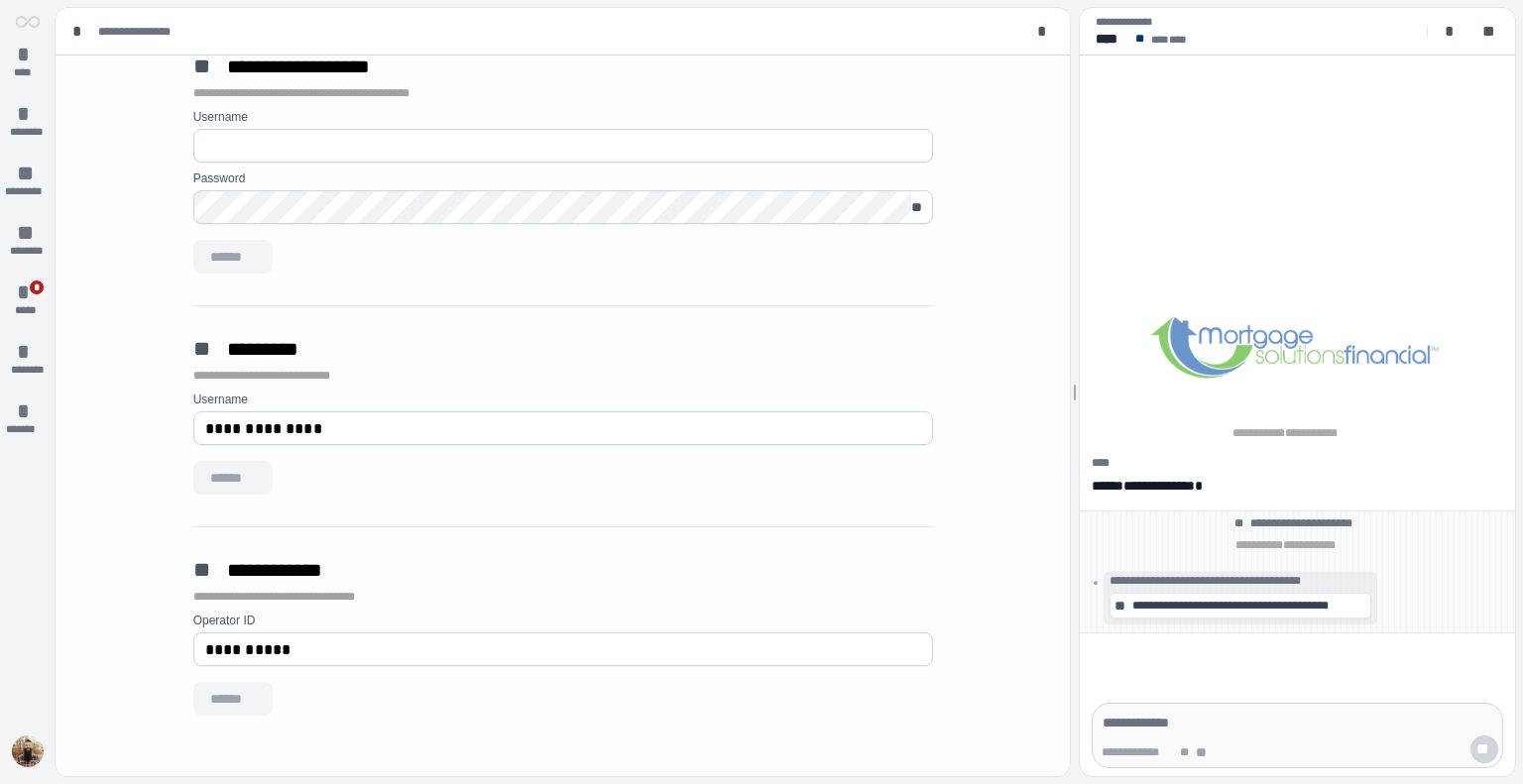 scroll, scrollTop: 0, scrollLeft: 0, axis: both 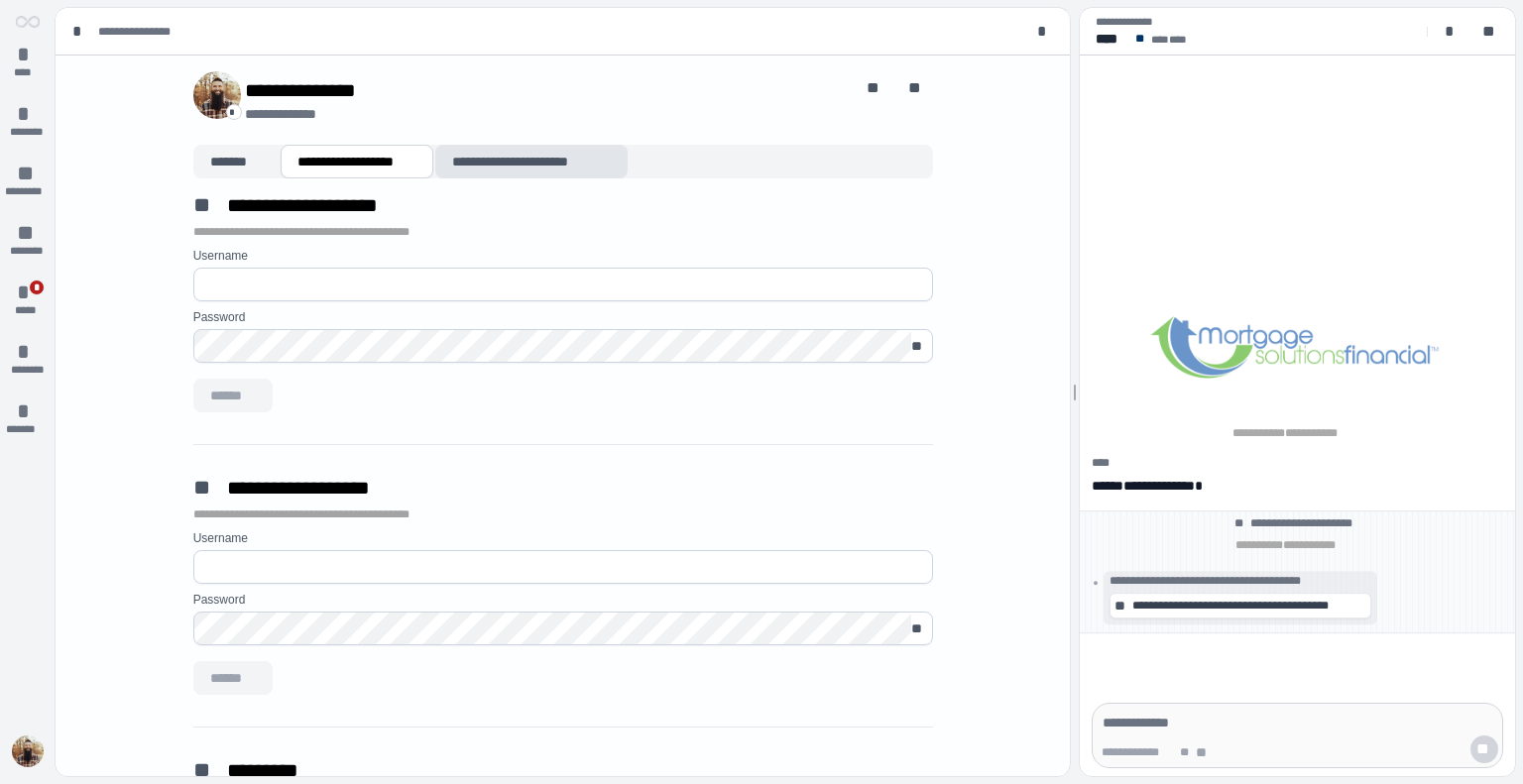 click on "**********" at bounding box center [531, 162] 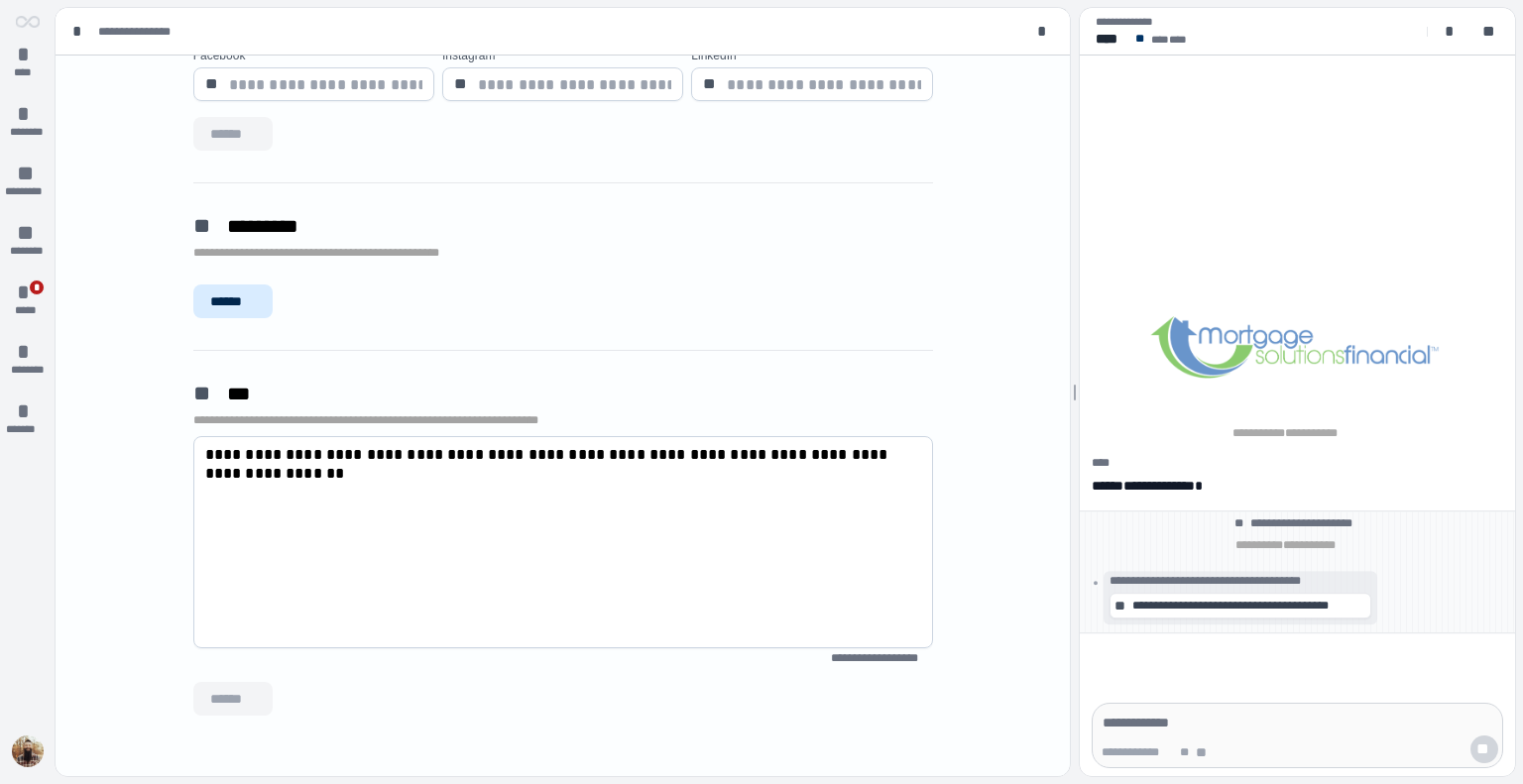 scroll, scrollTop: 0, scrollLeft: 0, axis: both 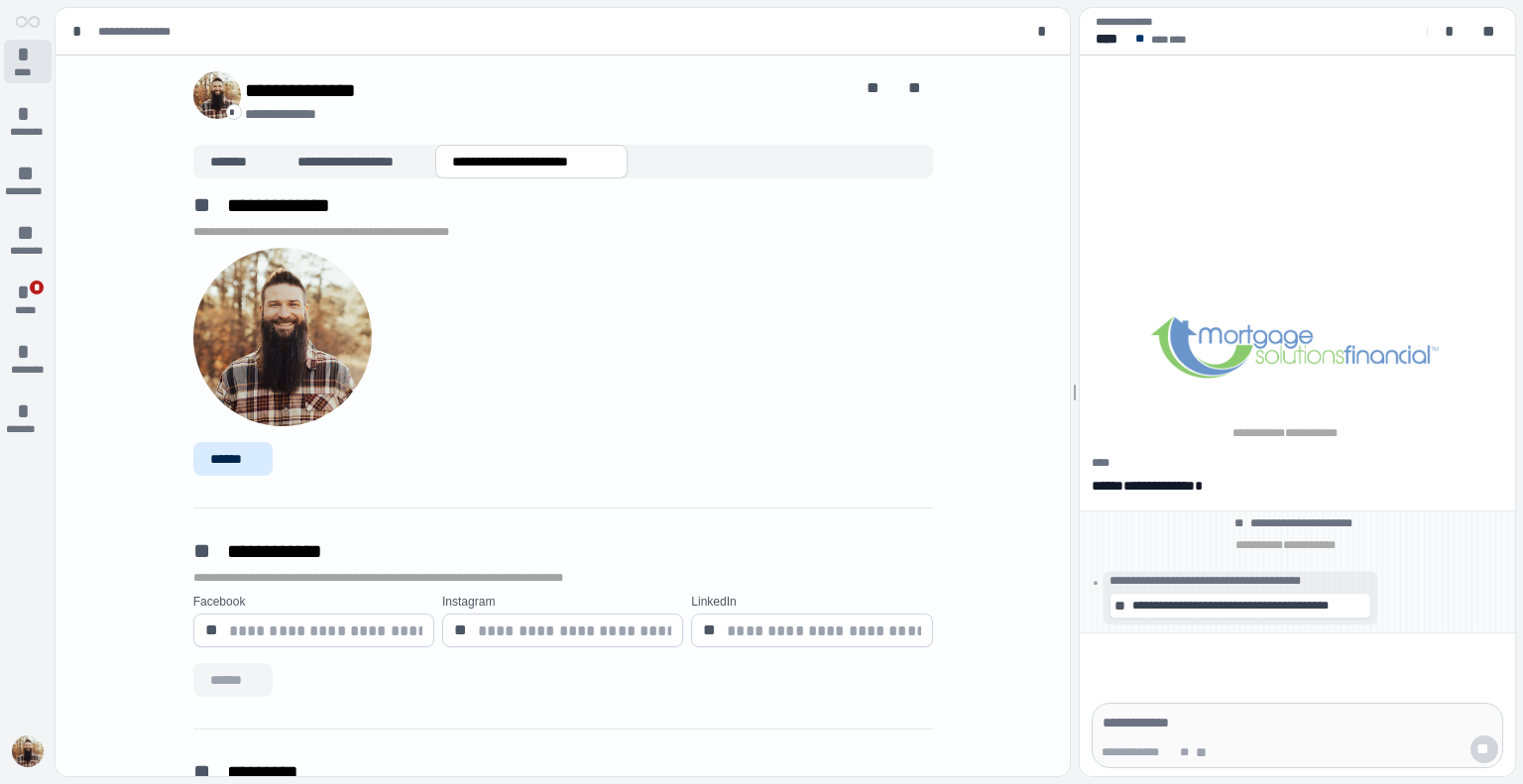 click on "****" at bounding box center [28, 72] 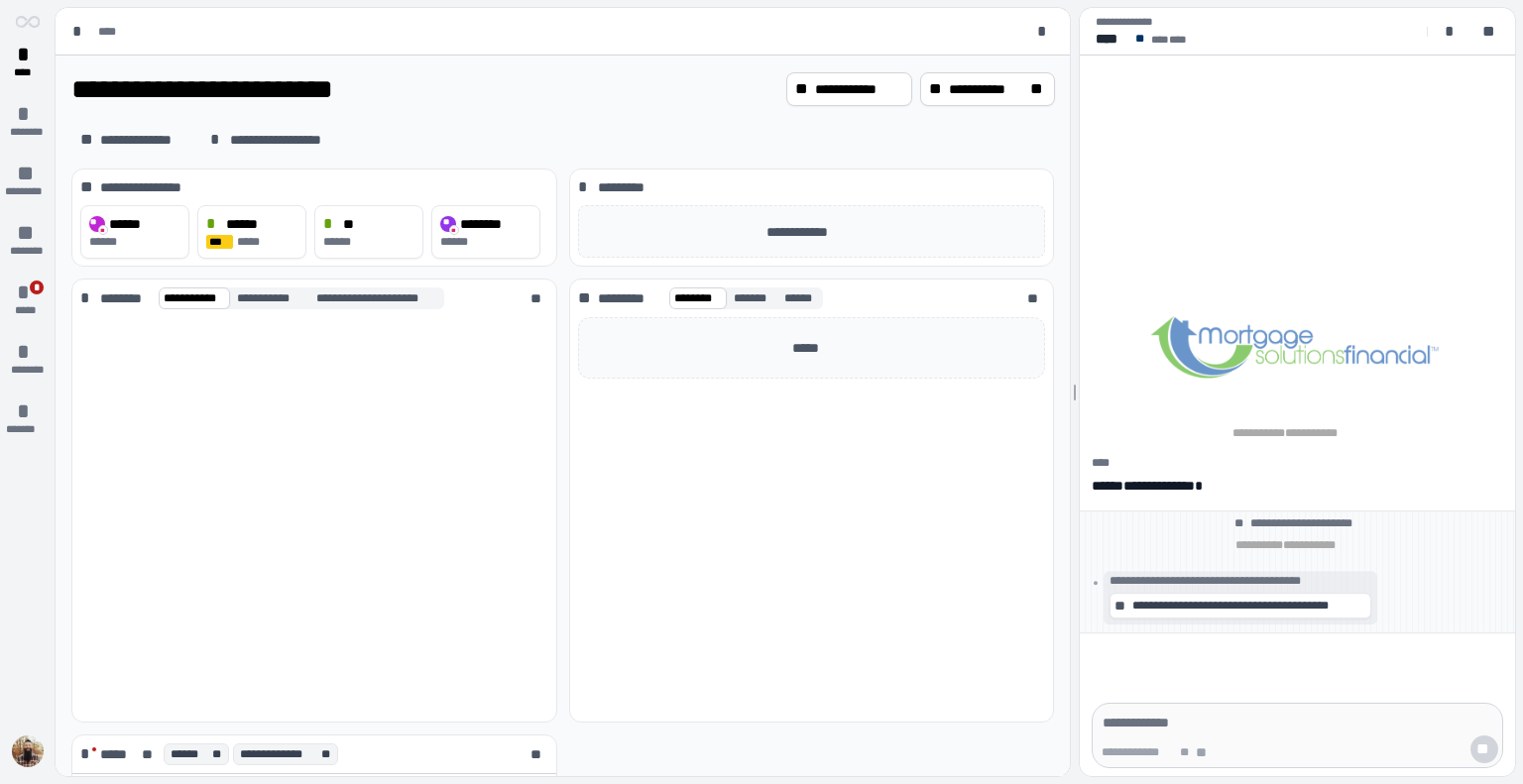 click at bounding box center [314, 519] 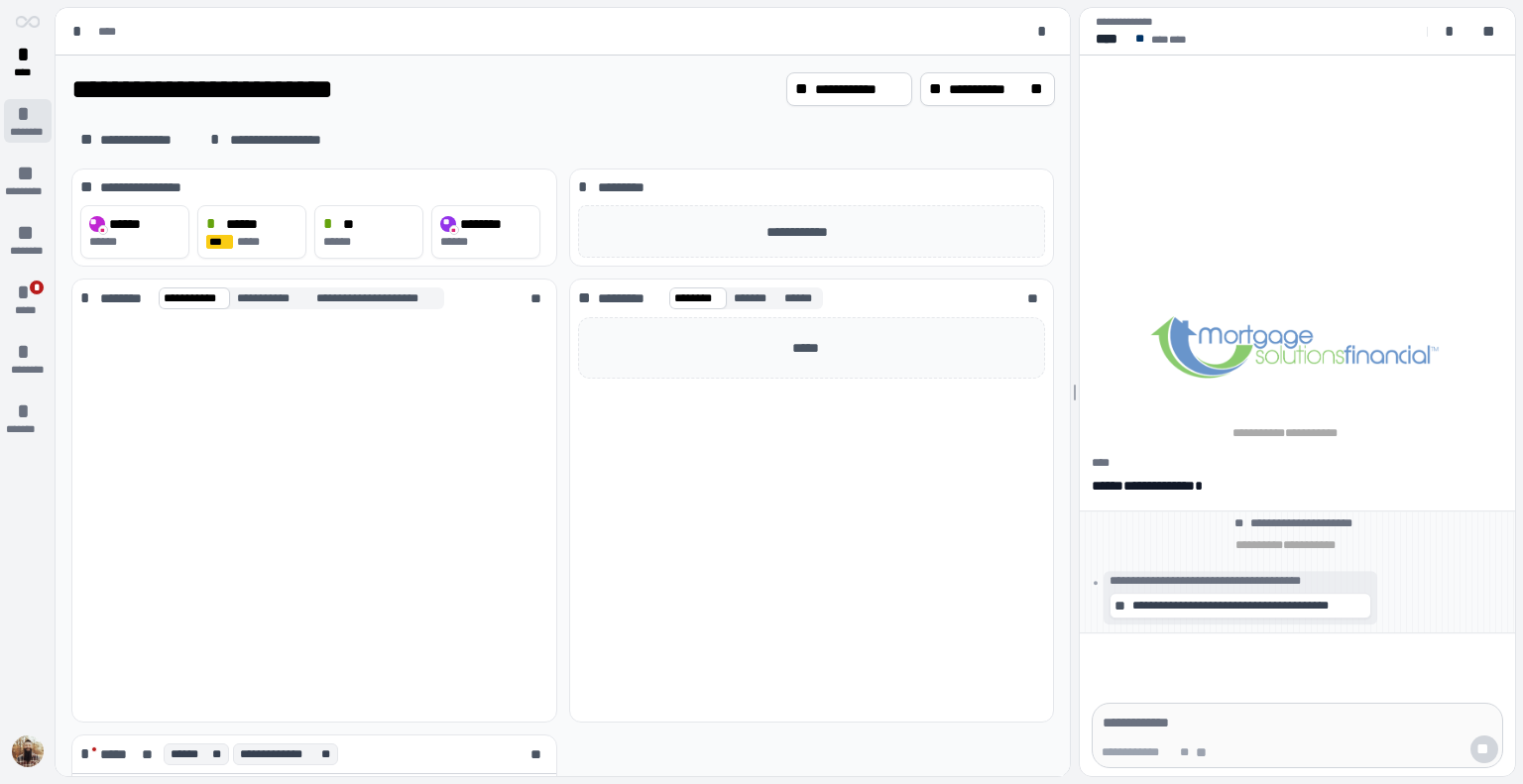 click on "*" at bounding box center [28, 114] 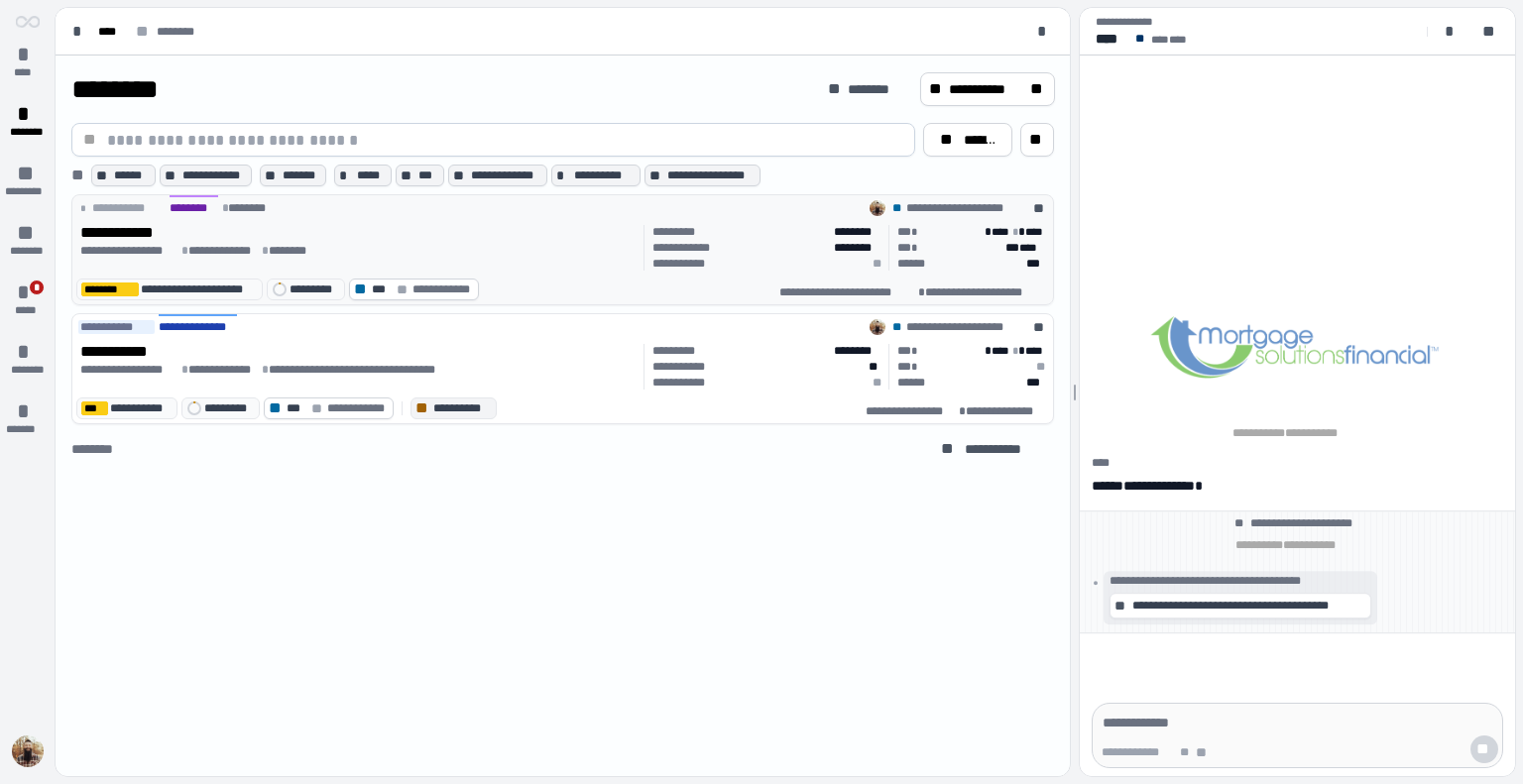 click on "**********" at bounding box center [135, 233] 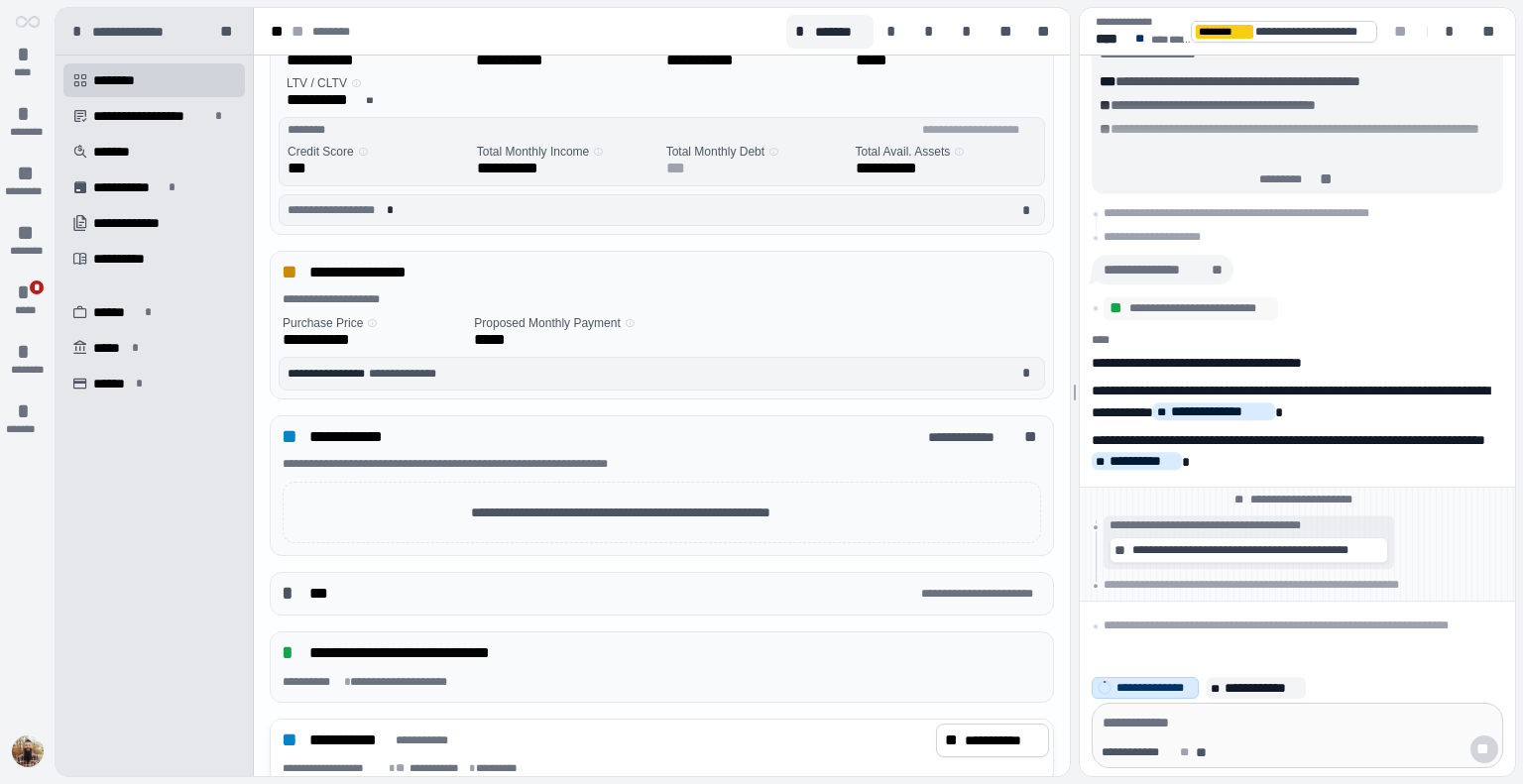 scroll, scrollTop: 0, scrollLeft: 0, axis: both 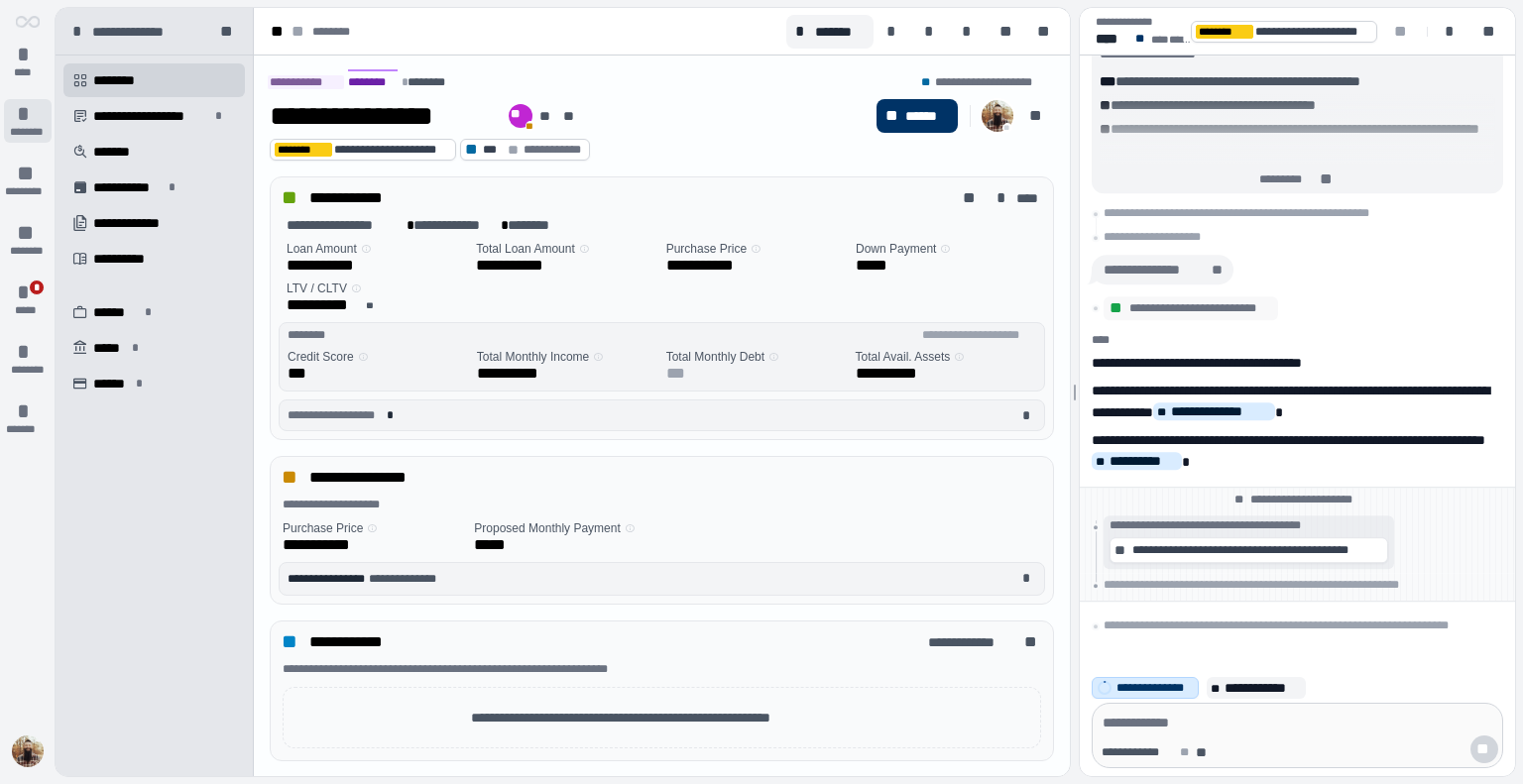 click on "********" at bounding box center (27, 132) 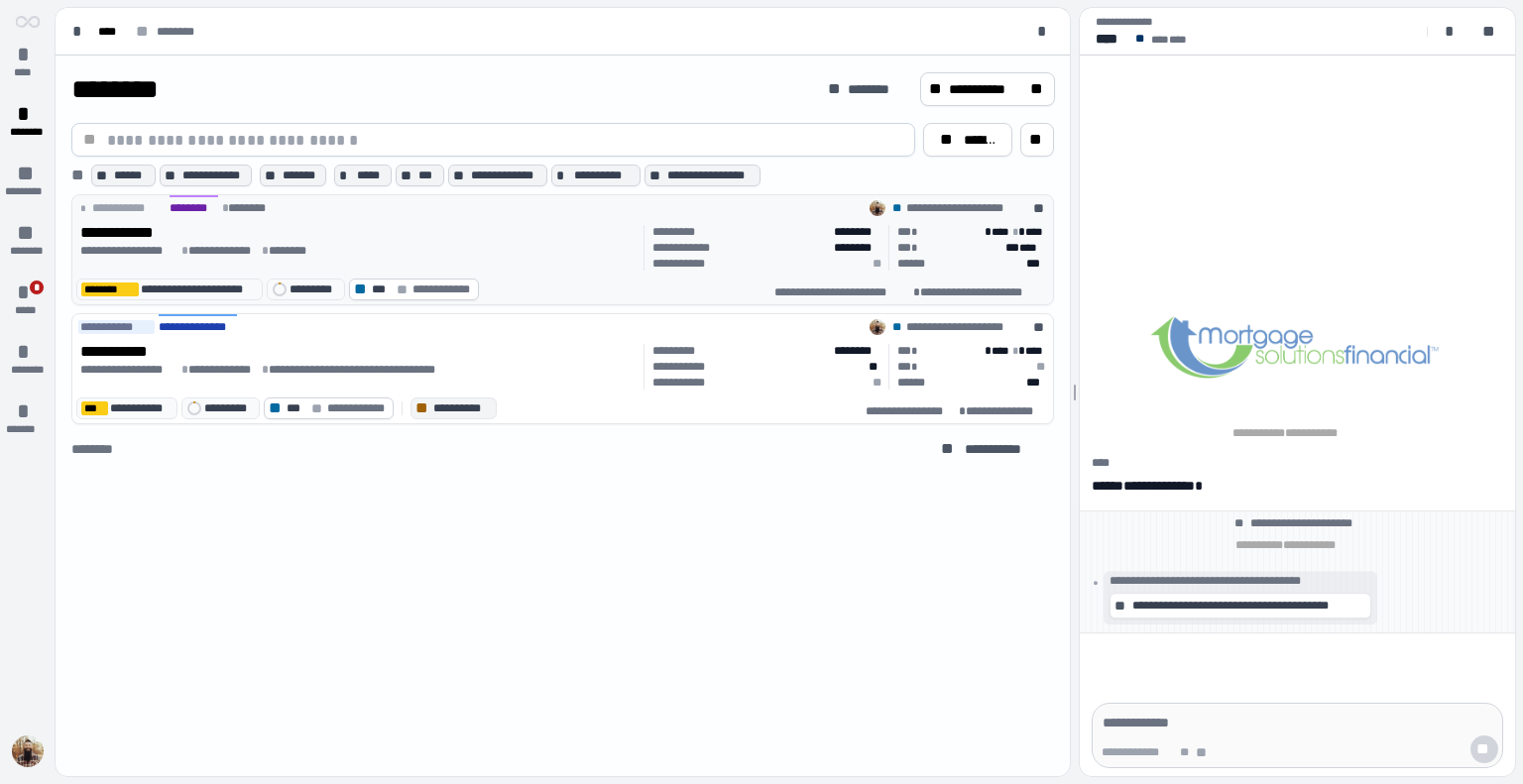 click on "**********" at bounding box center (128, 208) 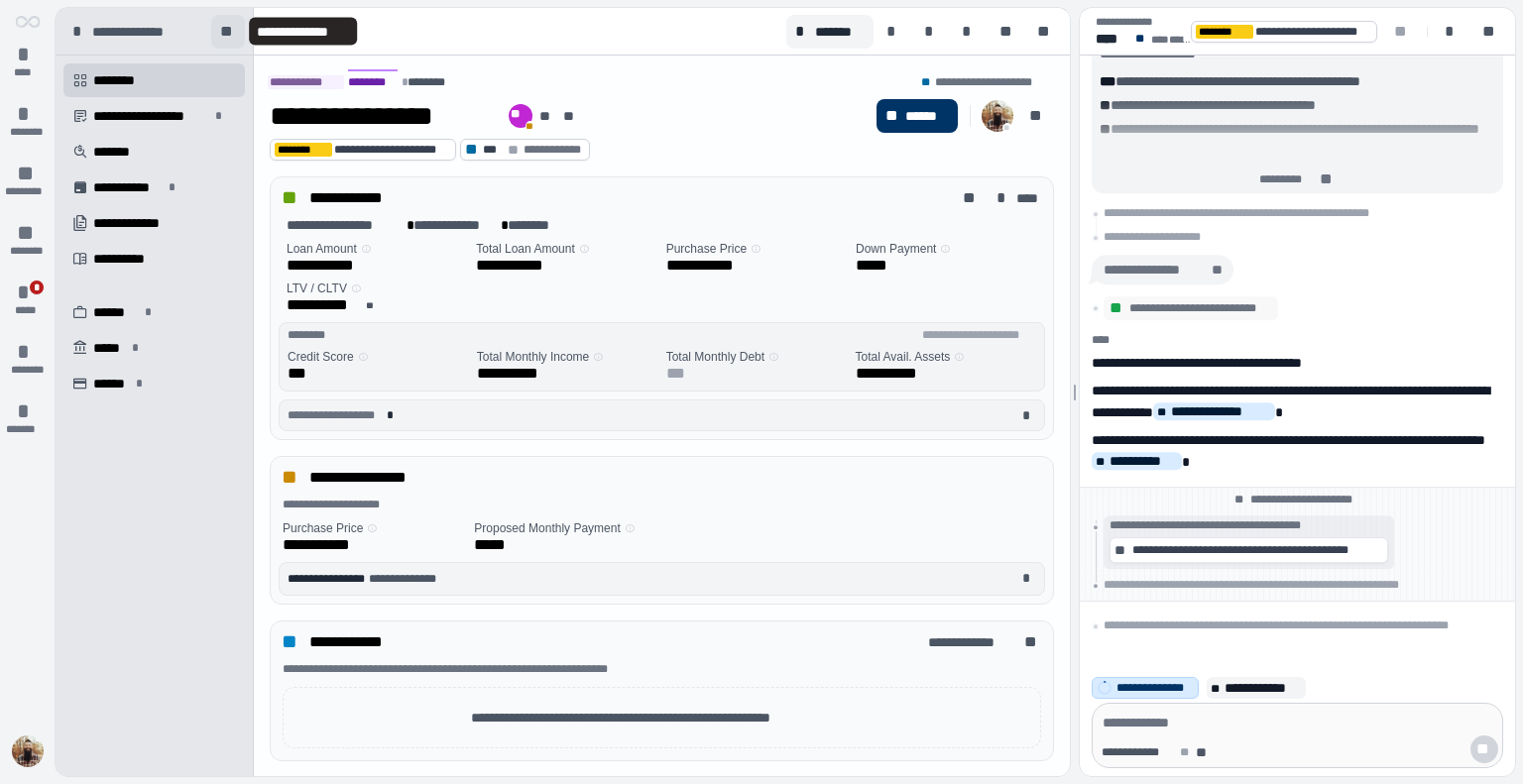 click on "**" at bounding box center (228, 32) 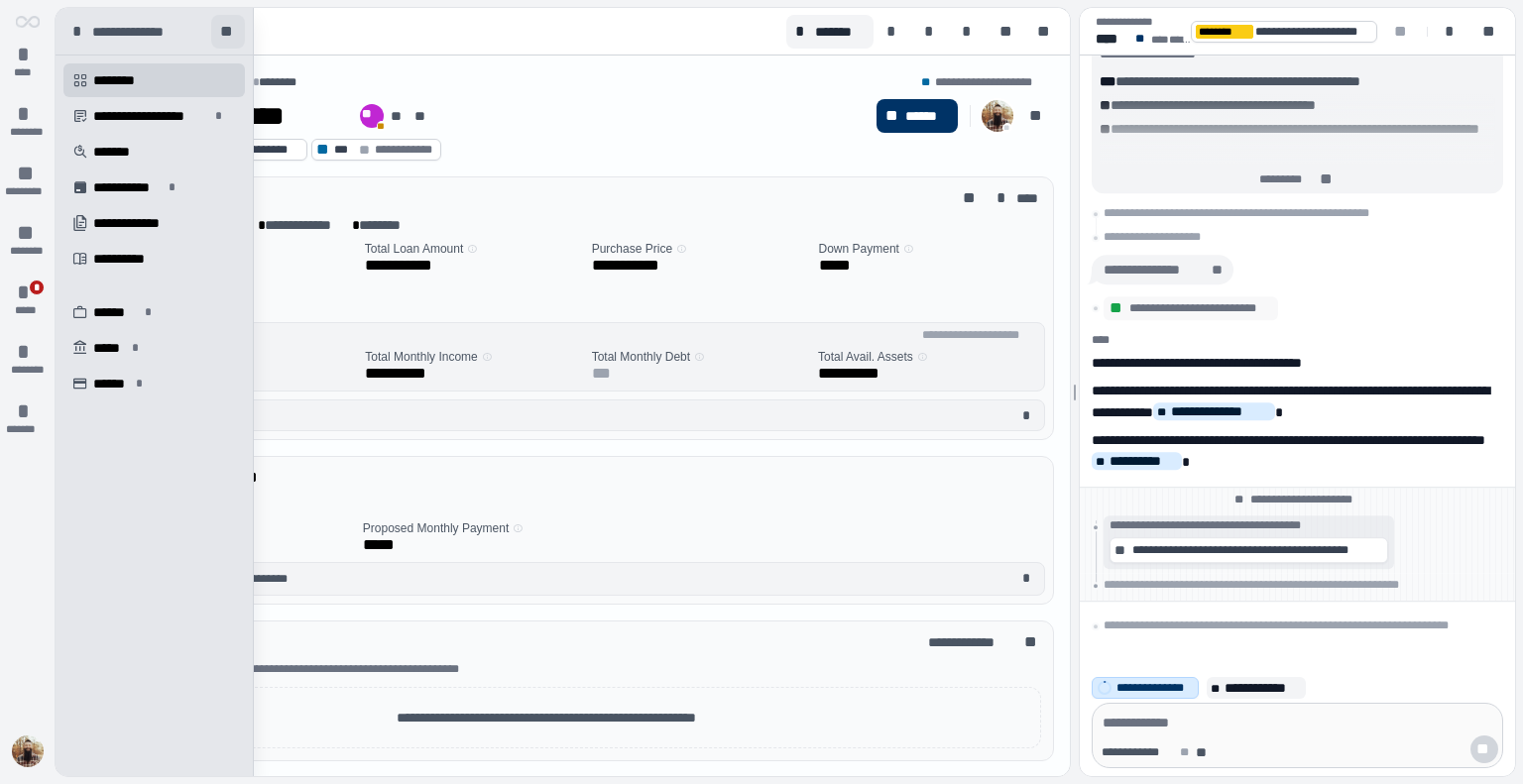 click on "**" at bounding box center (228, 32) 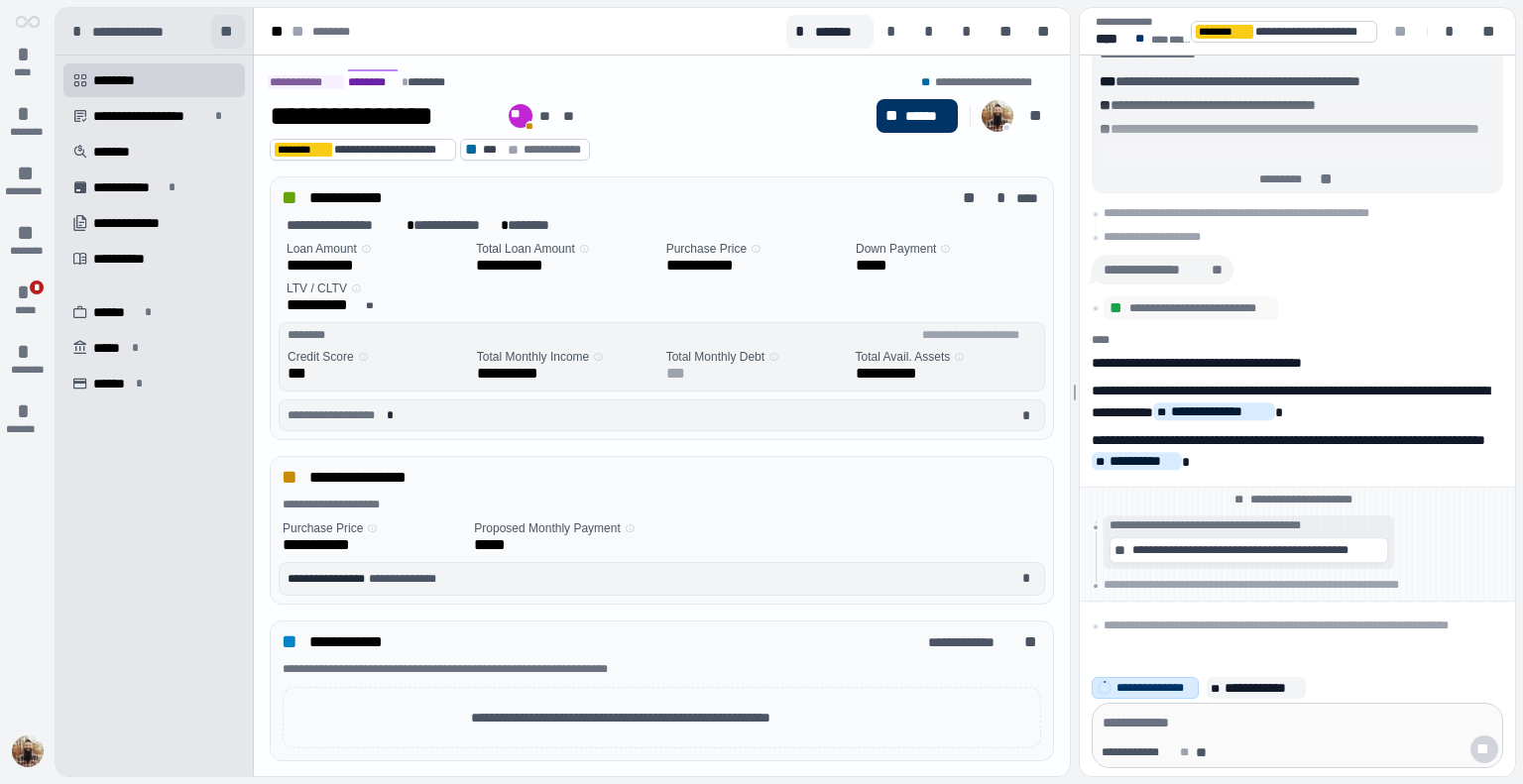 click on "**" at bounding box center (228, 32) 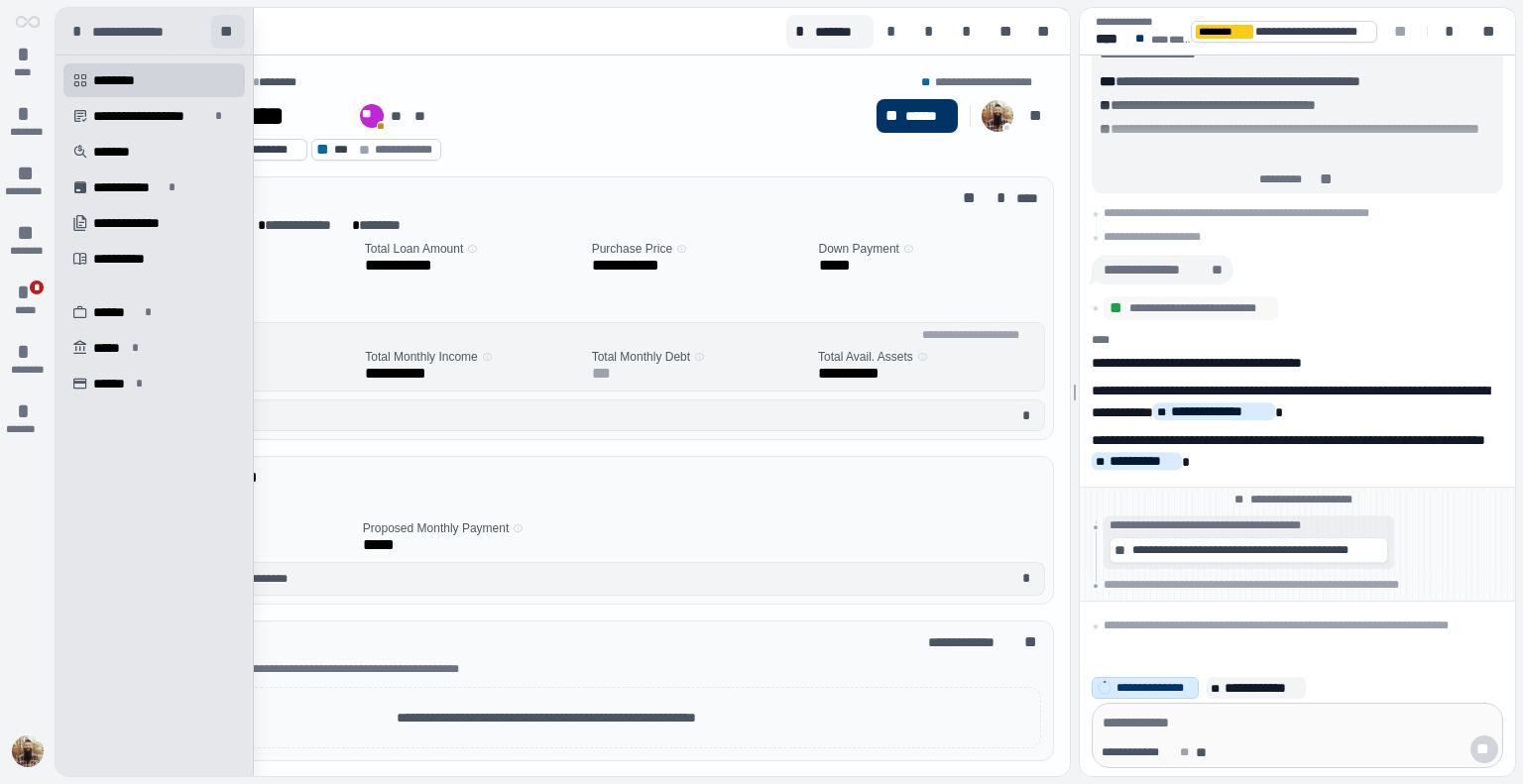 click on "**" at bounding box center [228, 32] 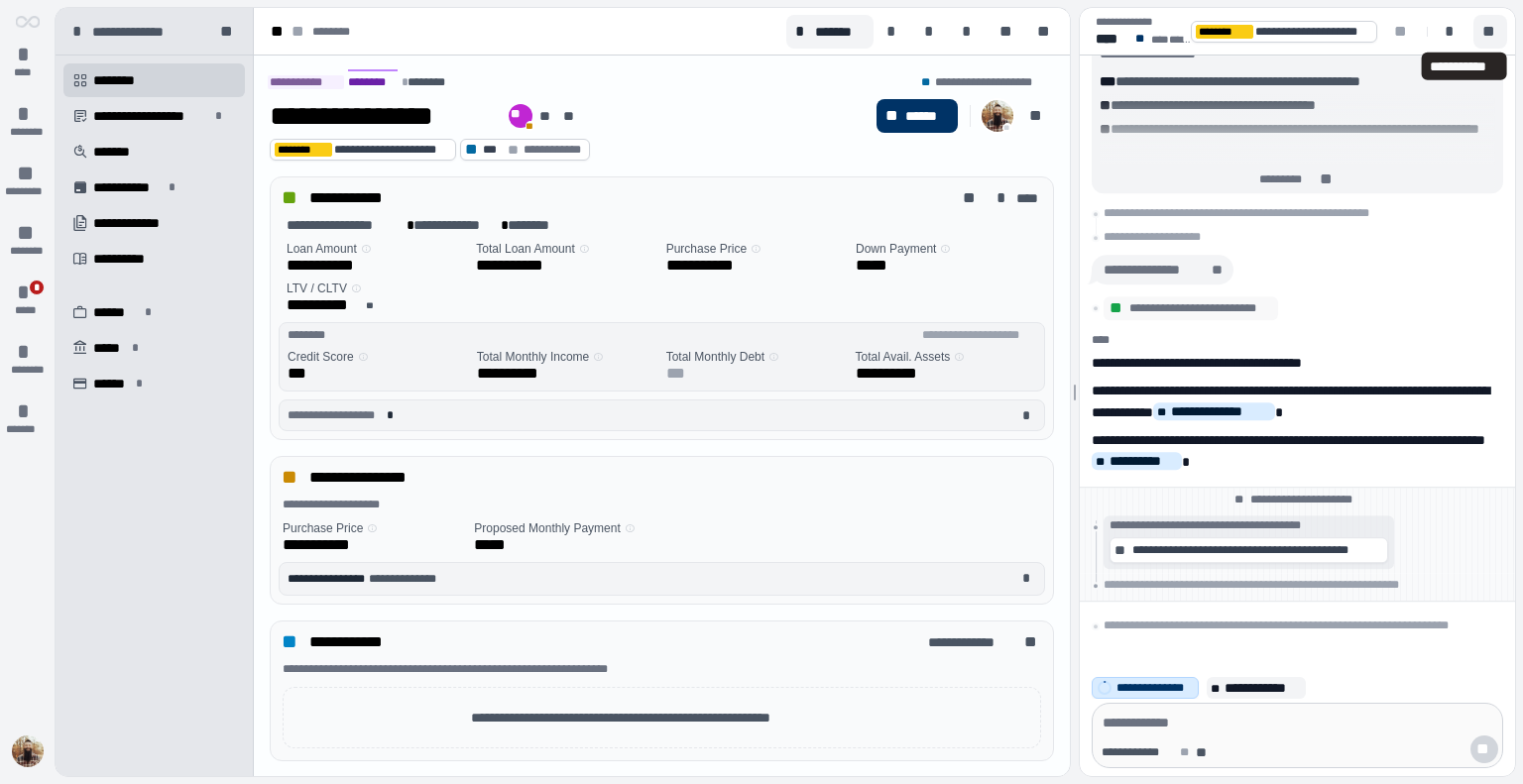 click on "**" at bounding box center (1490, 32) 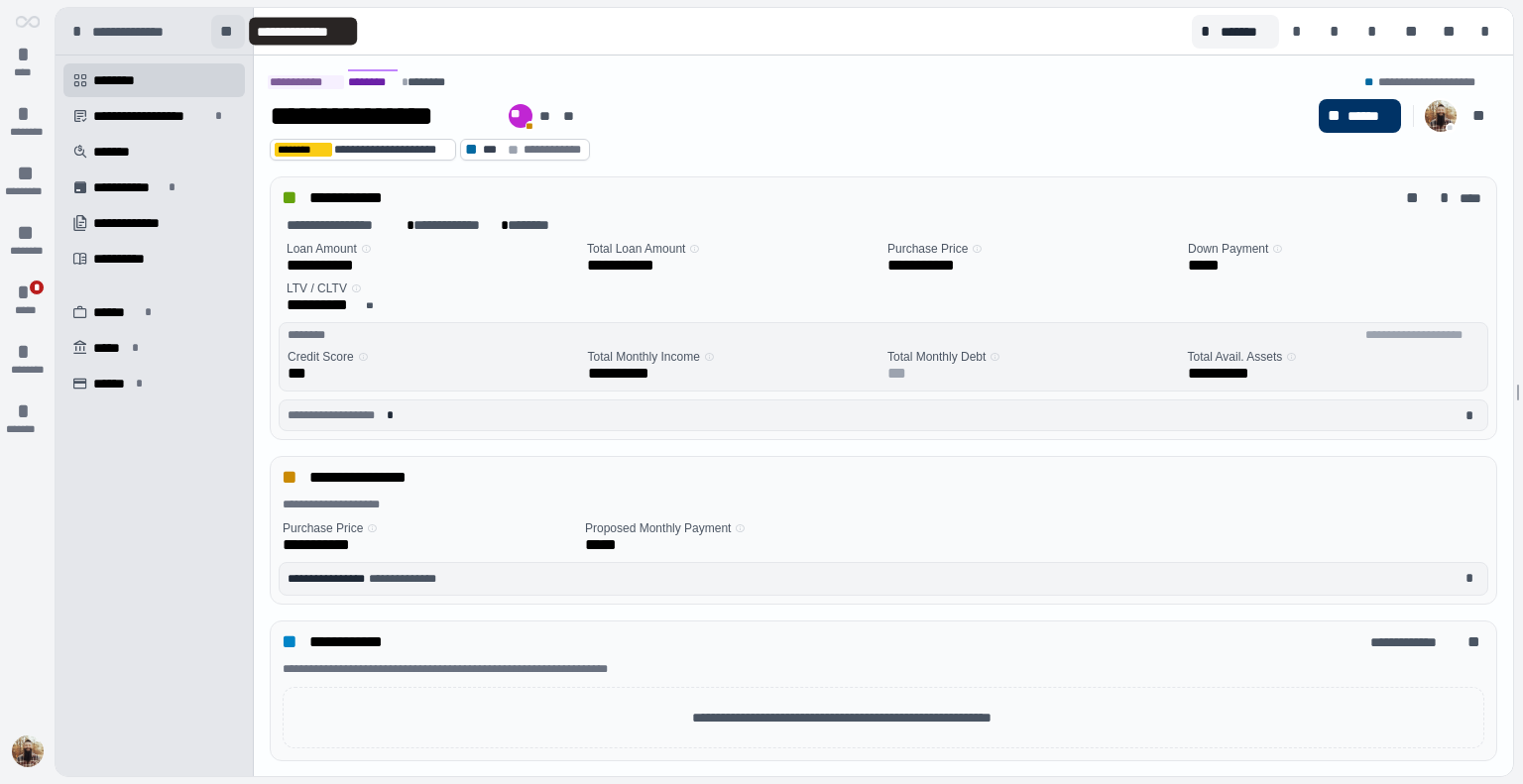 click on "**" at bounding box center [228, 32] 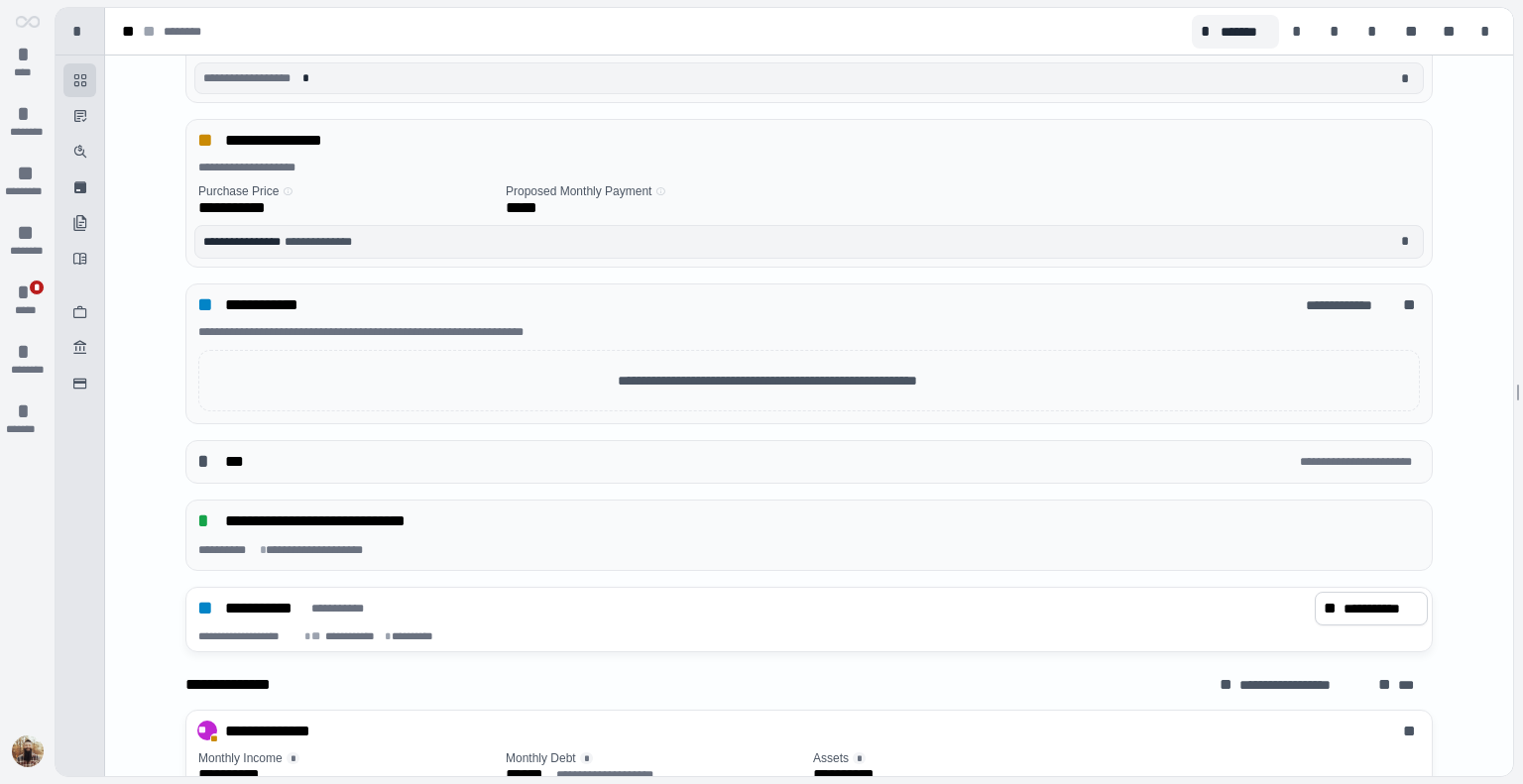 scroll, scrollTop: 0, scrollLeft: 0, axis: both 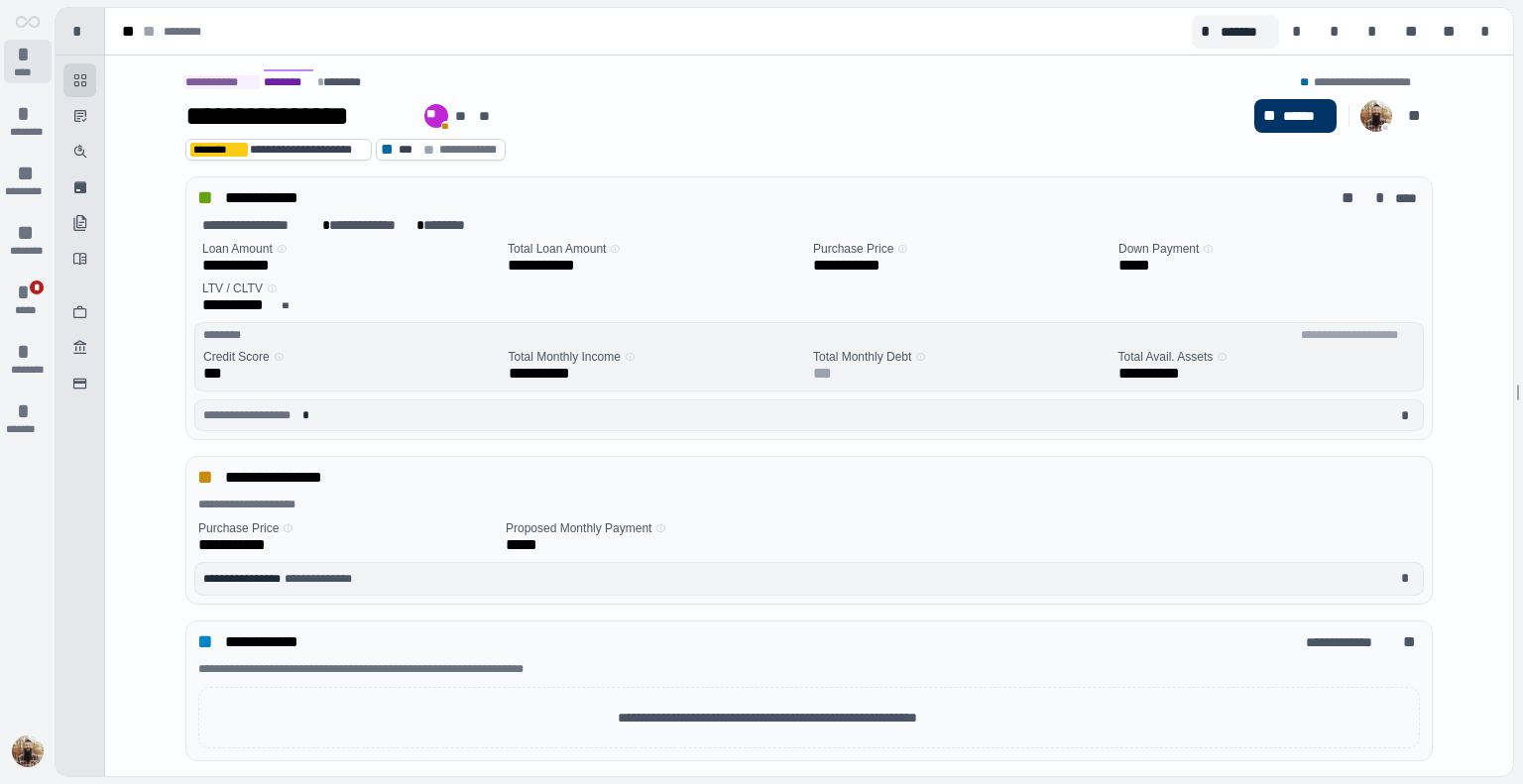 click on "*" at bounding box center (28, 55) 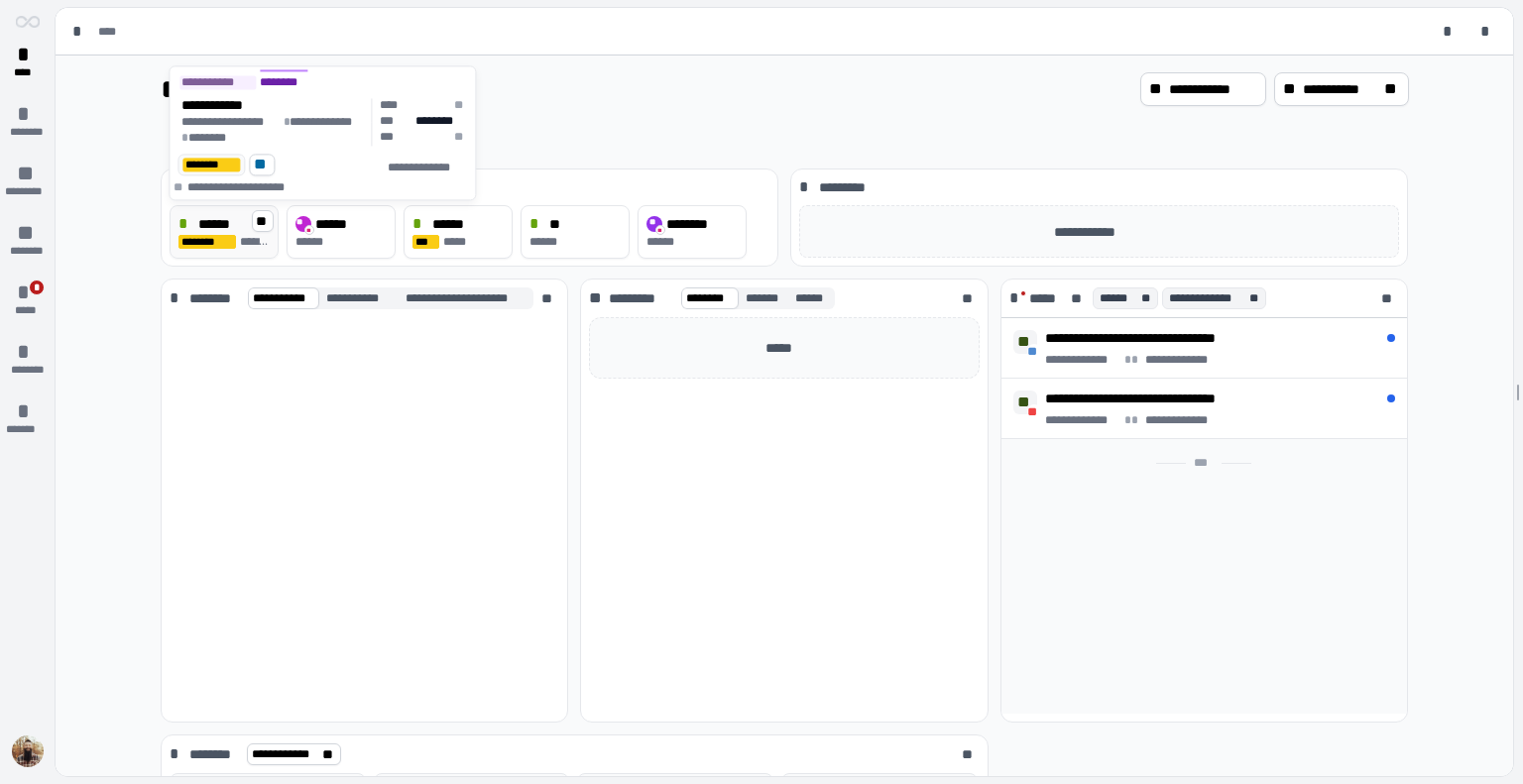click on "******" at bounding box center (220, 224) 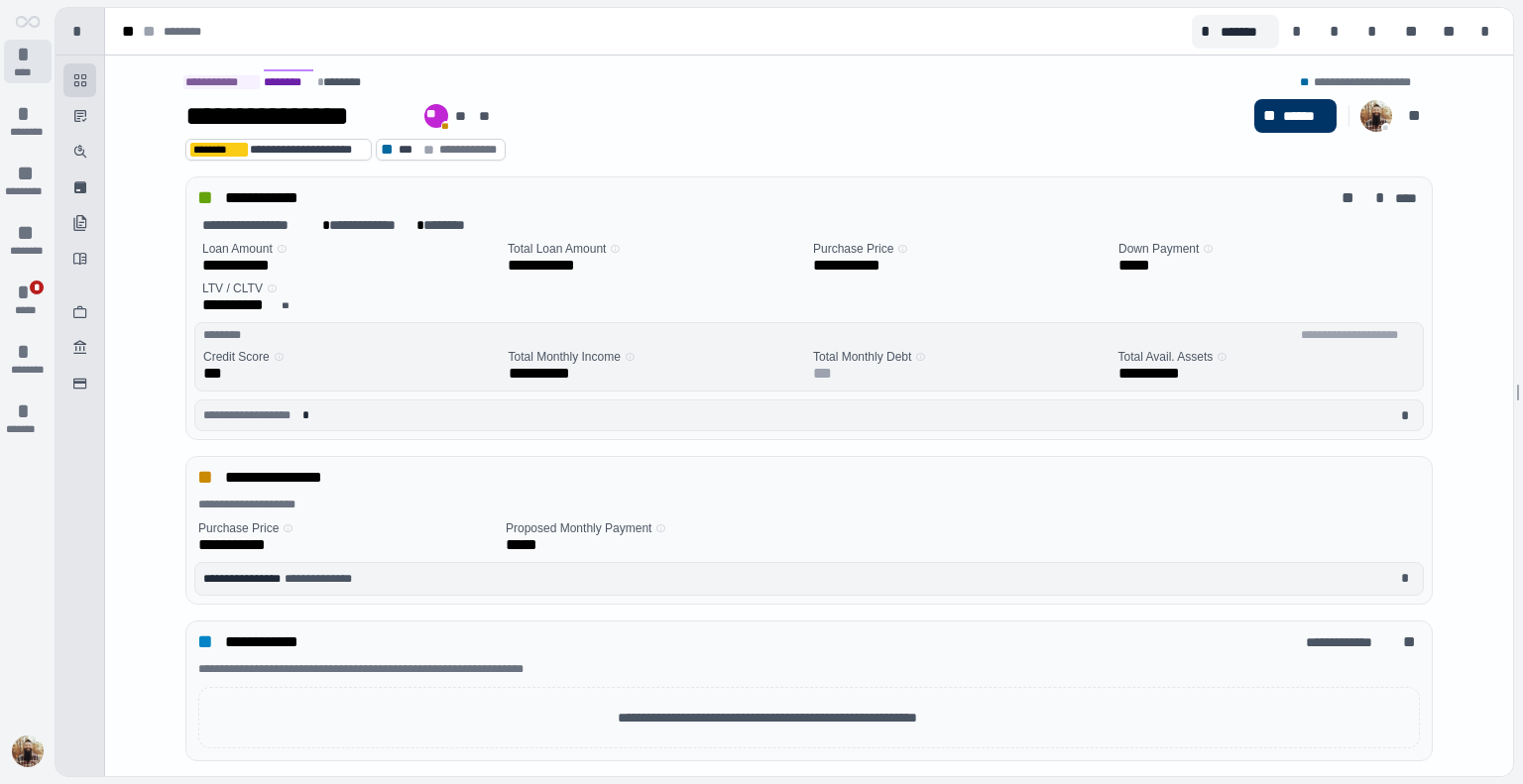 click on "****" at bounding box center (28, 72) 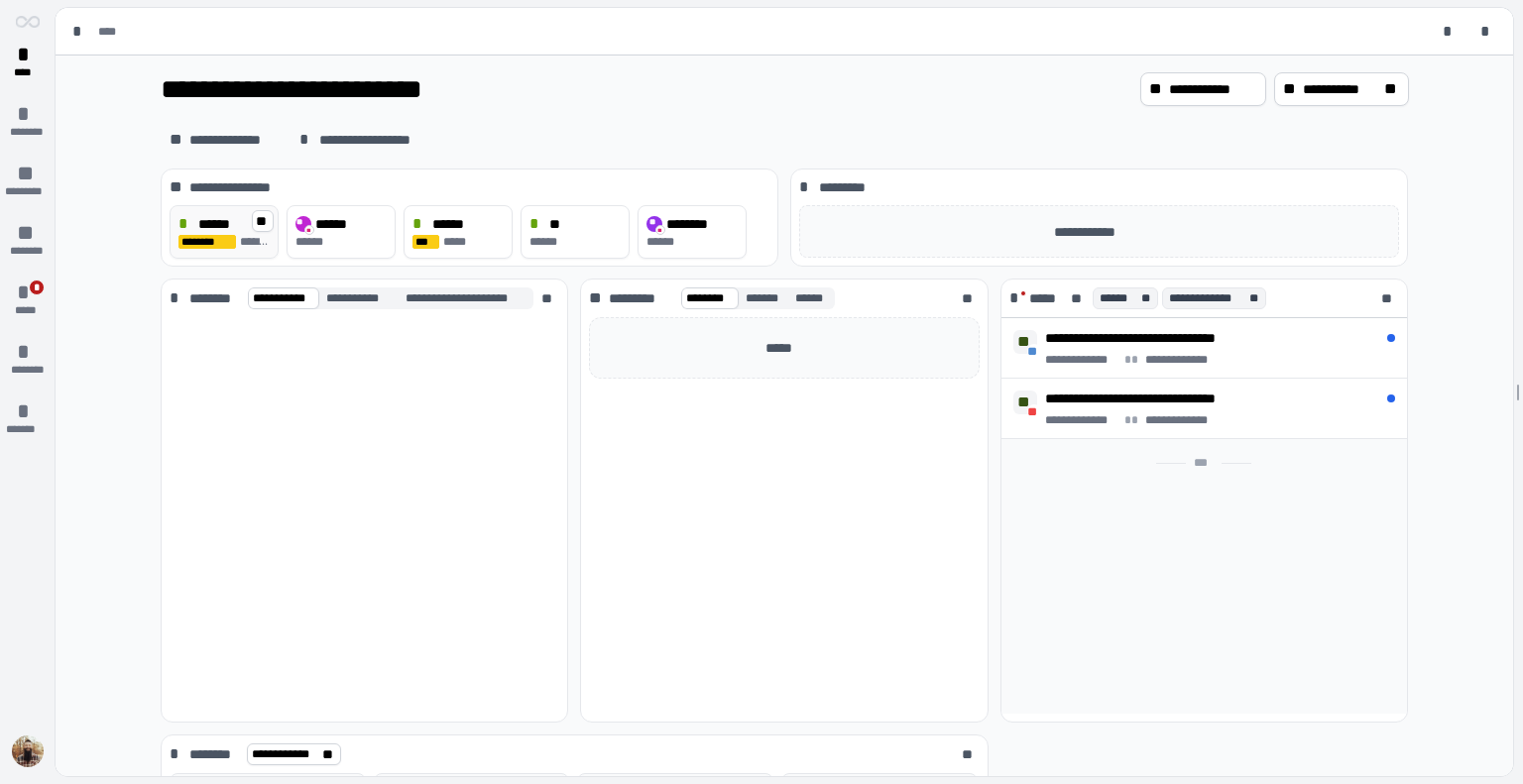 click on "******" at bounding box center (220, 224) 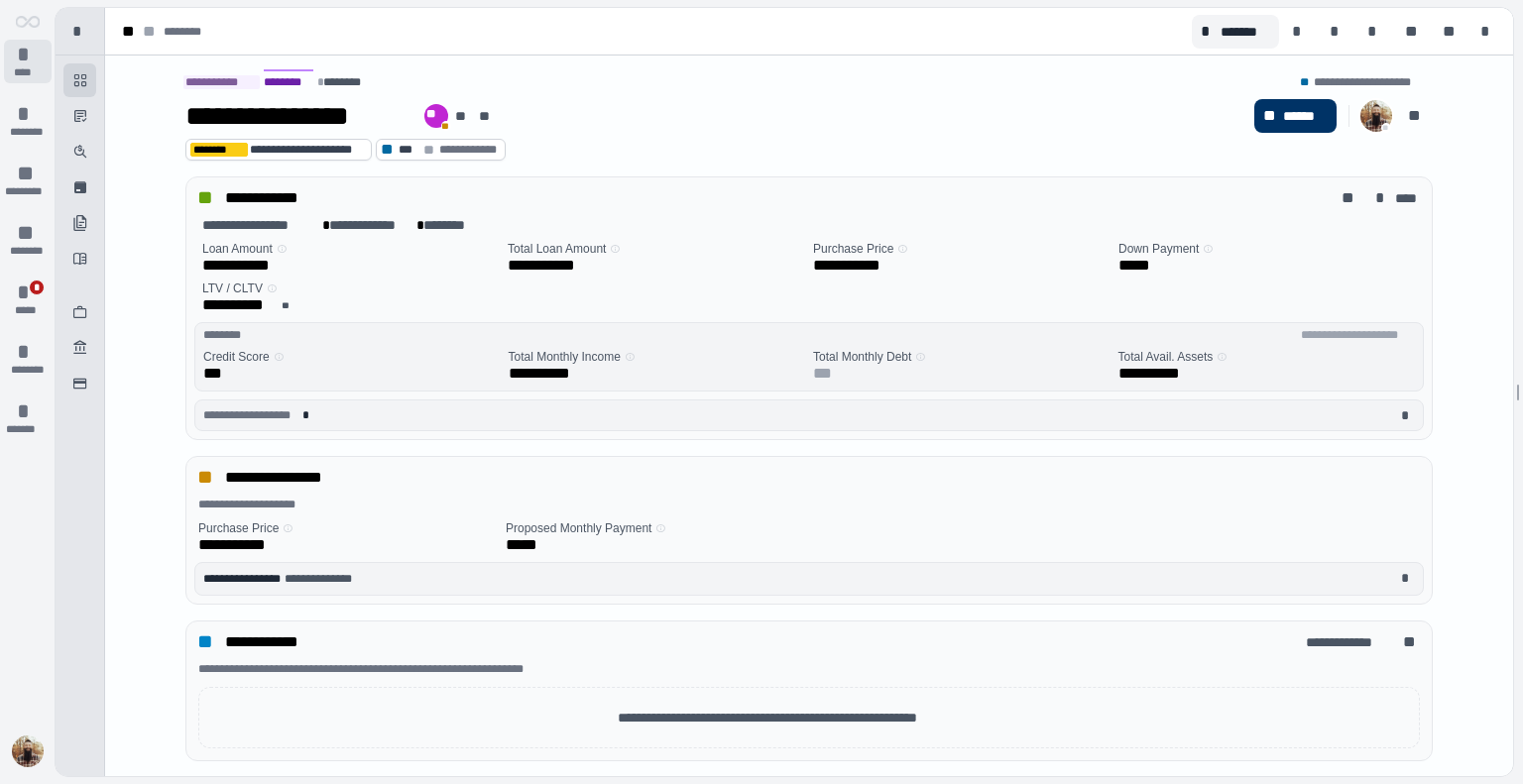 click on "*" at bounding box center (28, 55) 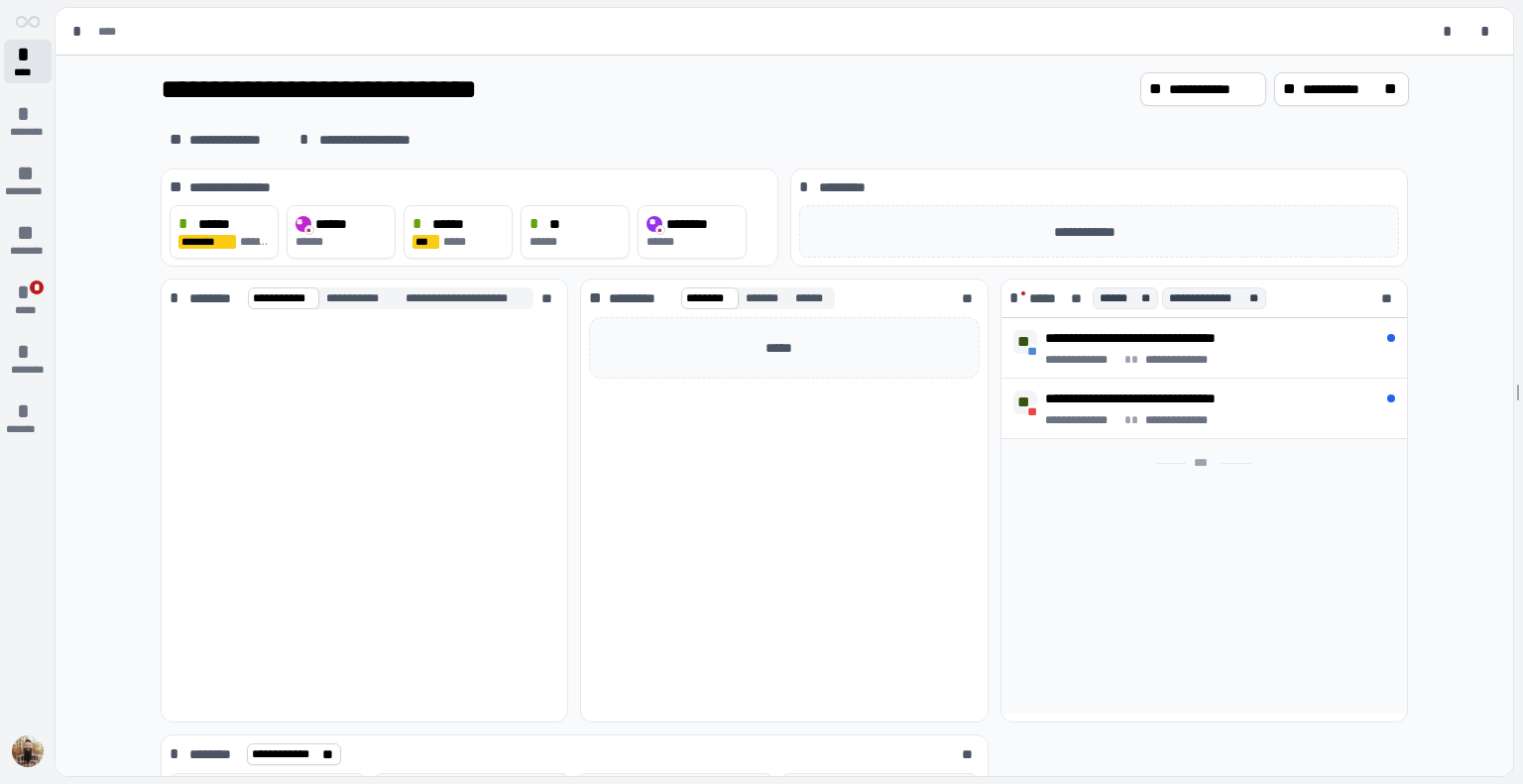 click on "*" at bounding box center [28, 55] 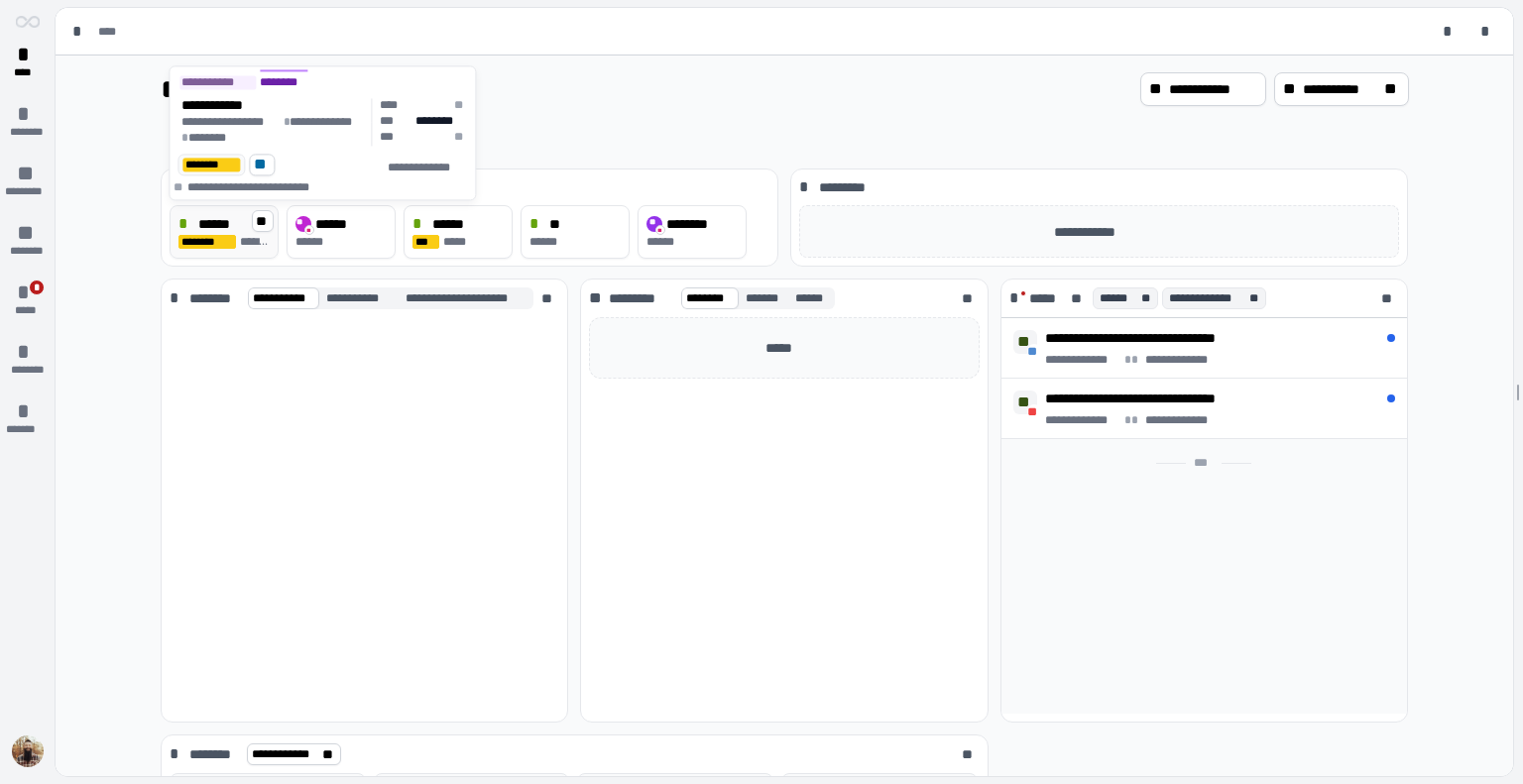 click on "******" at bounding box center [220, 224] 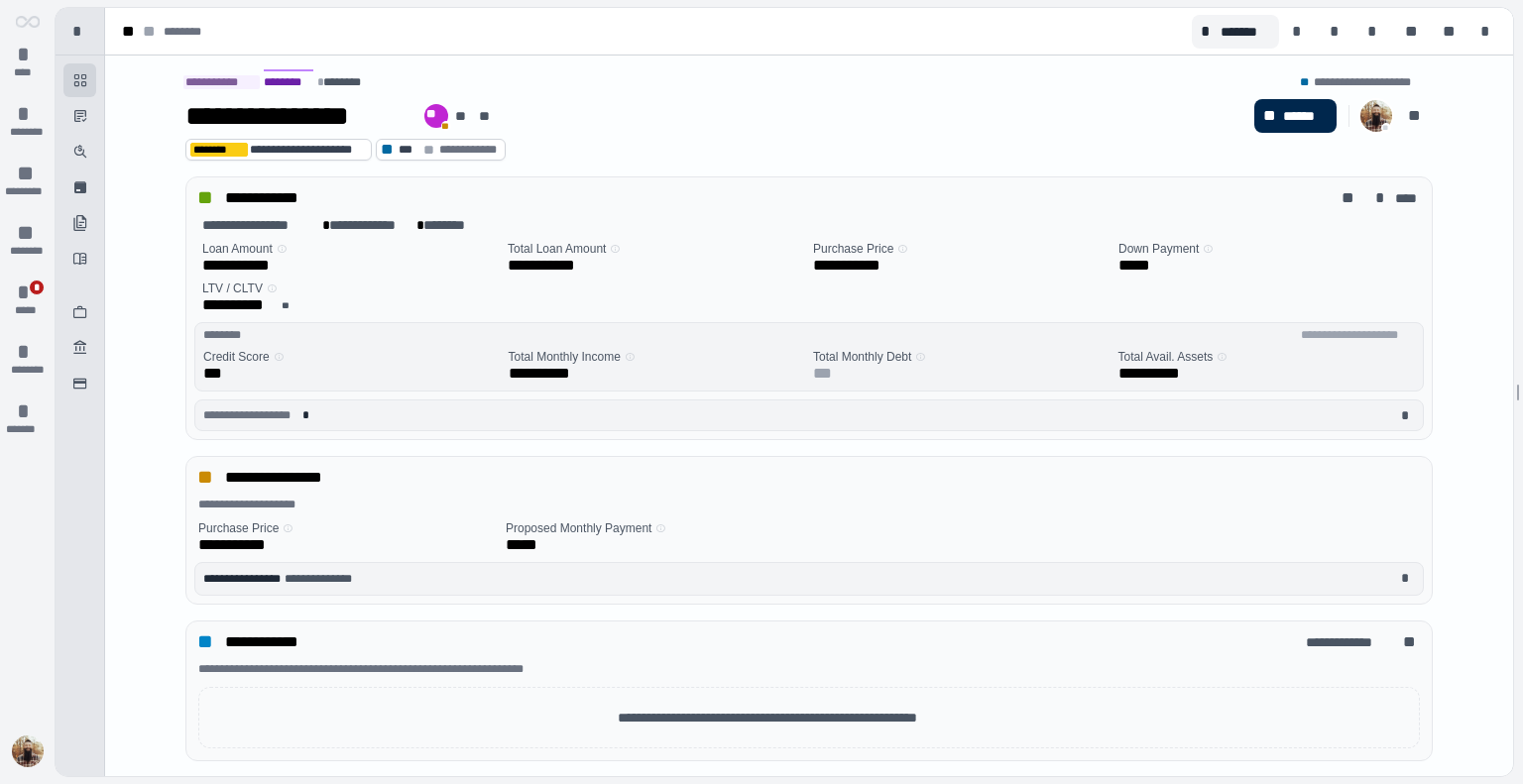 click on "******" at bounding box center (1305, 116) 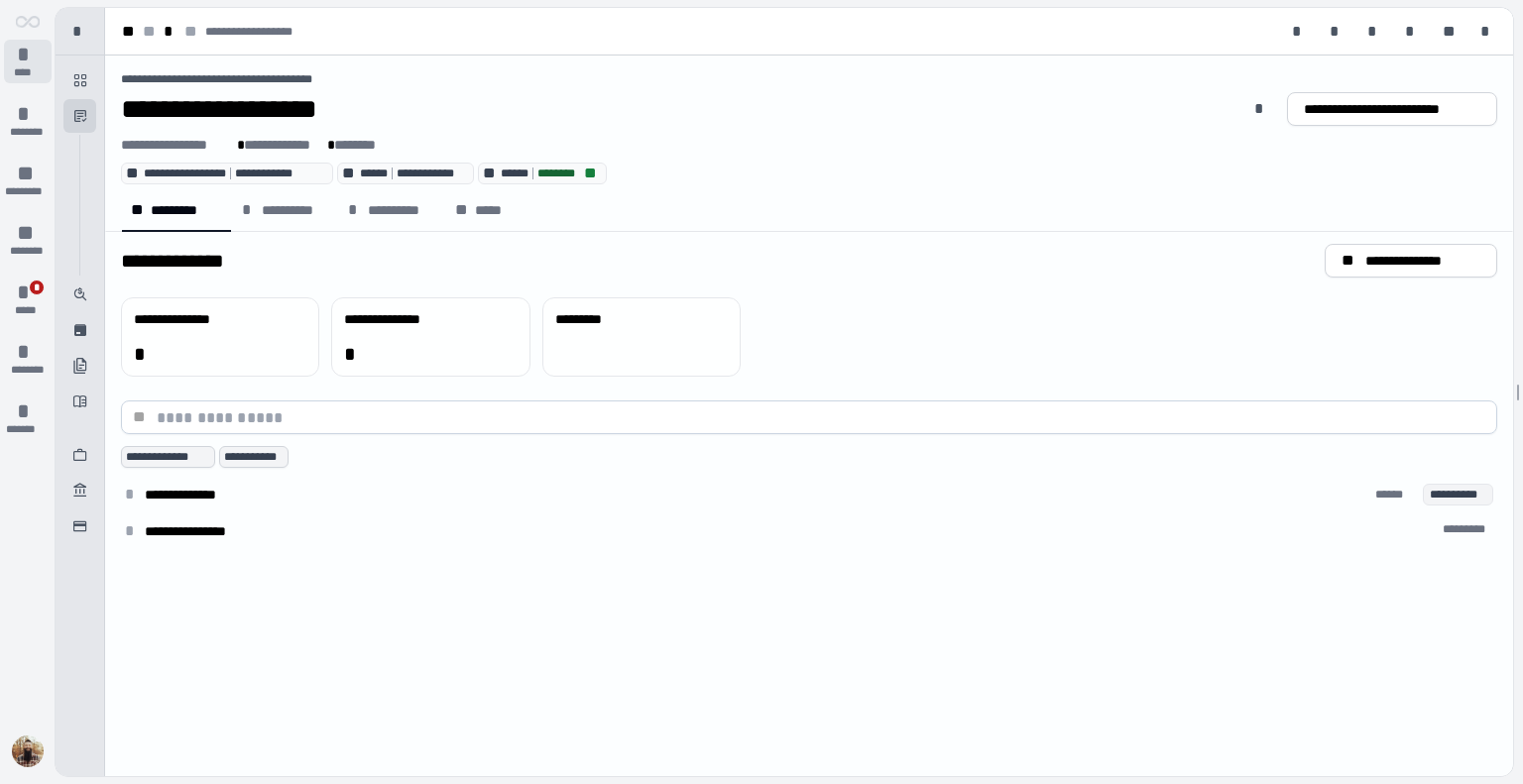 click on "*" at bounding box center [28, 55] 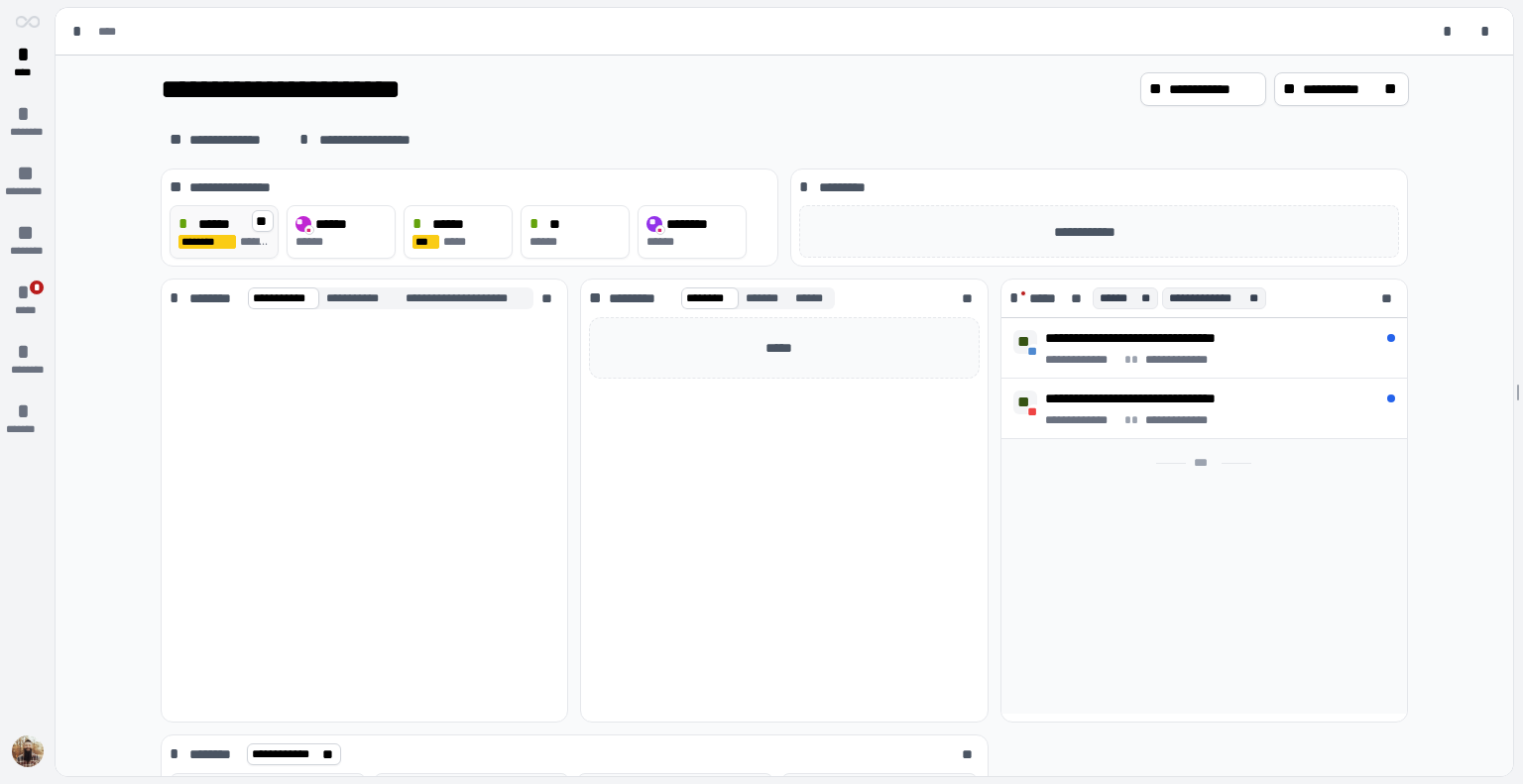 click on "******" at bounding box center [220, 224] 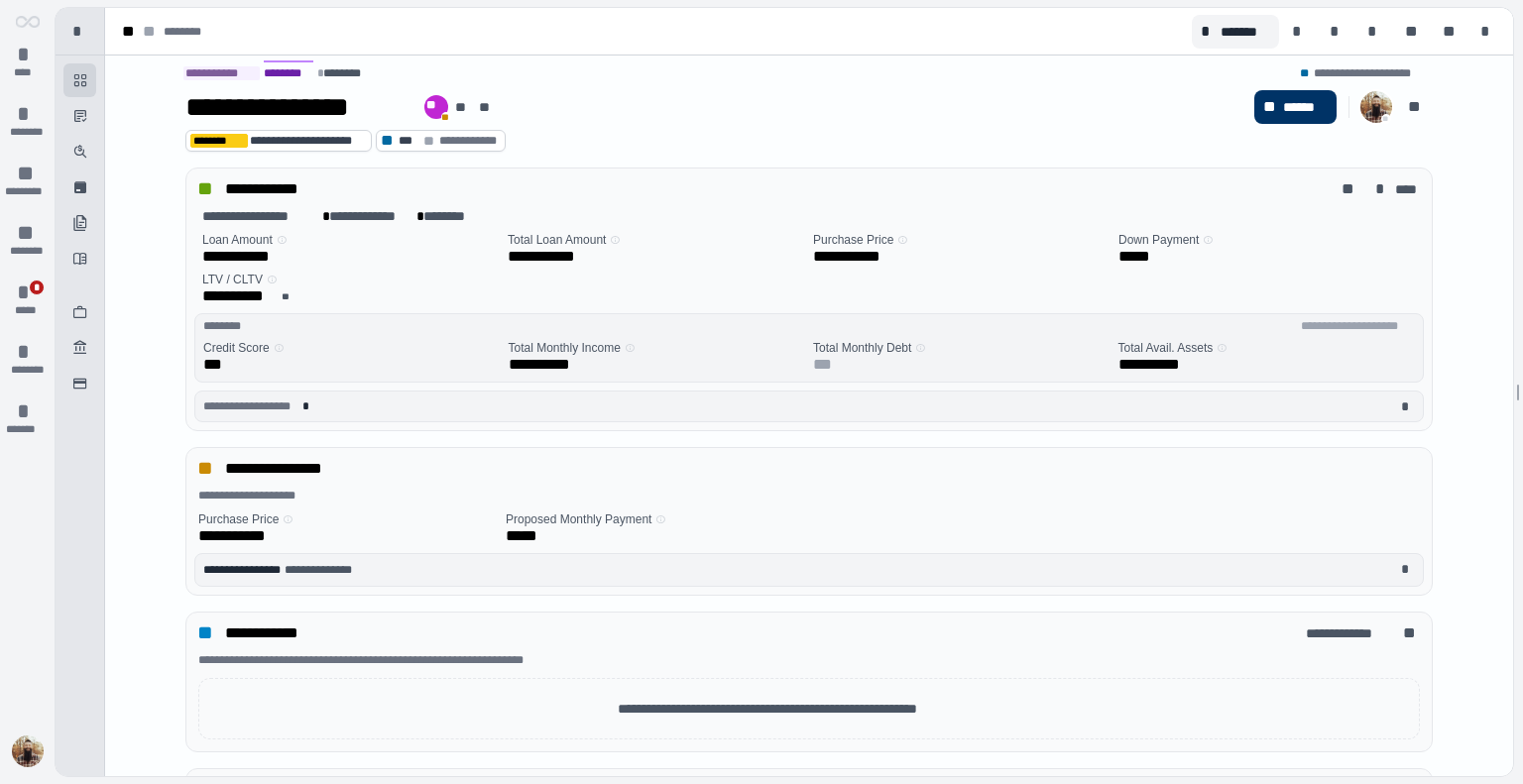 scroll, scrollTop: 0, scrollLeft: 0, axis: both 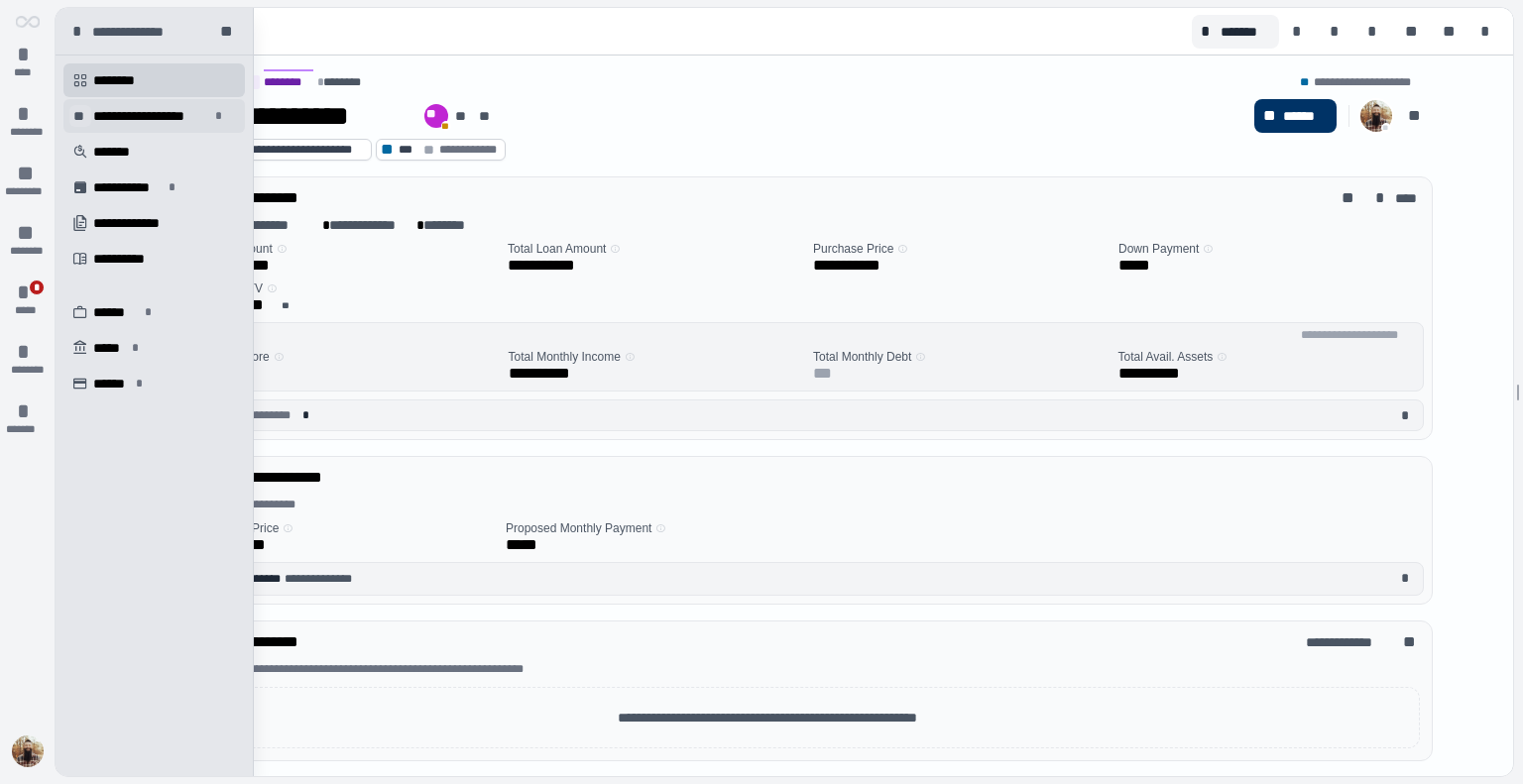 click on "**" at bounding box center [80, 116] 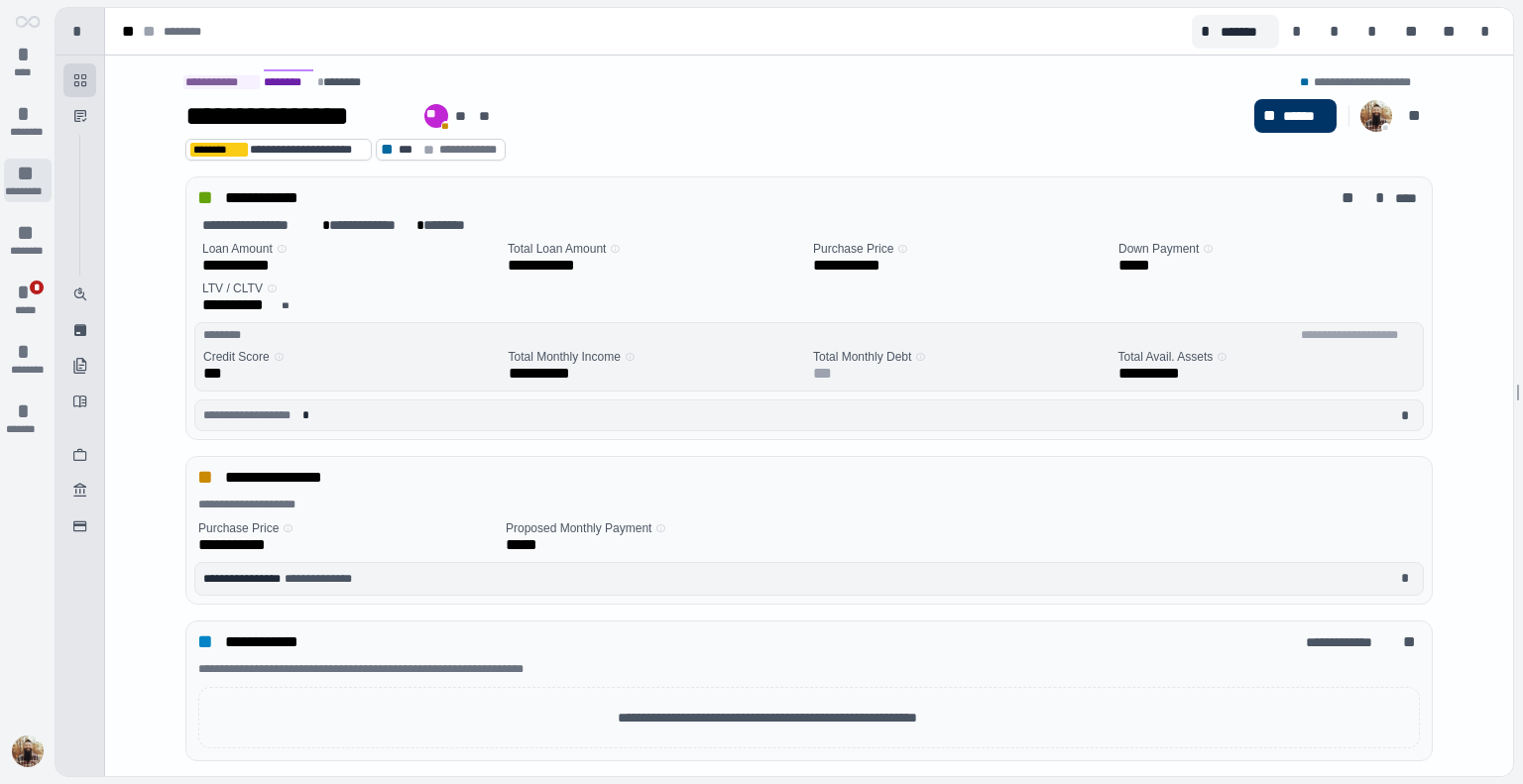 click on "**" at bounding box center [28, 173] 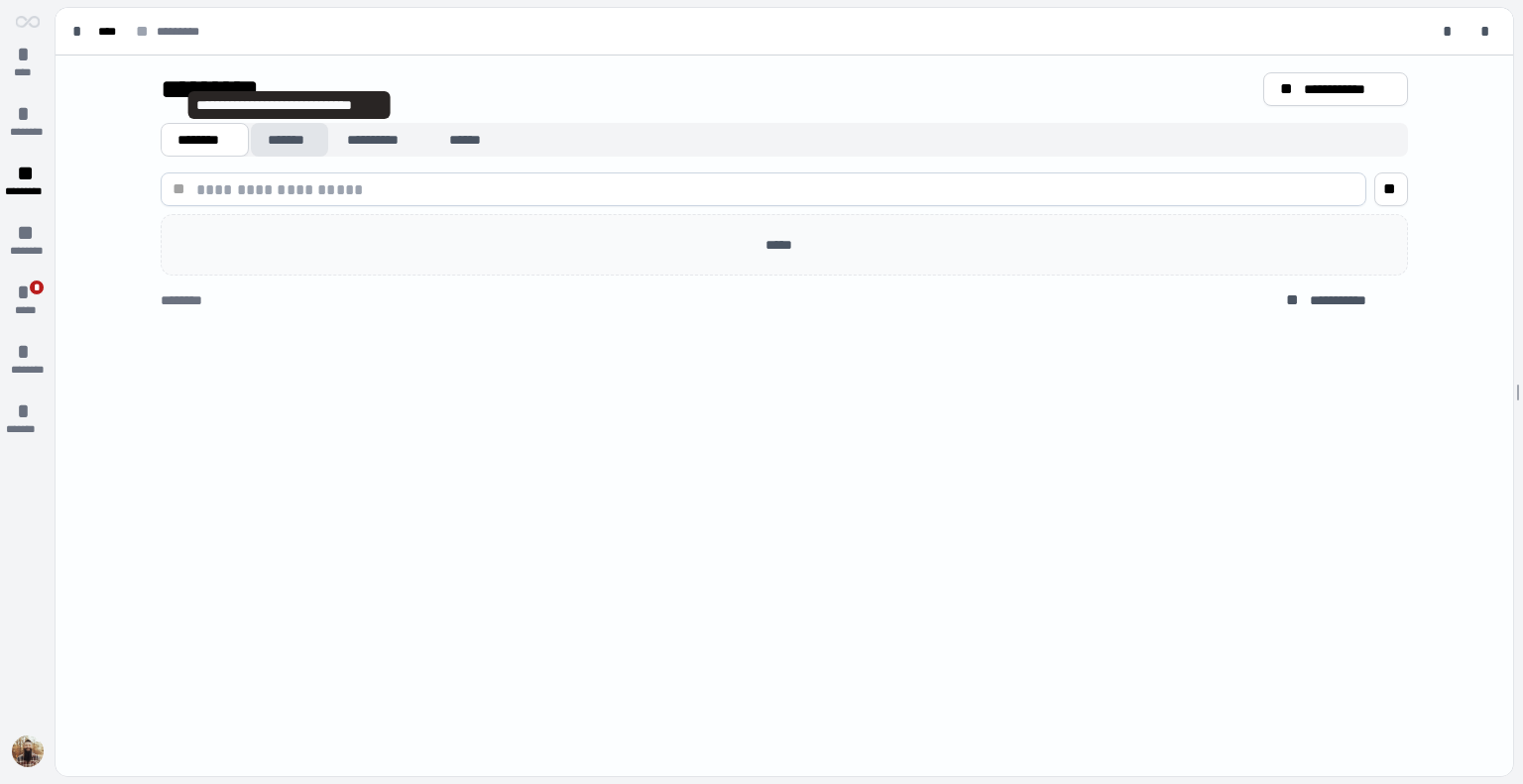 click on "*******" at bounding box center [290, 140] 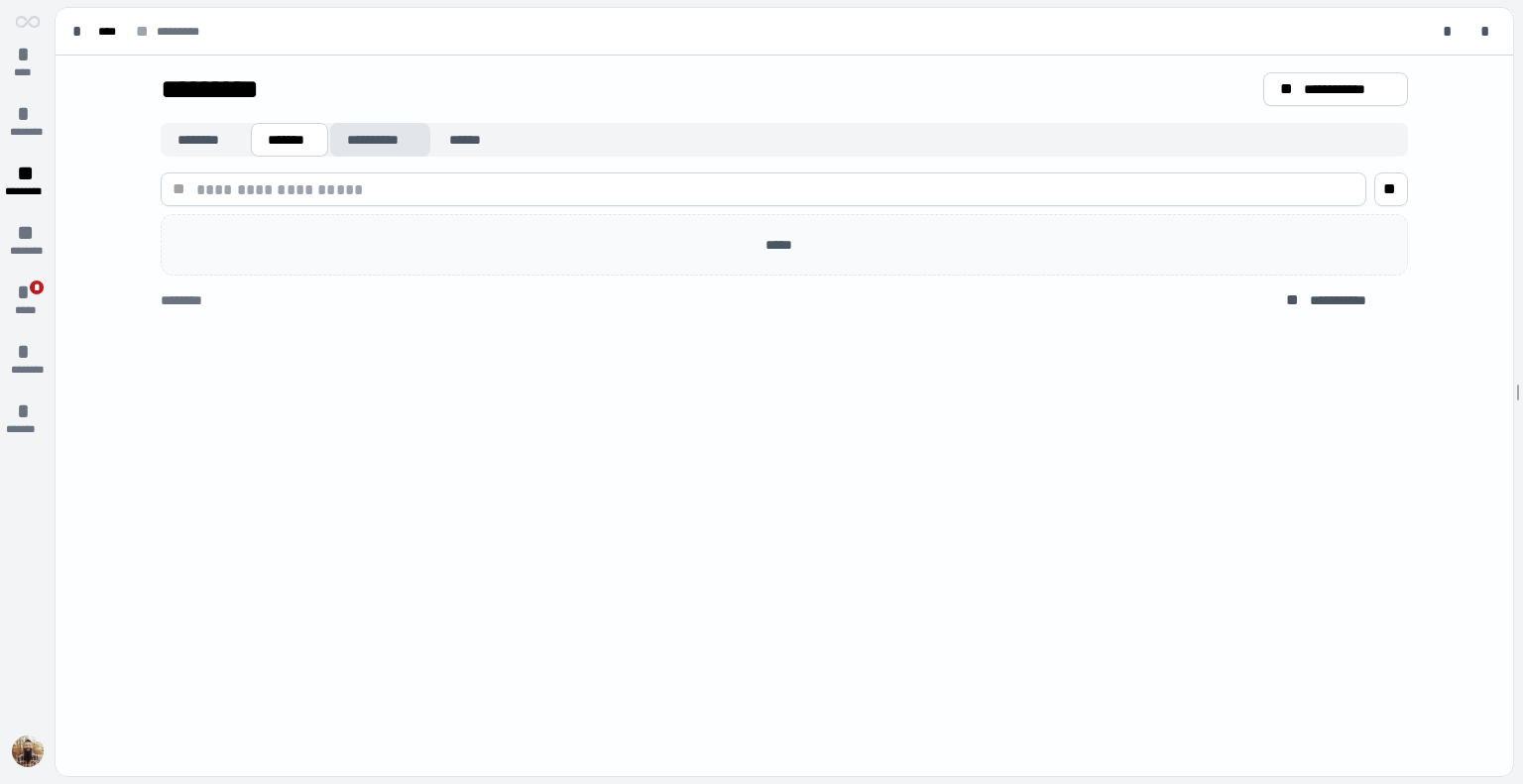 click on "**********" at bounding box center (380, 140) 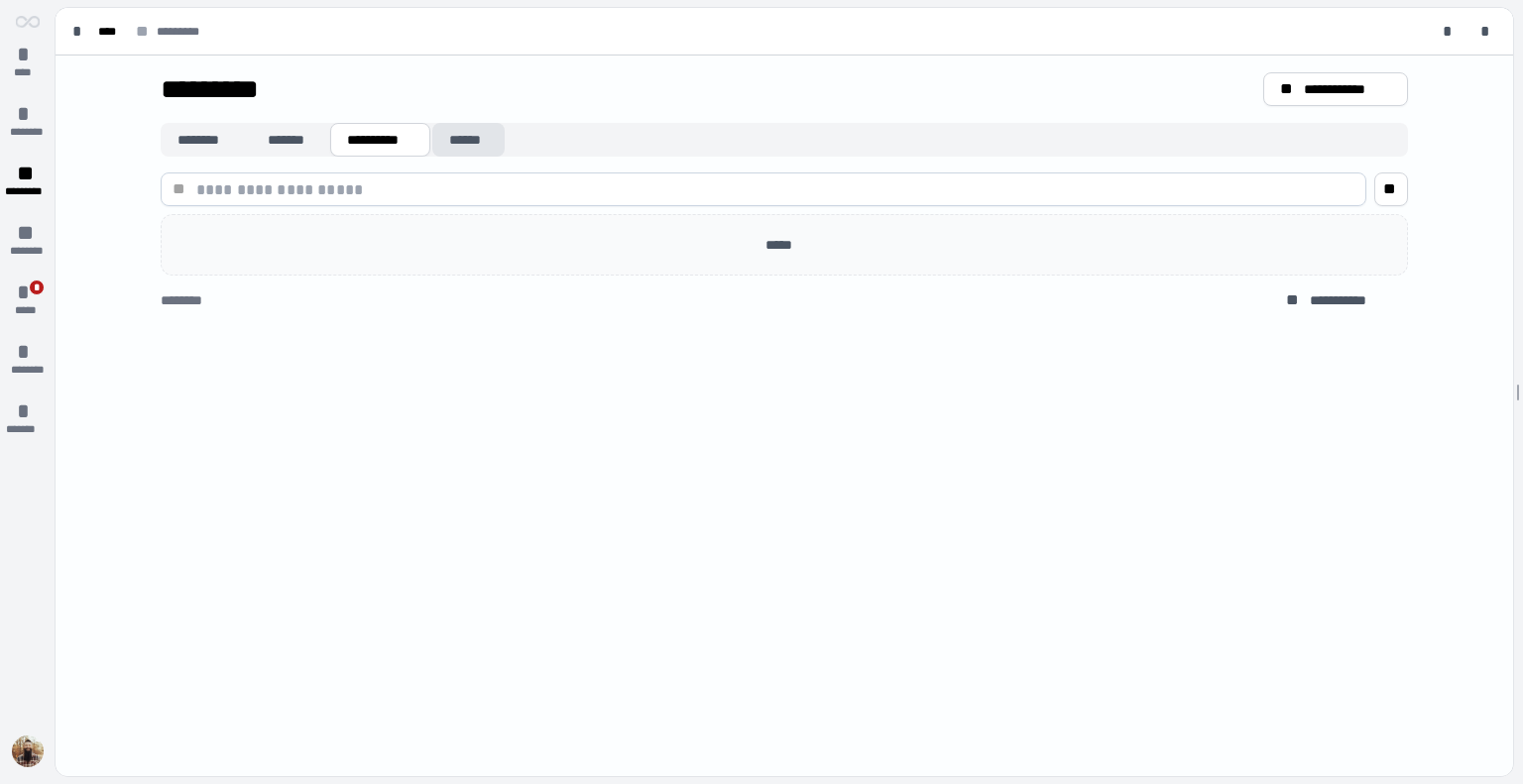 click on "******" at bounding box center (468, 140) 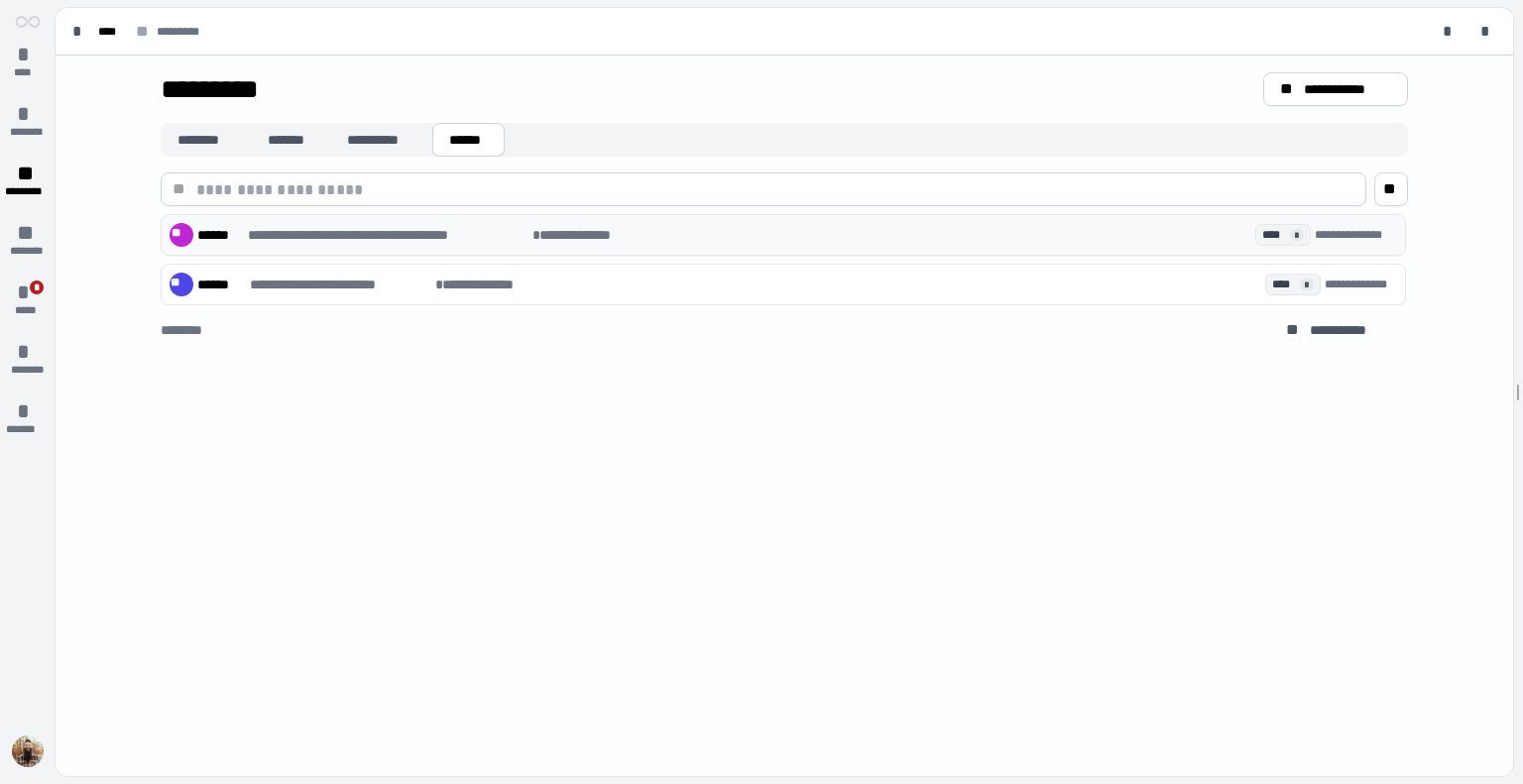 click on "[FIRST] [LAST] [STREET] [CITY] [STATE] [ZIP]" at bounding box center [783, 235] 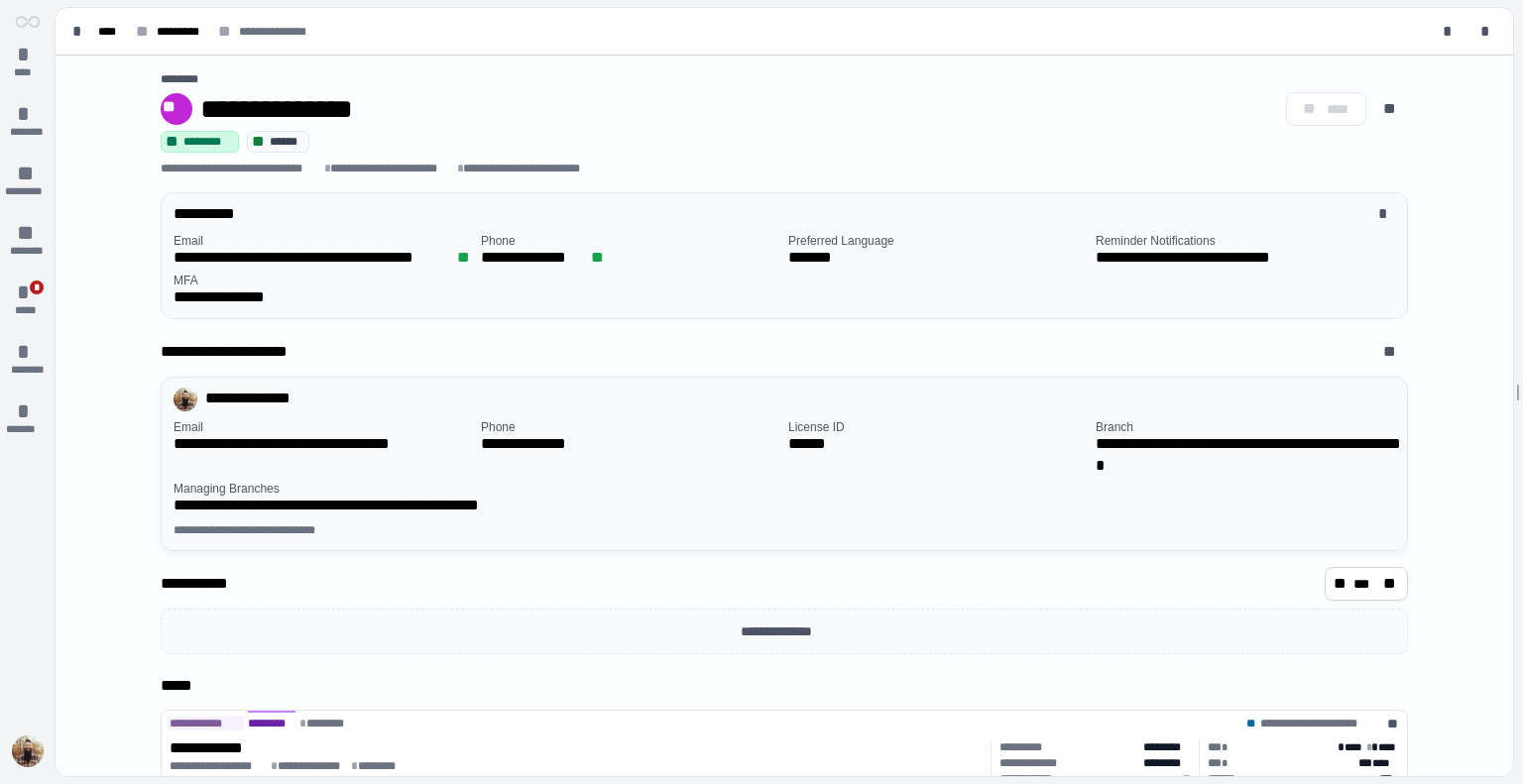 scroll, scrollTop: 57, scrollLeft: 0, axis: vertical 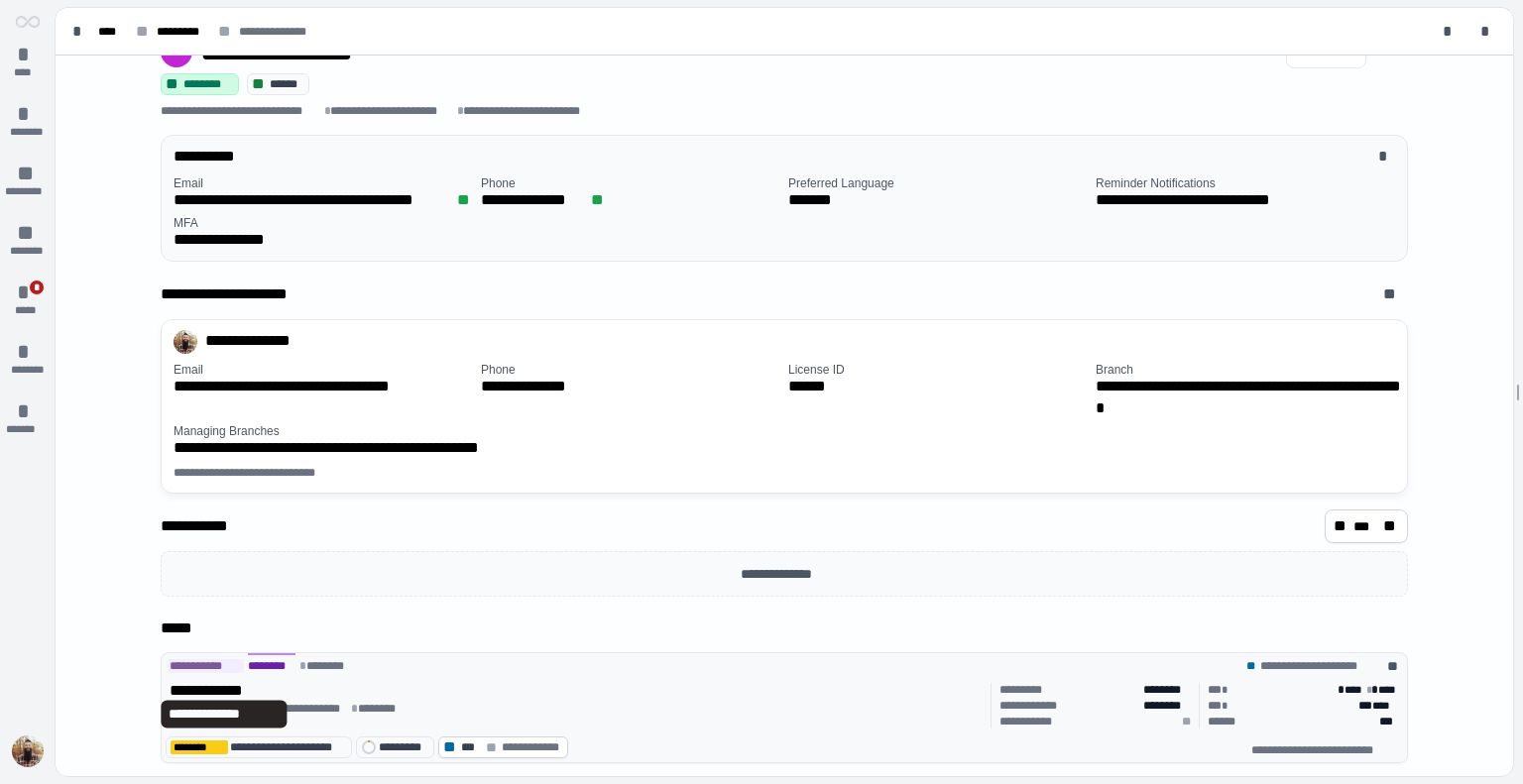 click on "**********" at bounding box center [224, 691] 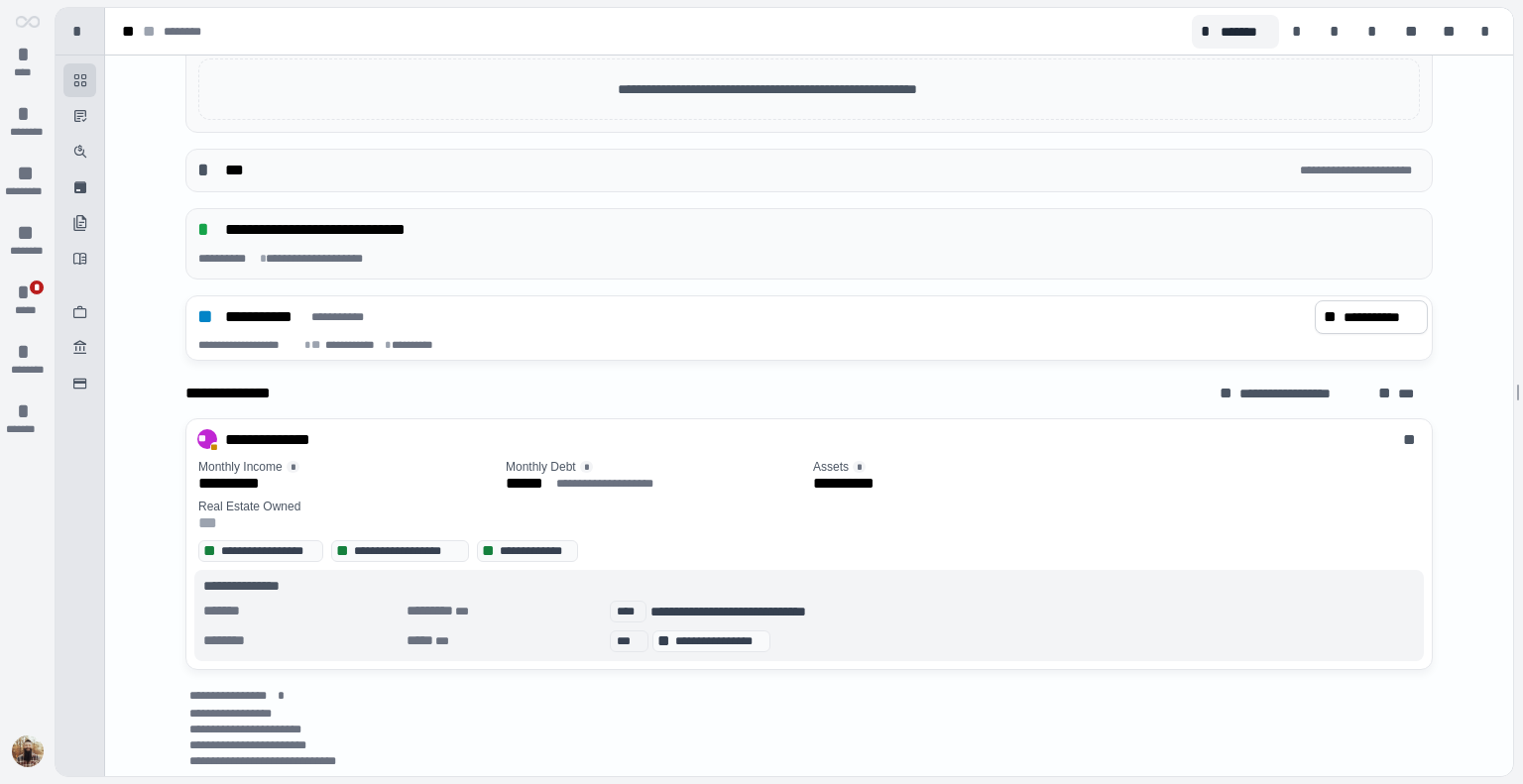 scroll, scrollTop: 0, scrollLeft: 0, axis: both 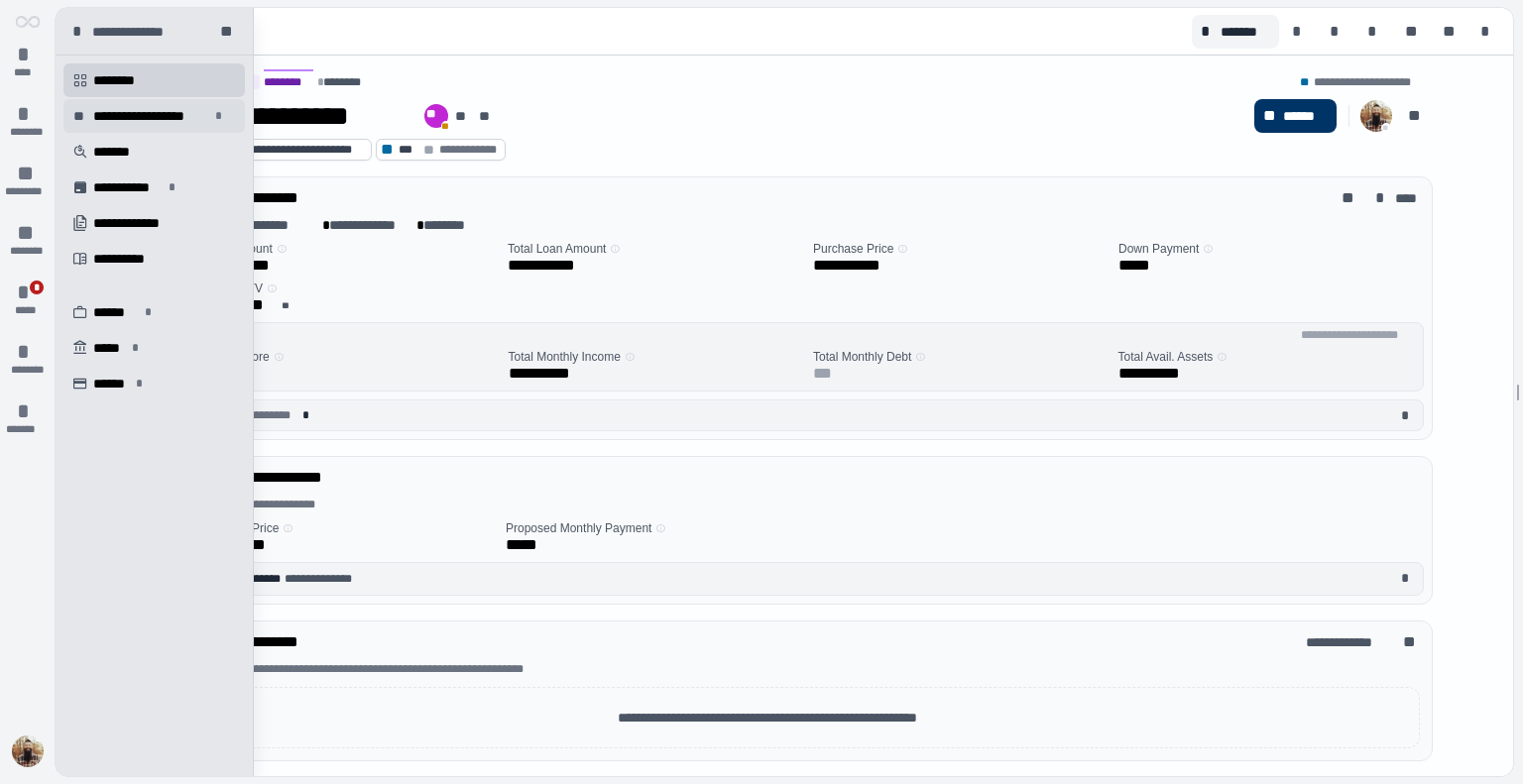 click on "**********" at bounding box center (151, 116) 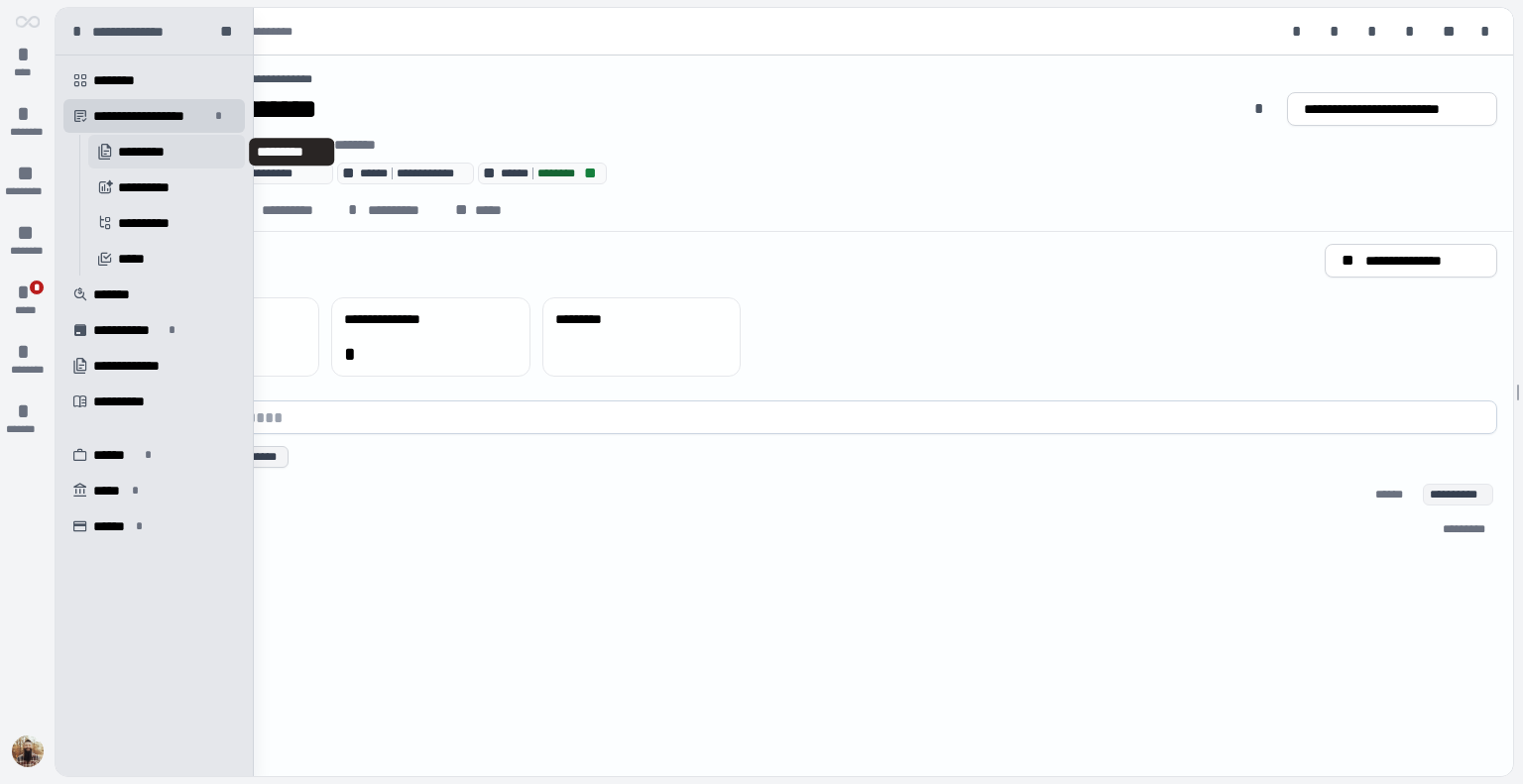 click on "*********" at bounding box center (153, 152) 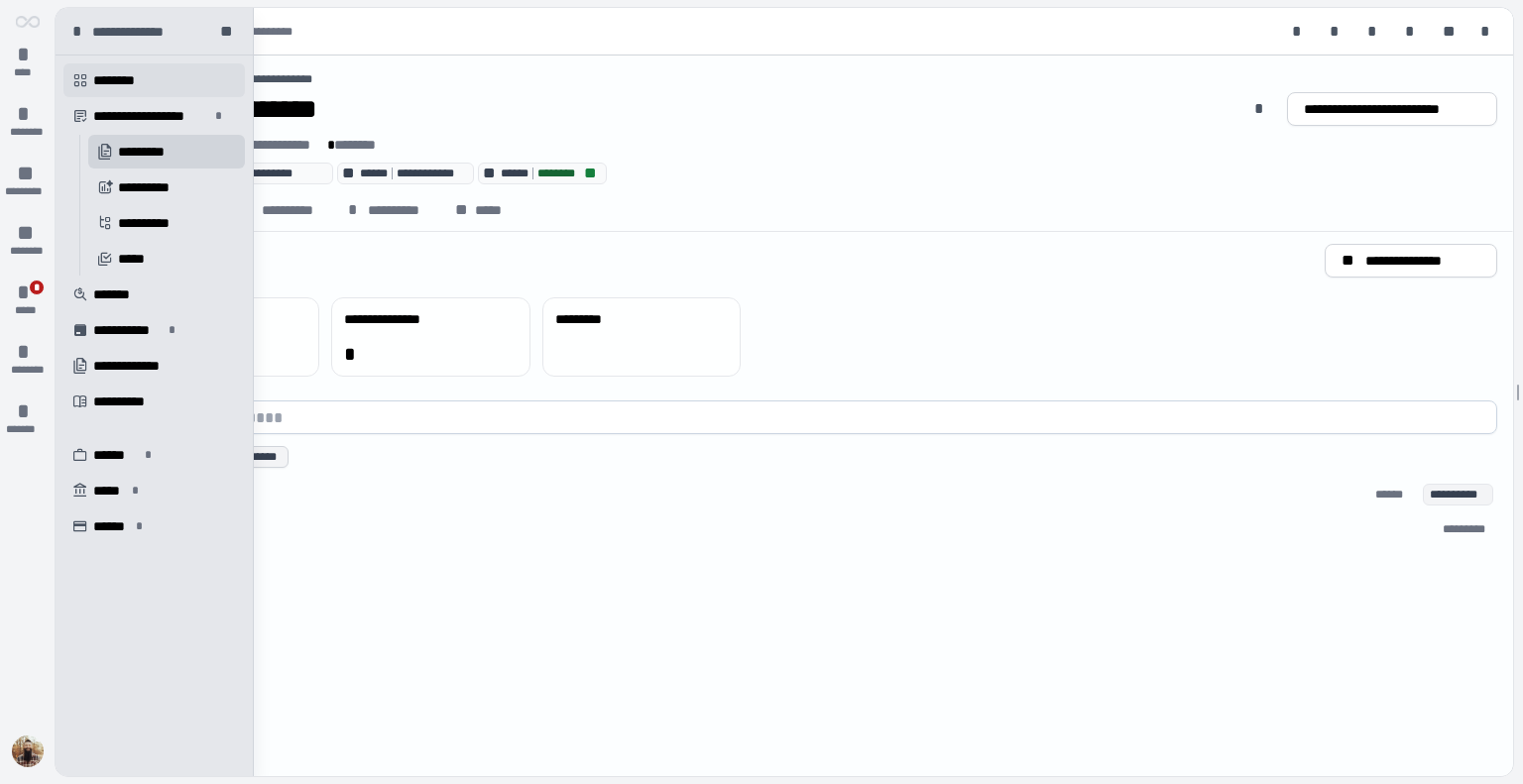 click on "" at bounding box center [80, 80] 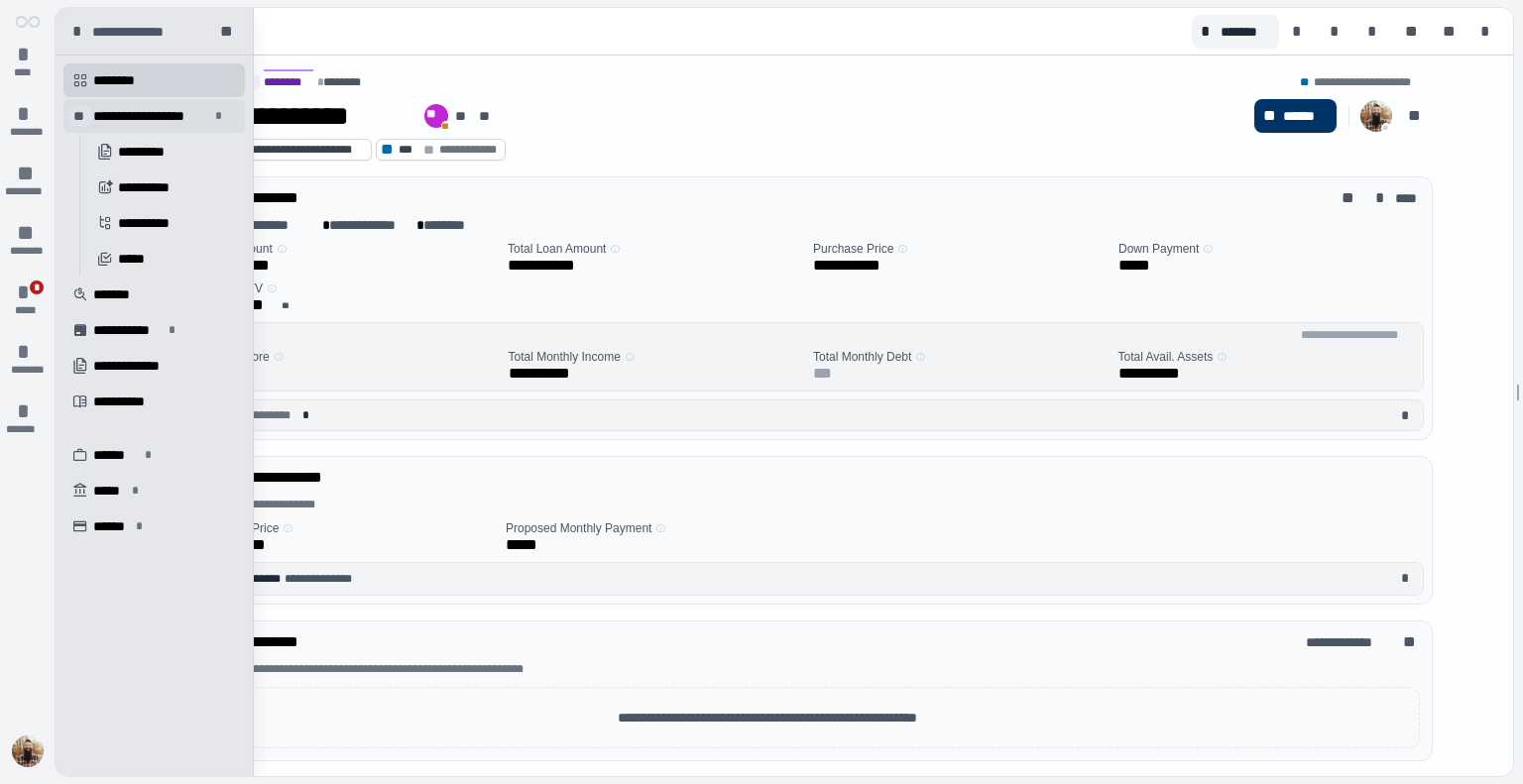 click on "**" at bounding box center (80, 116) 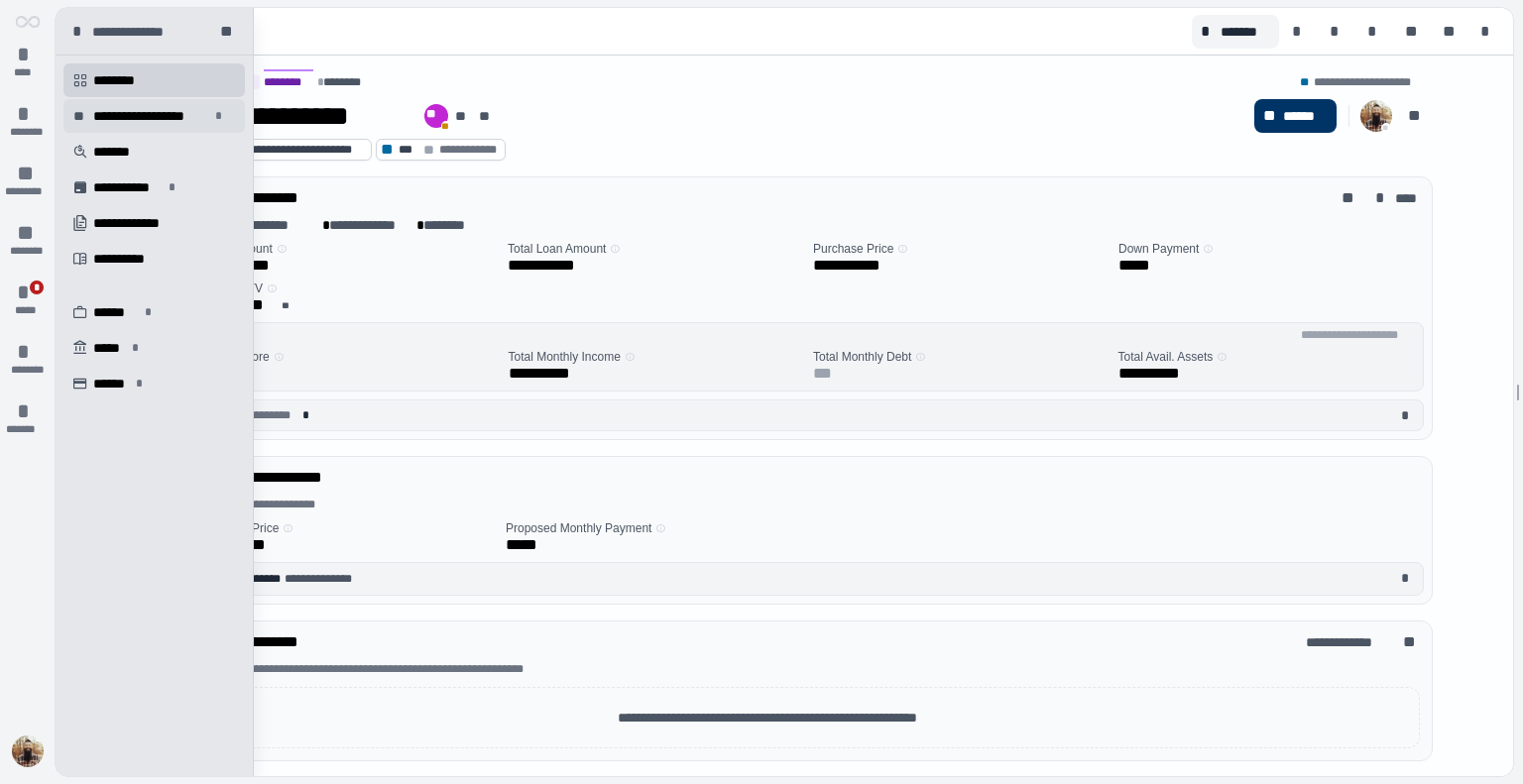 click on "**********" at bounding box center (151, 116) 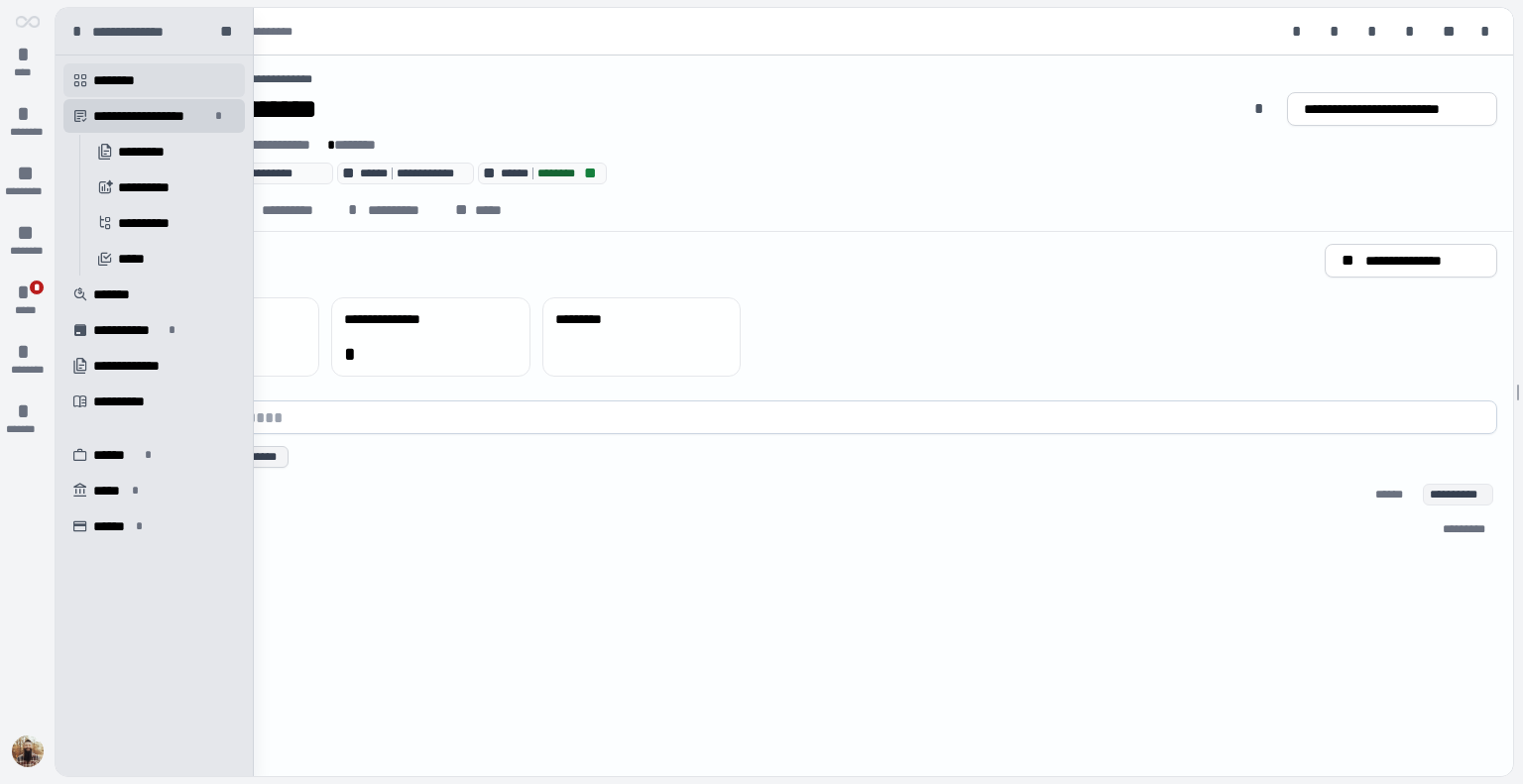 click on "********" at bounding box center [121, 80] 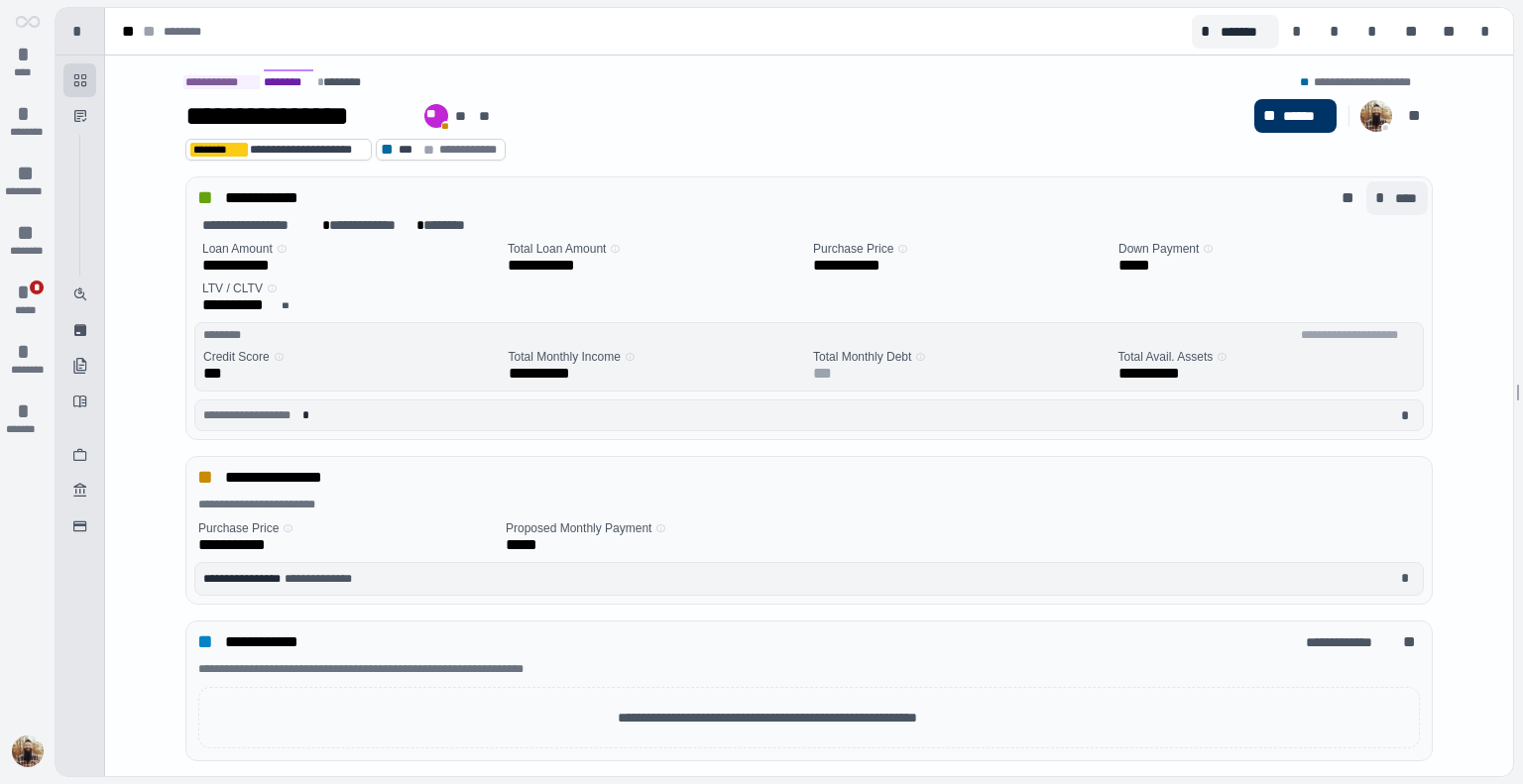 click on "****" at bounding box center (1407, 198) 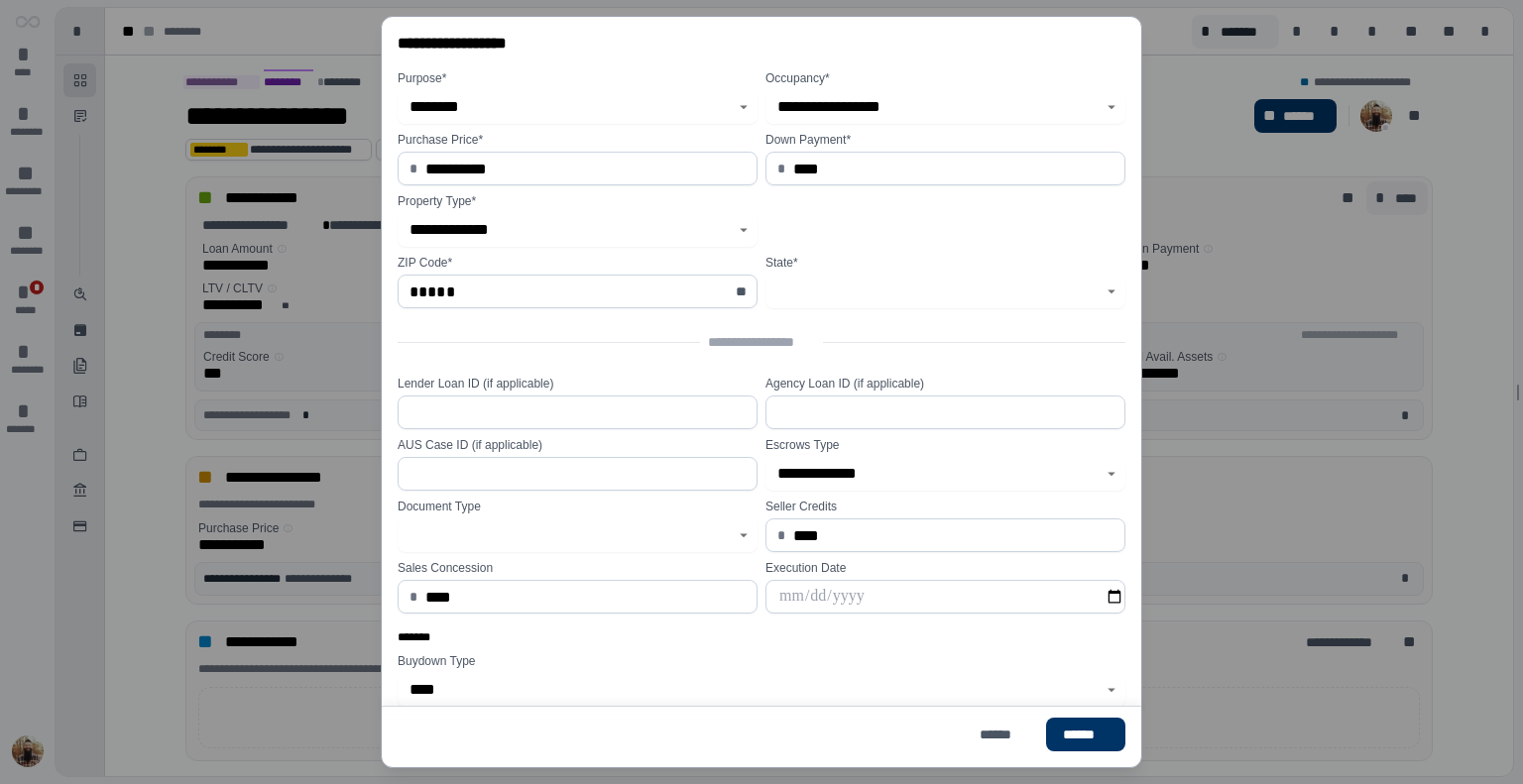 type on "**********" 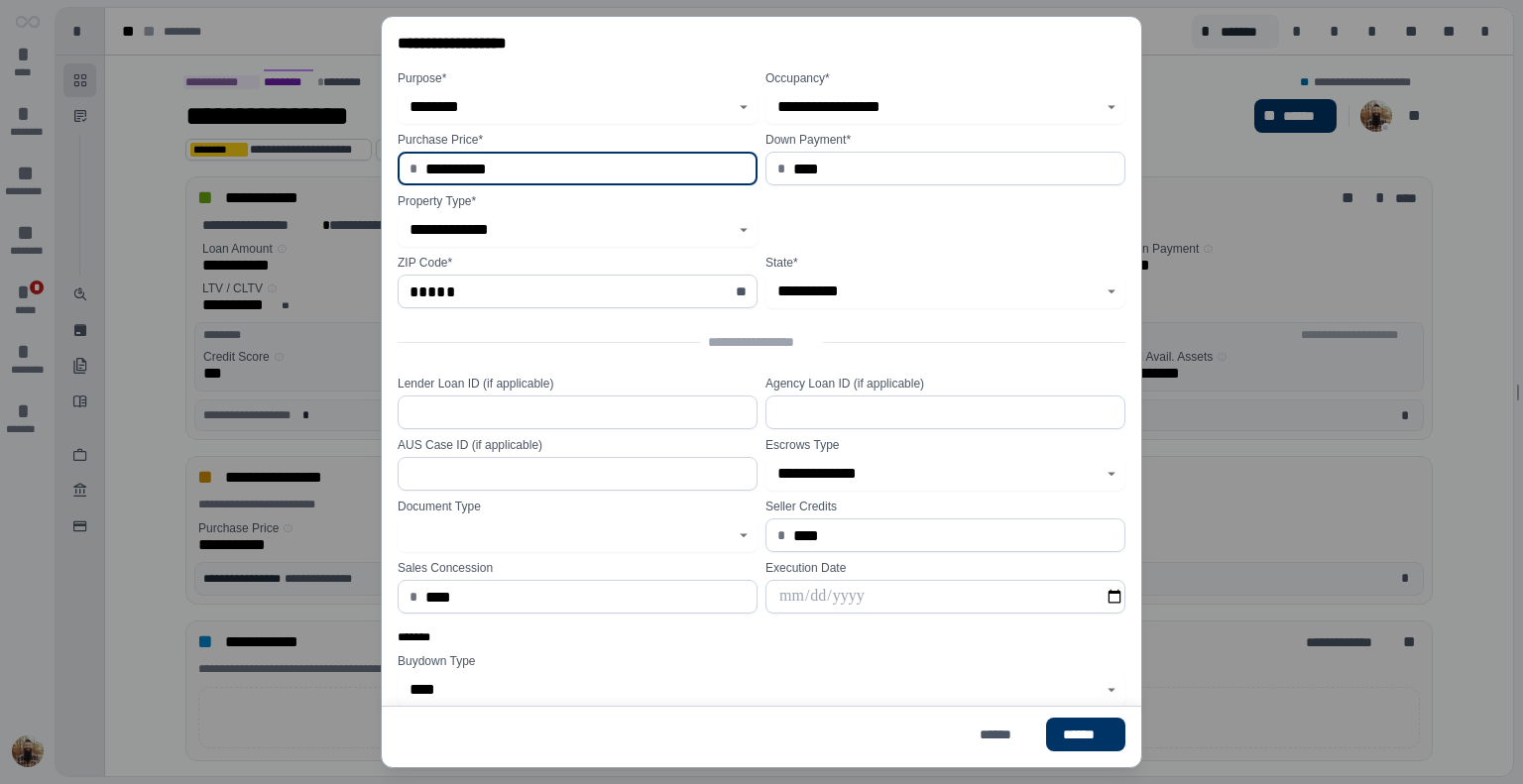 drag, startPoint x: 527, startPoint y: 175, endPoint x: 0, endPoint y: 269, distance: 535.31766 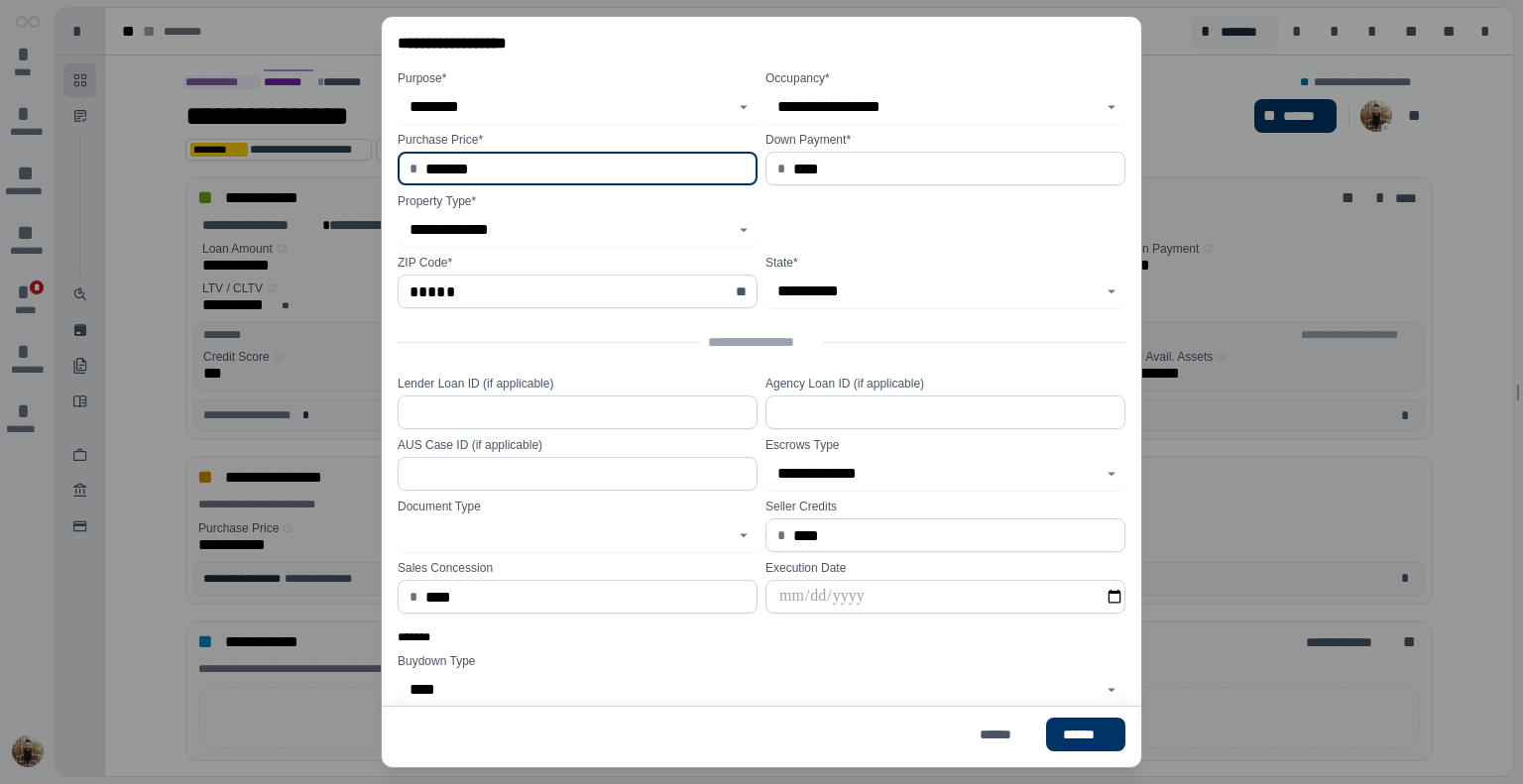 type on "**********" 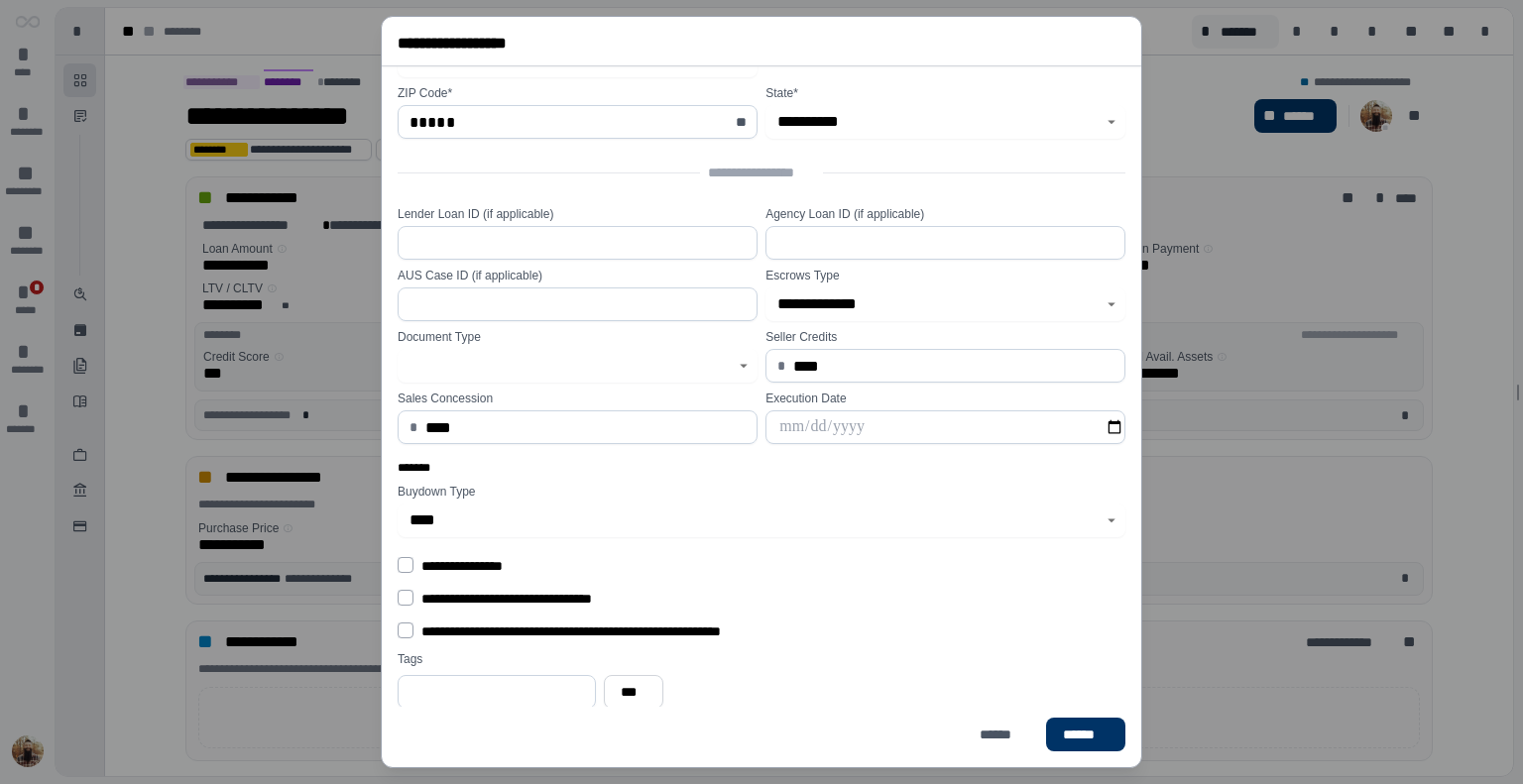 scroll, scrollTop: 174, scrollLeft: 0, axis: vertical 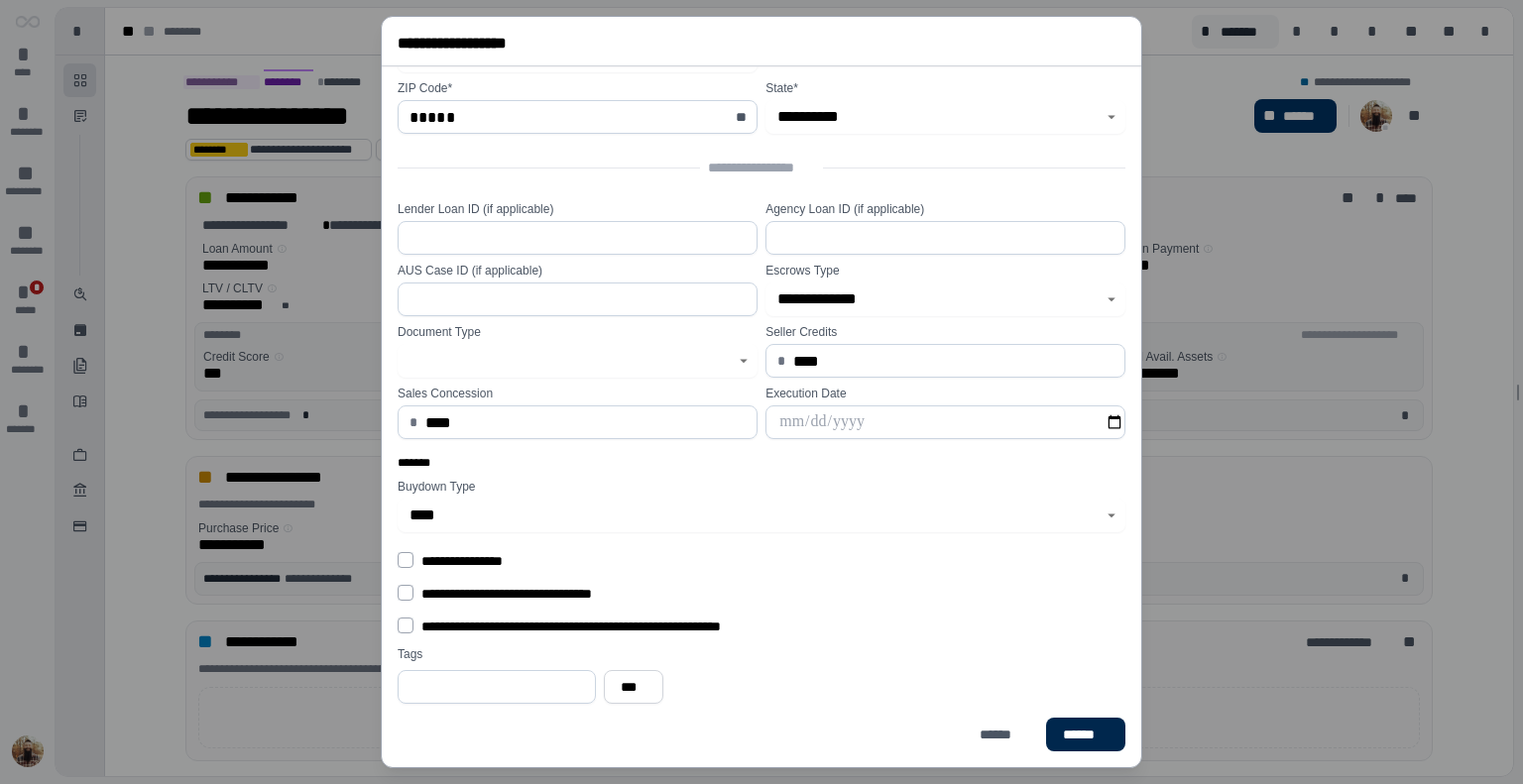 click on "******" at bounding box center [1086, 734] 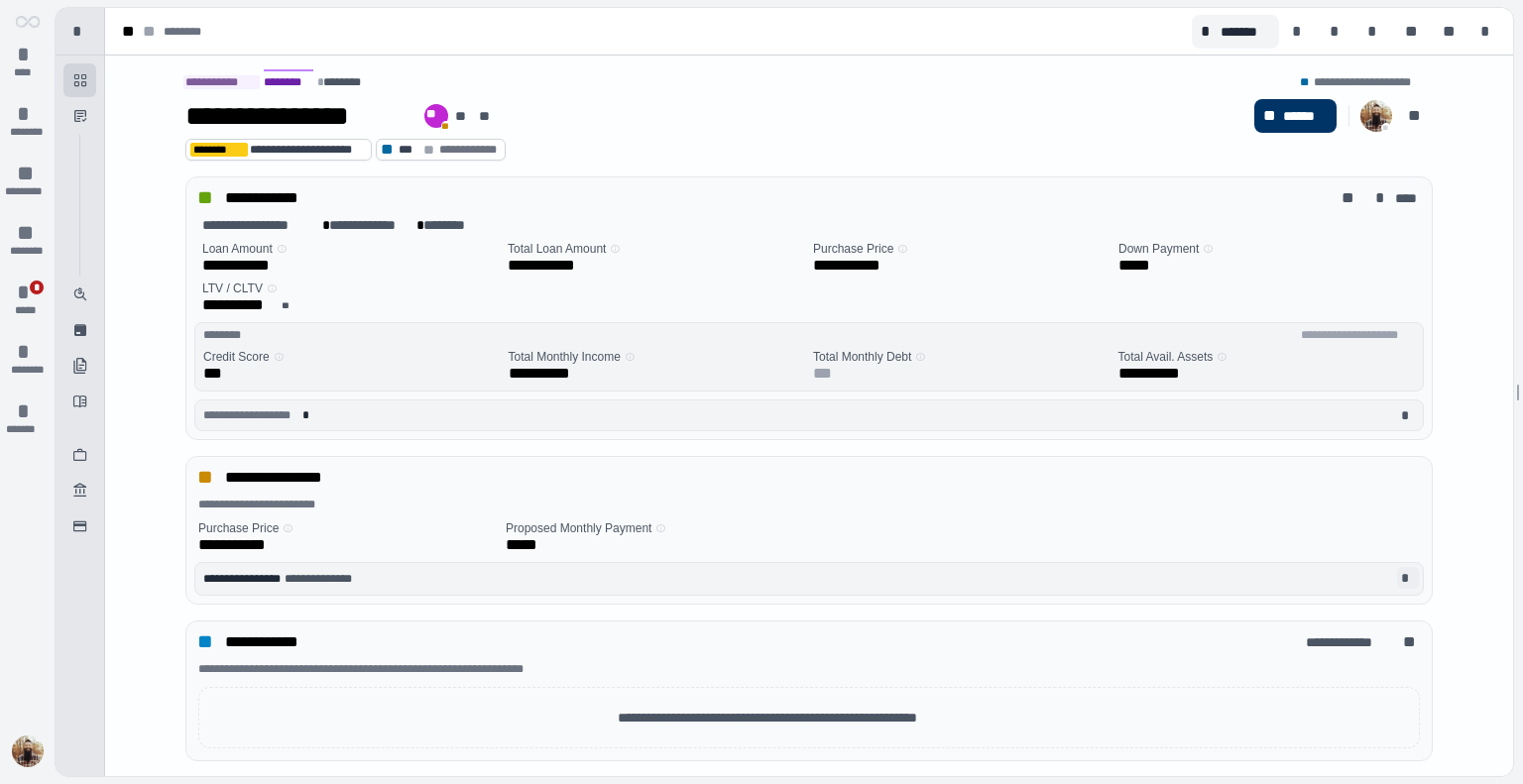 click on "*" at bounding box center (1408, 578) 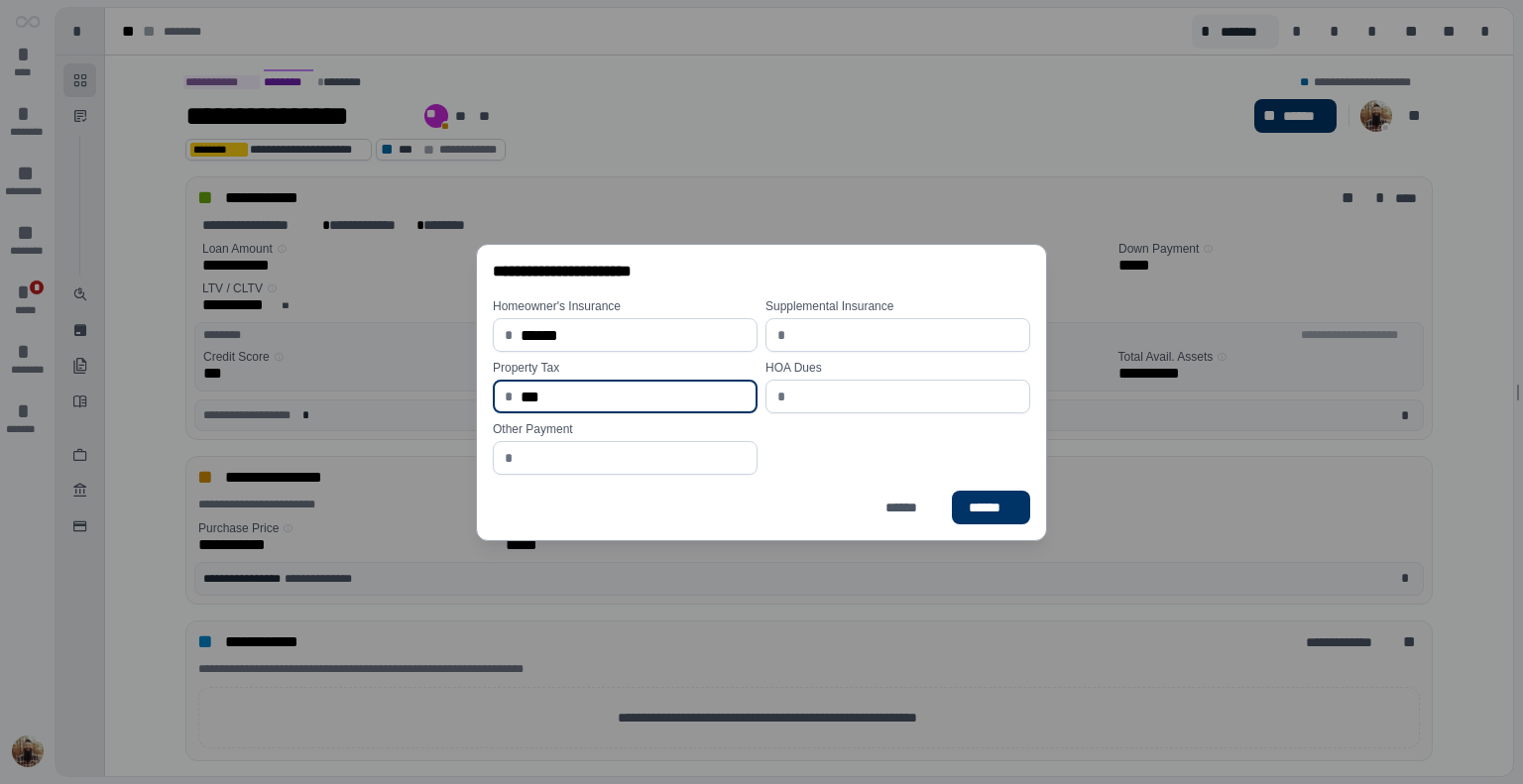 type on "******" 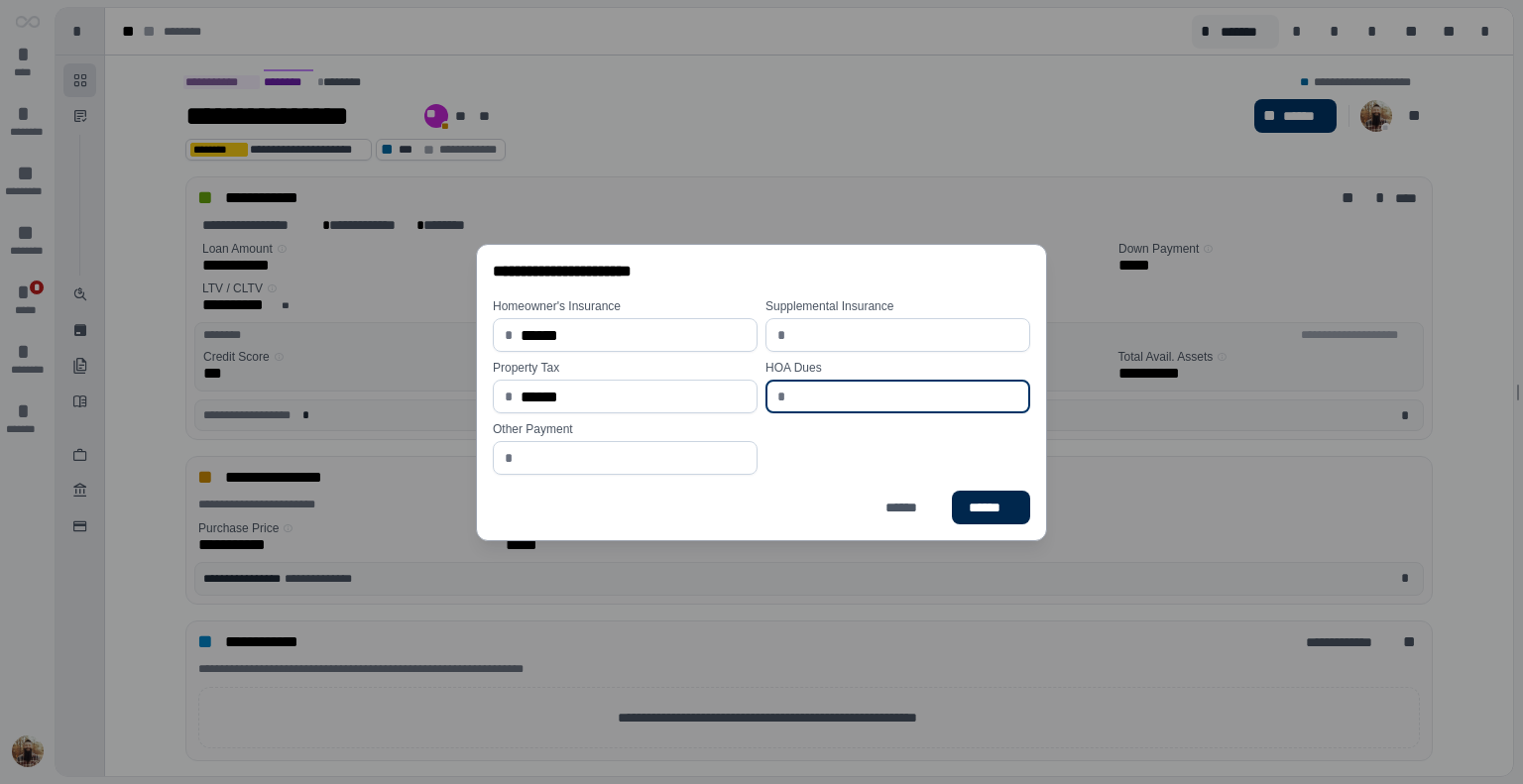 click on "******" at bounding box center [991, 507] 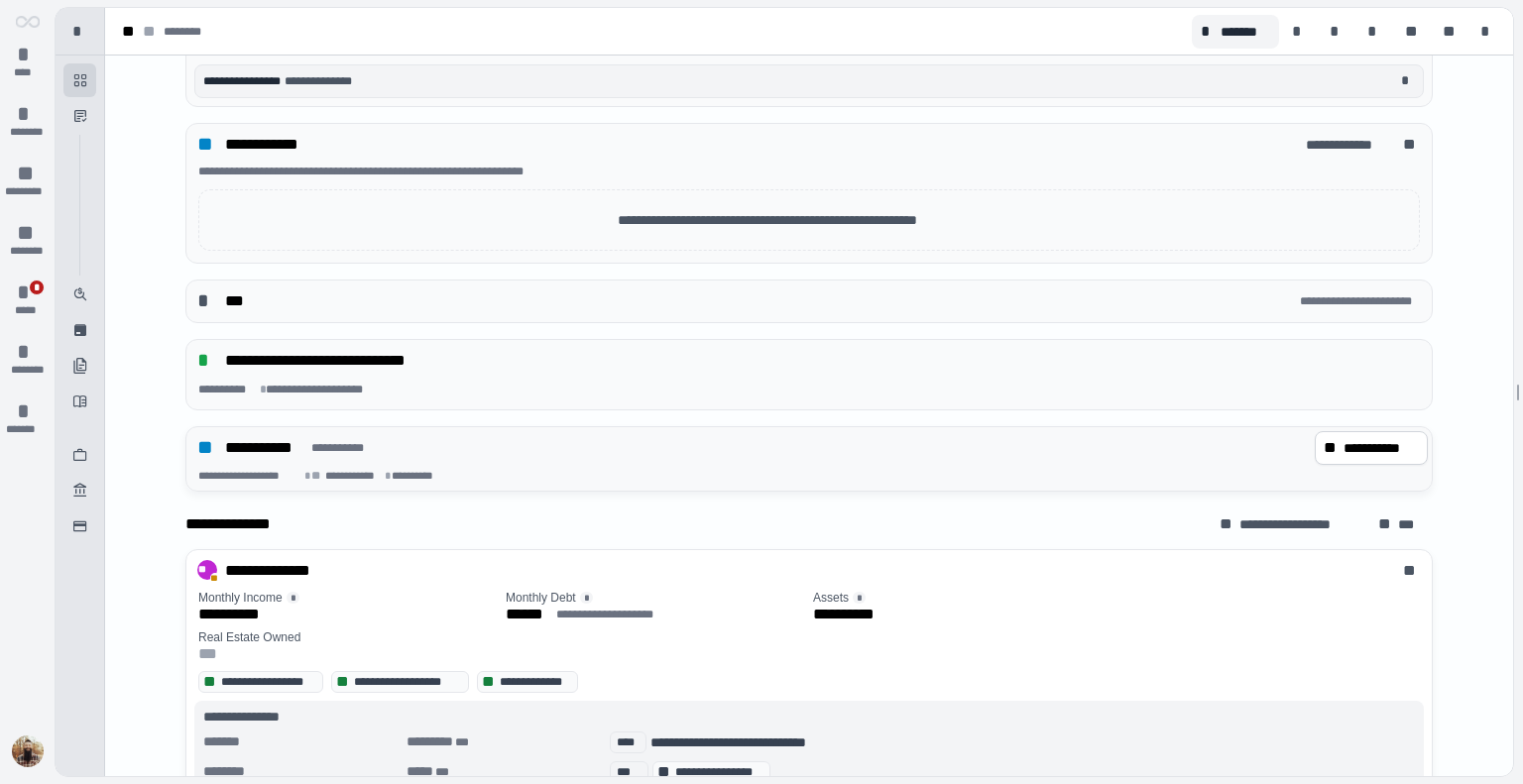 scroll, scrollTop: 500, scrollLeft: 0, axis: vertical 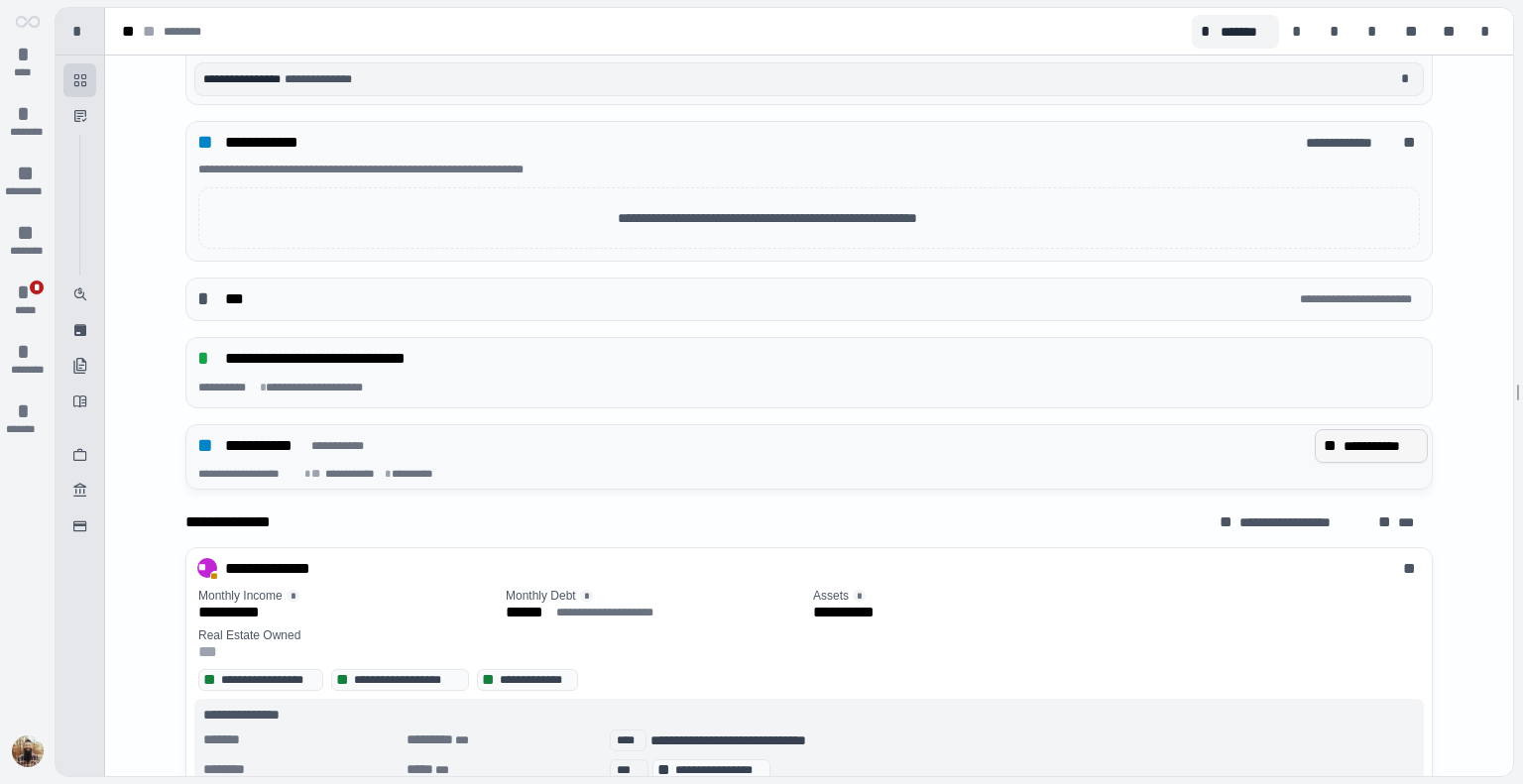 click on "**********" at bounding box center [1381, 446] 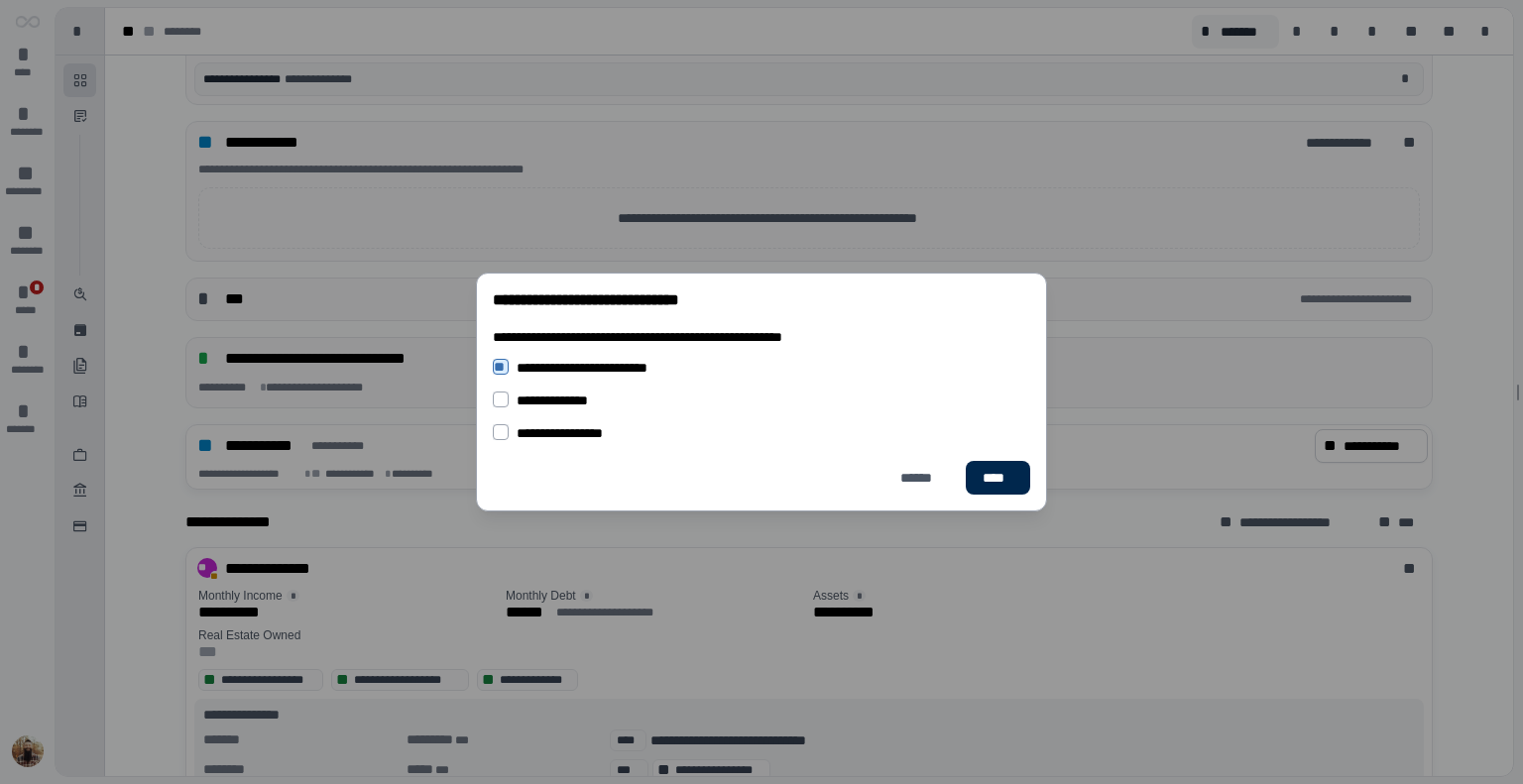 click on "****" at bounding box center [997, 478] 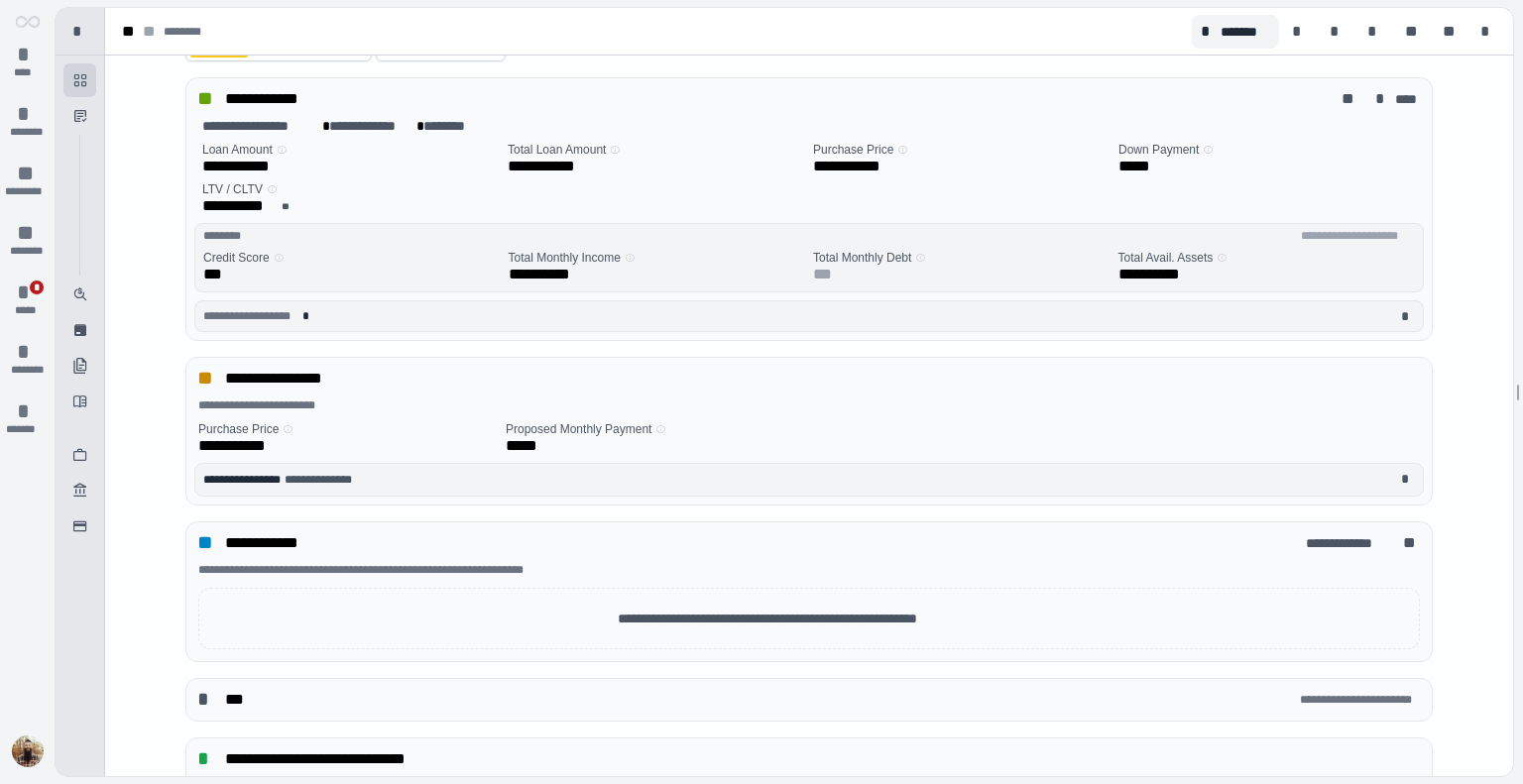 scroll, scrollTop: 0, scrollLeft: 0, axis: both 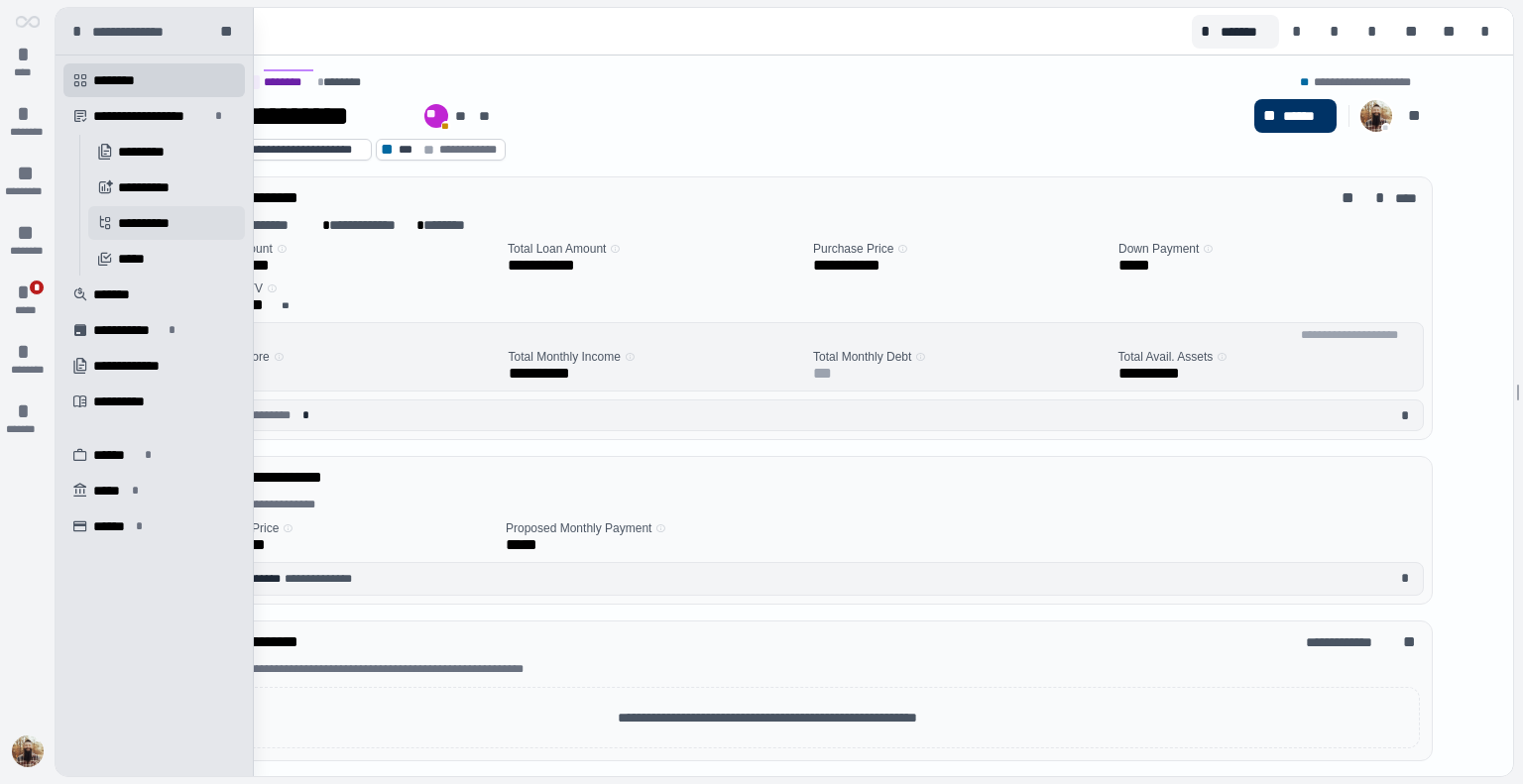 click on "**********" at bounding box center (151, 223) 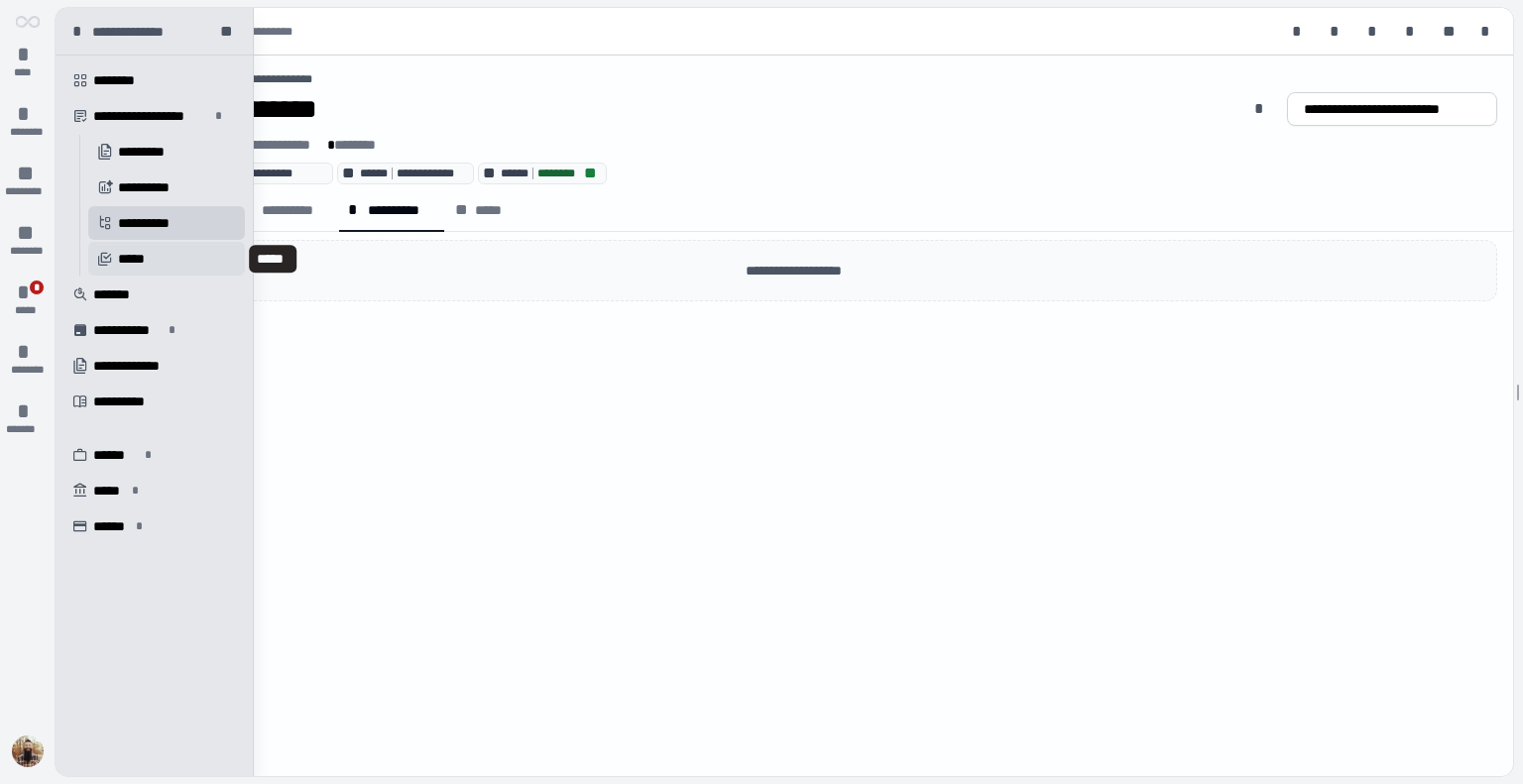 click on "󰄹 *****" at bounding box center [167, 259] 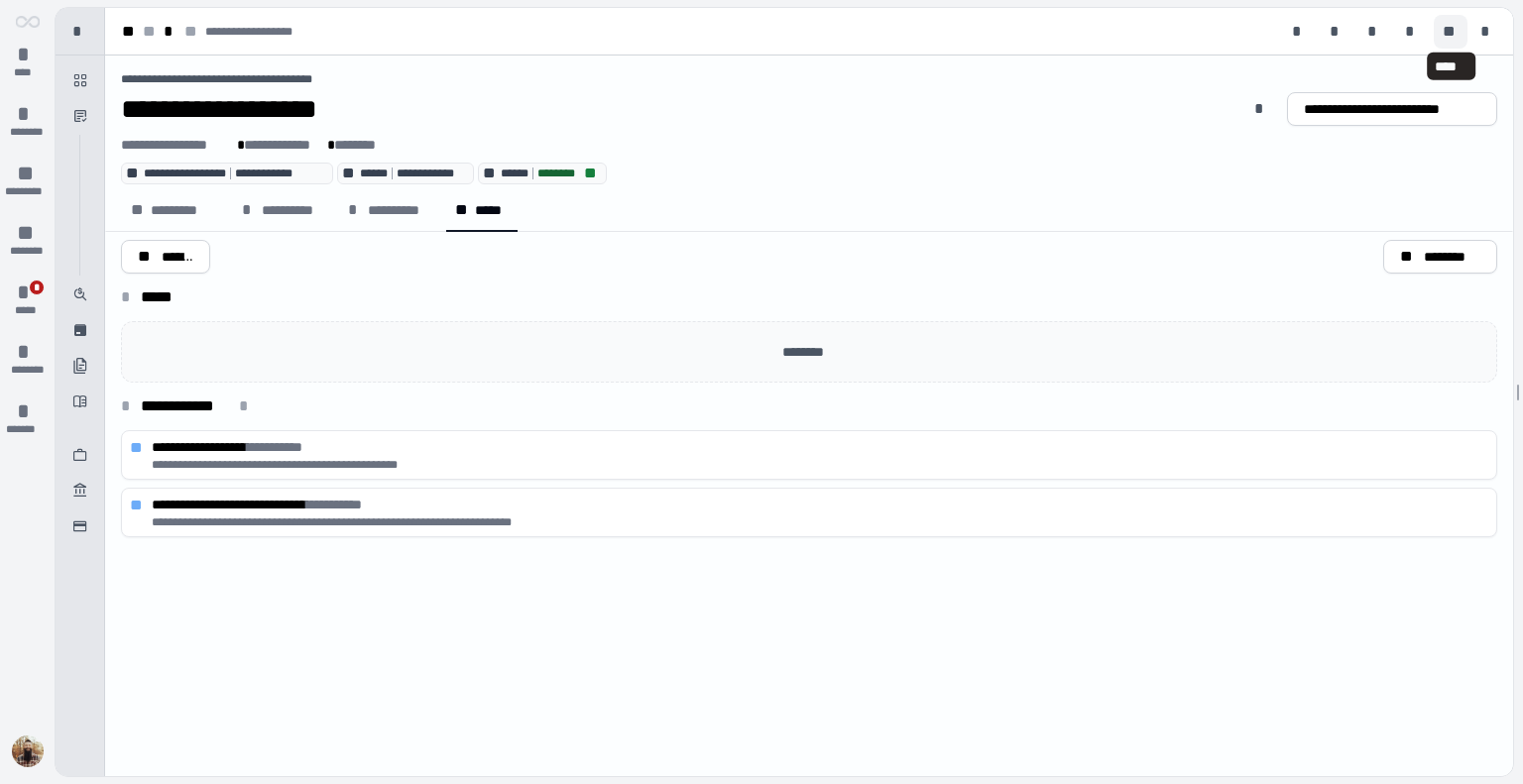 click on "**" at bounding box center (1451, 32) 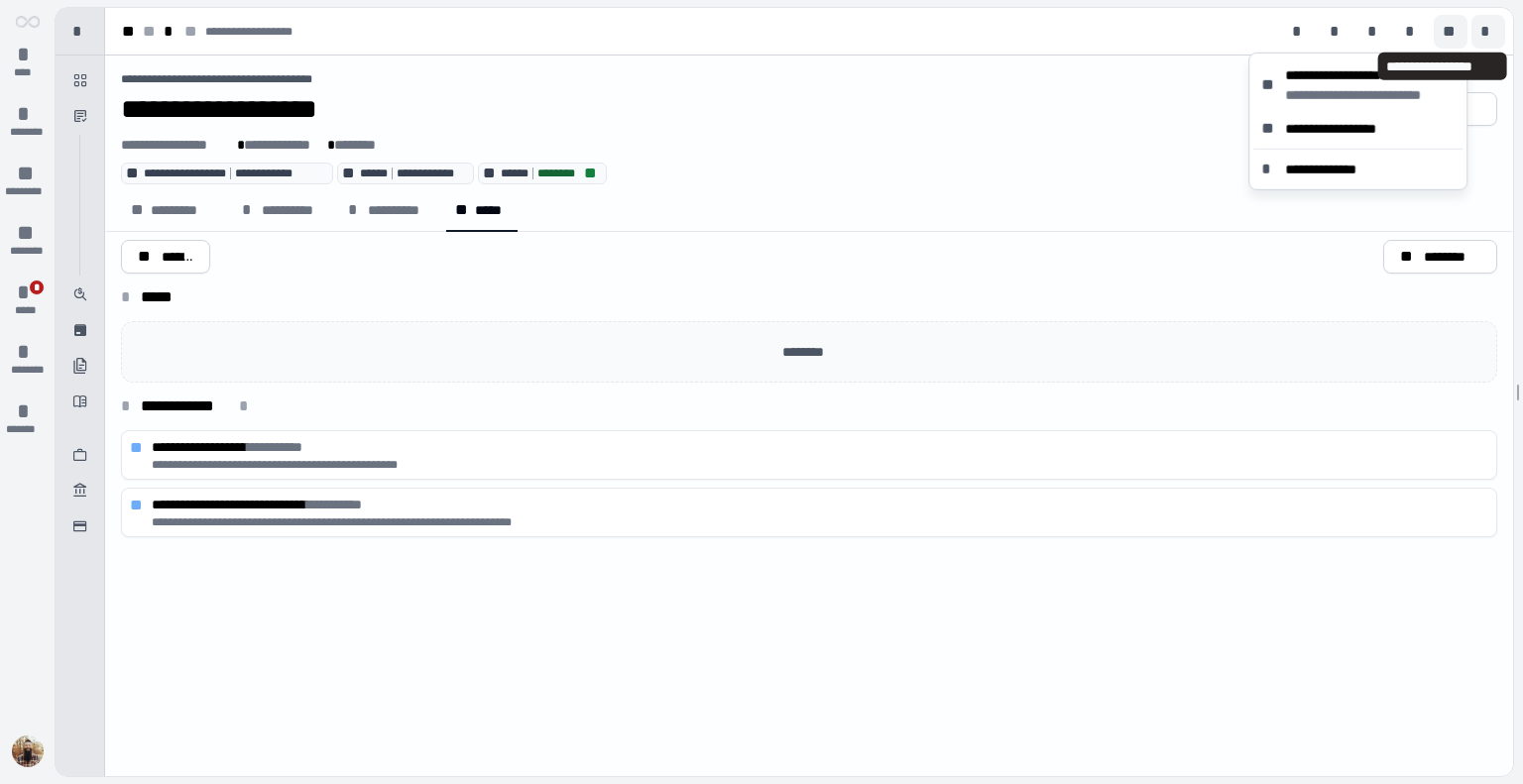 click on "*" at bounding box center (1488, 32) 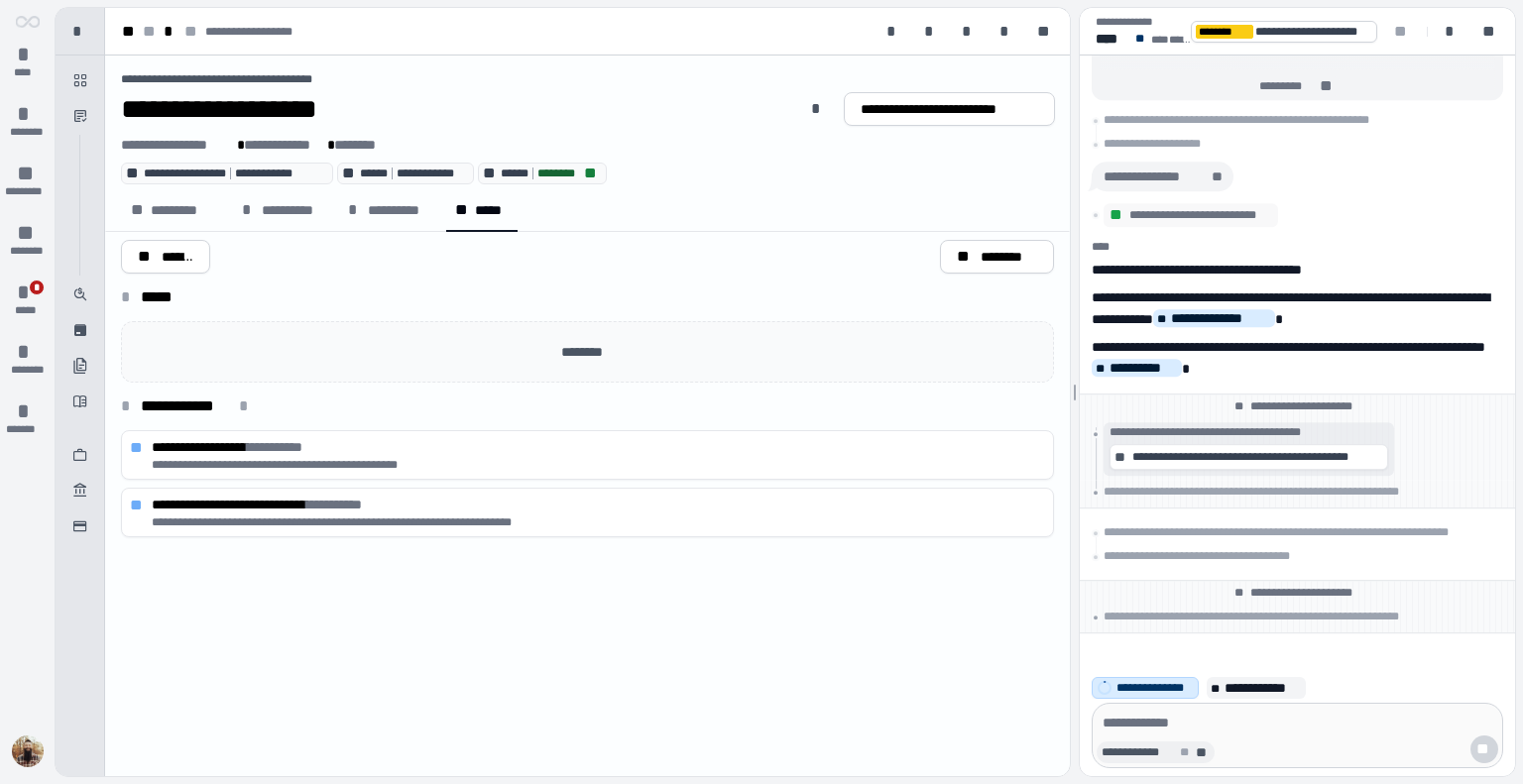 click on "**" at bounding box center [1203, 752] 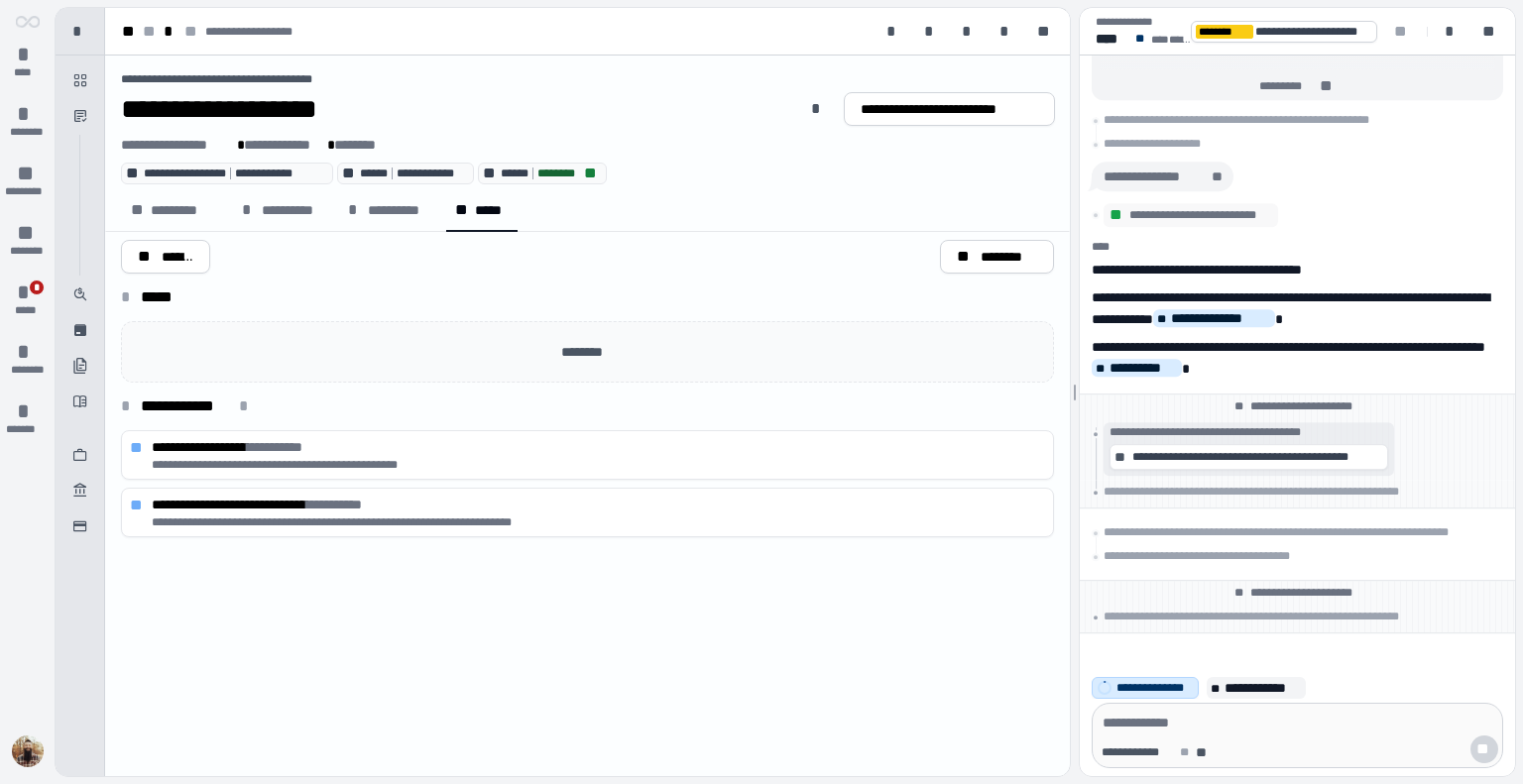 click at bounding box center [1297, 723] 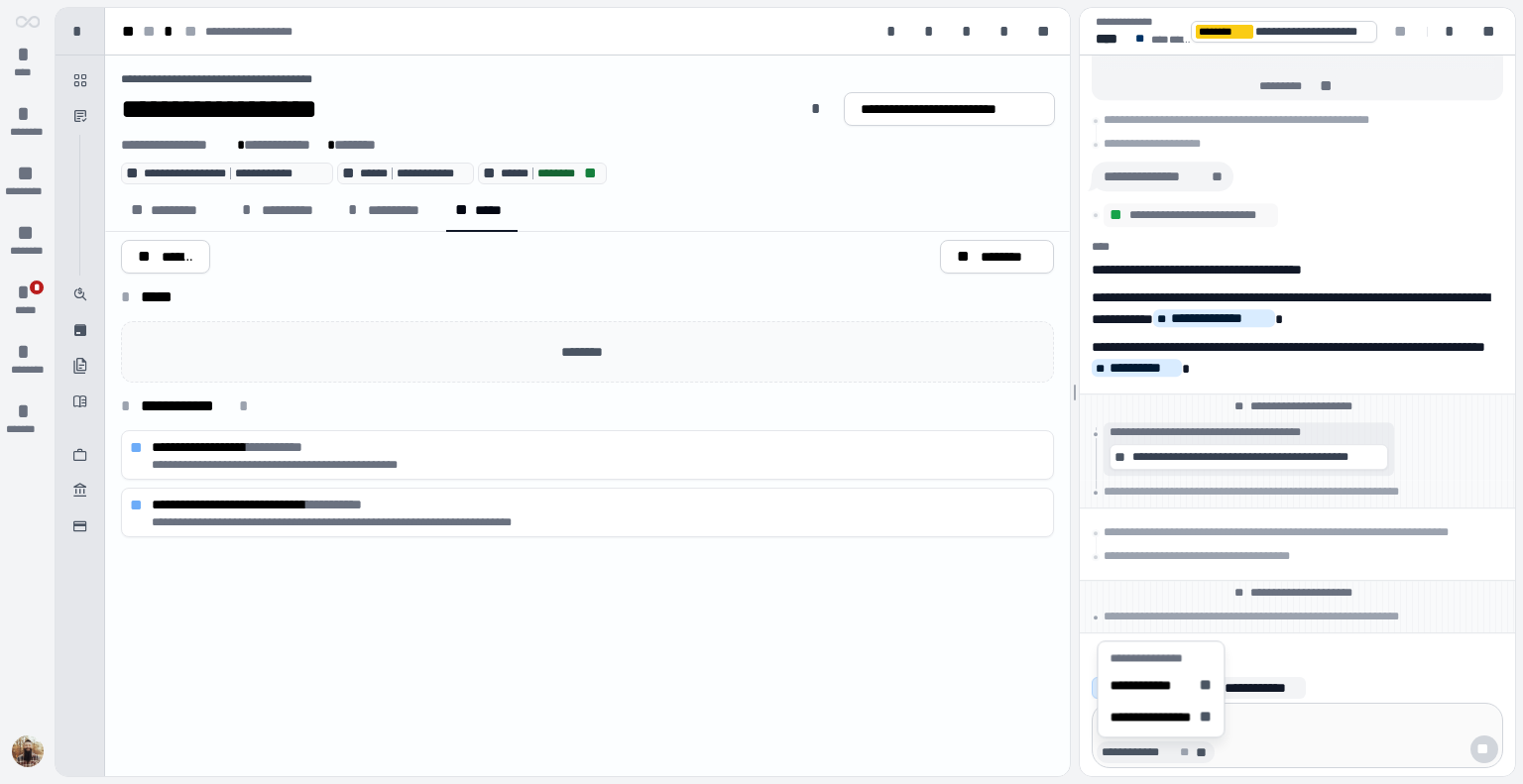 click on "**" at bounding box center [1186, 752] 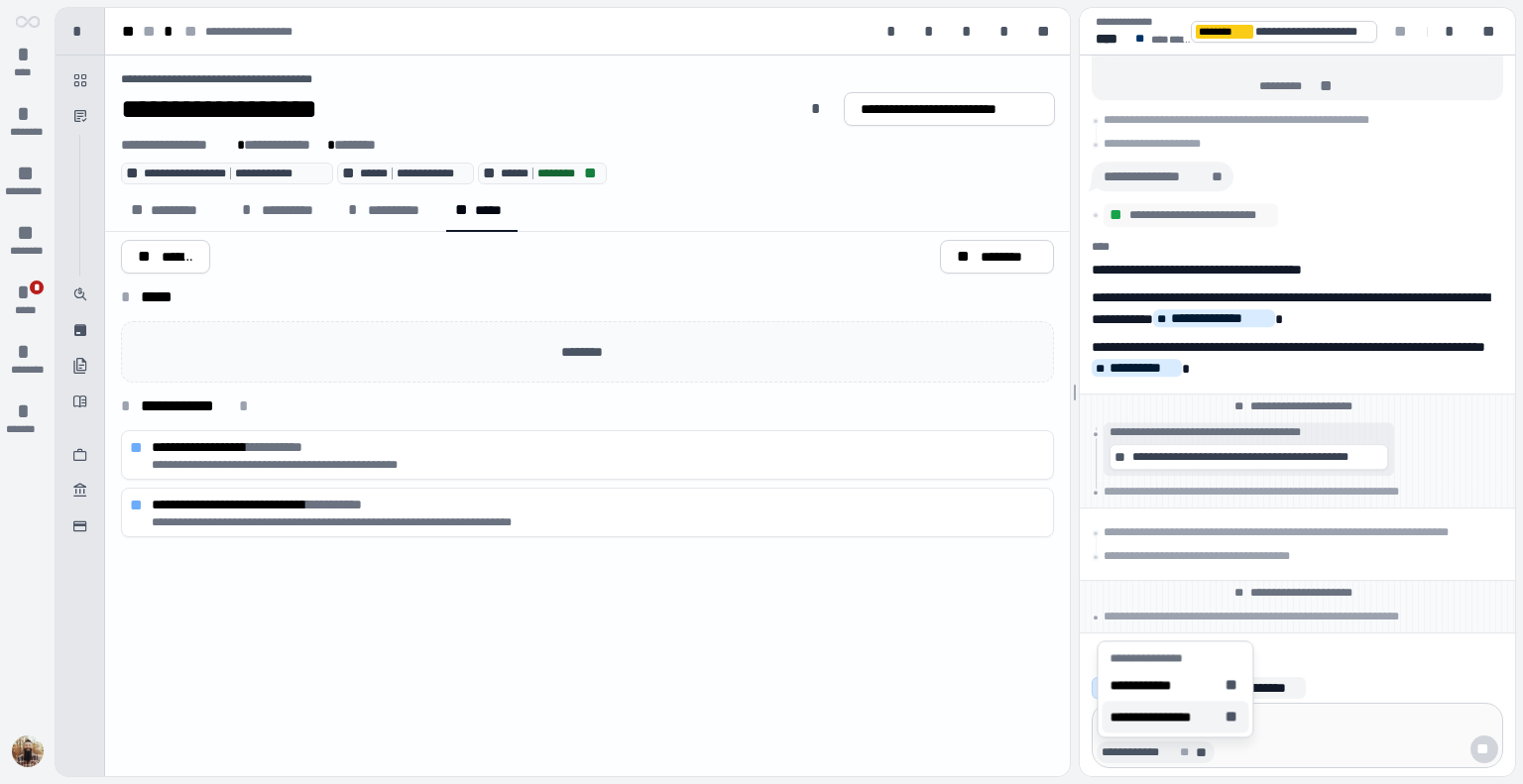 click on "**********" at bounding box center [1163, 717] 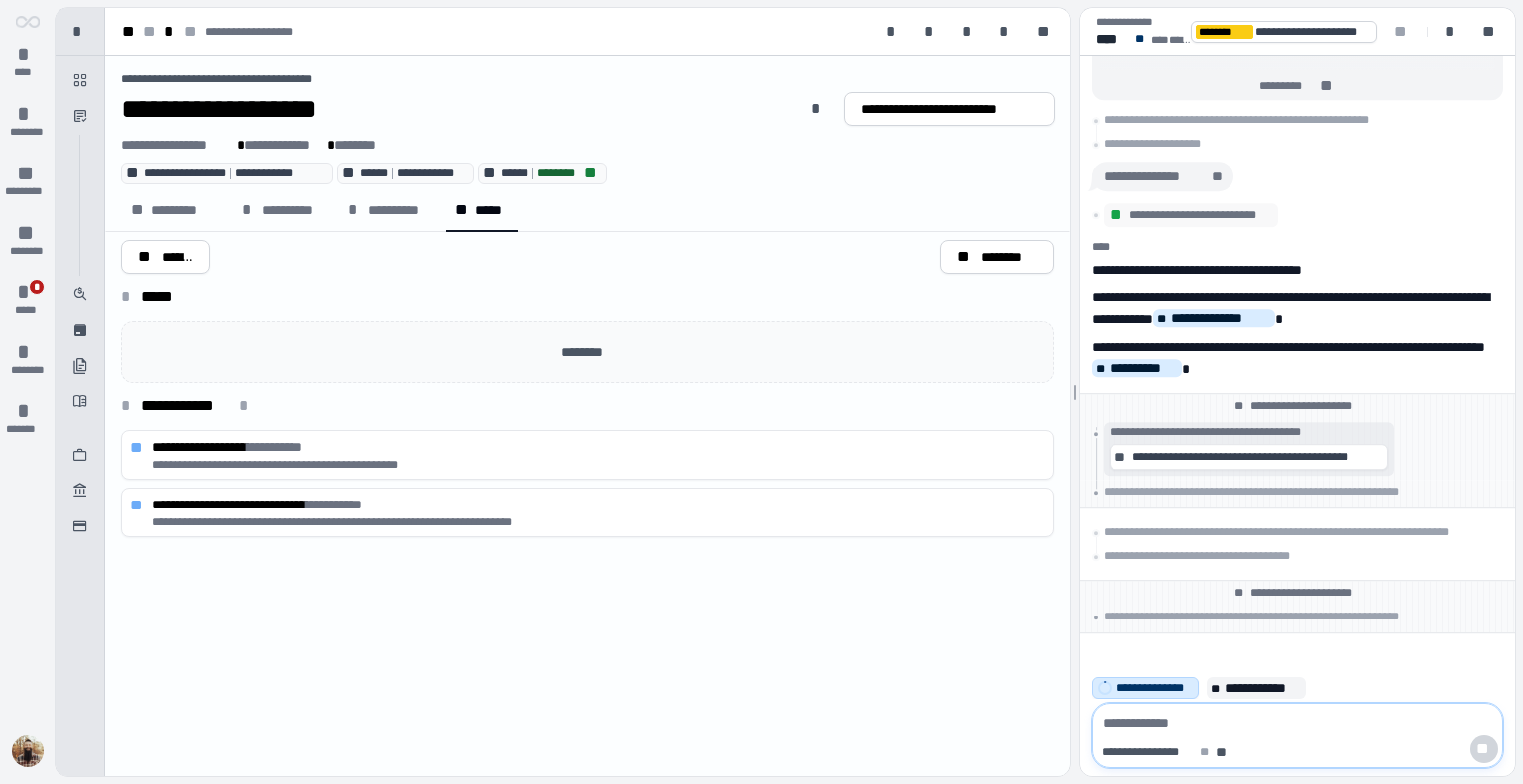 click at bounding box center [1297, 723] 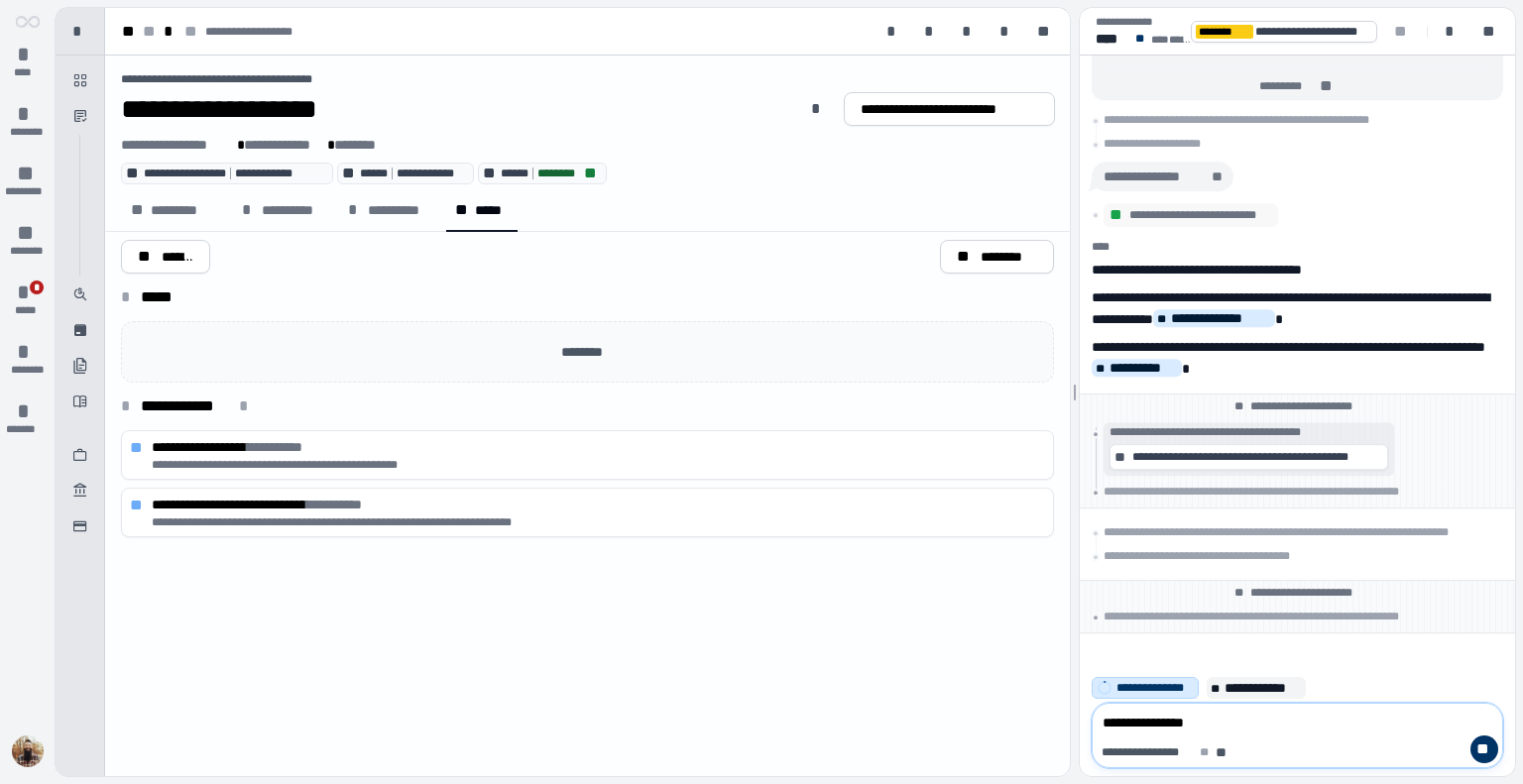 type on "**********" 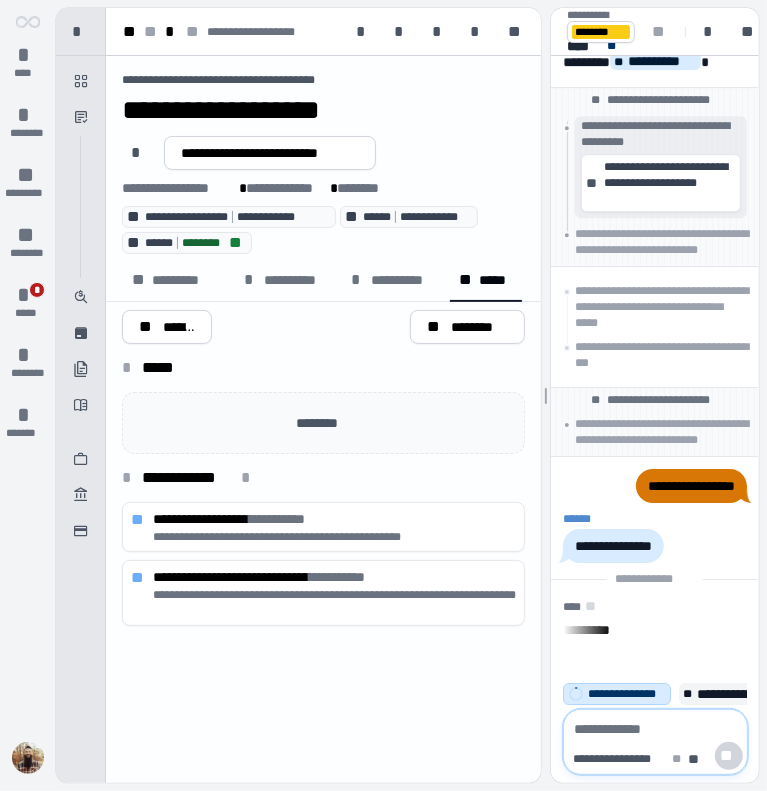 click at bounding box center [655, 729] 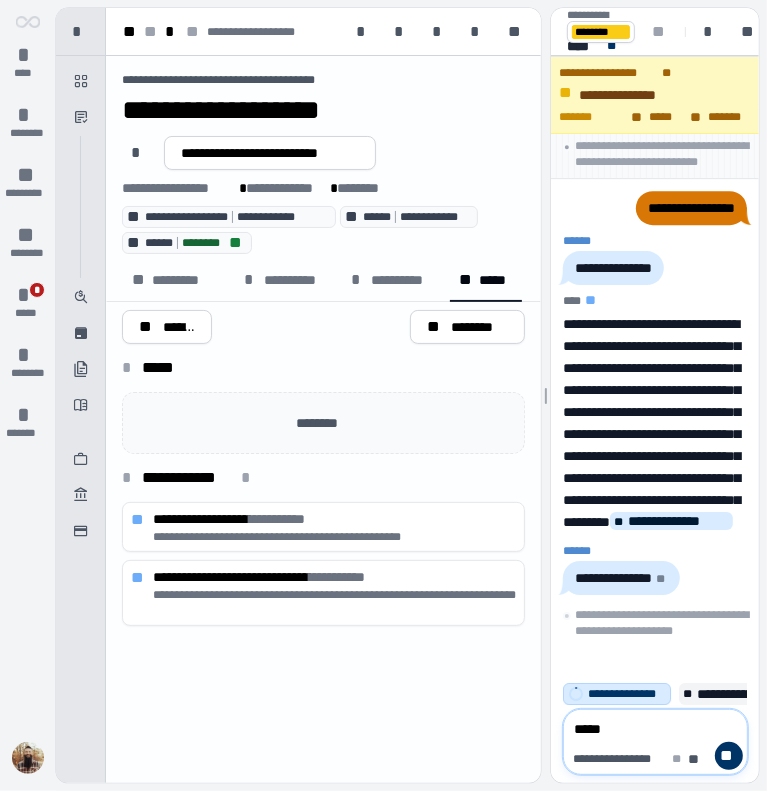 click on "****" at bounding box center [655, 729] 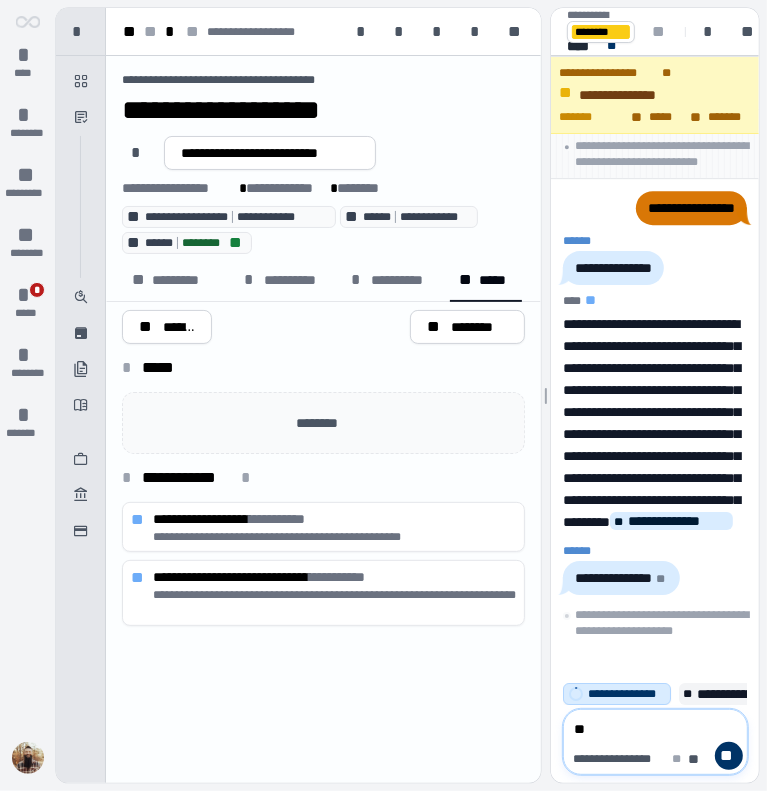 type on "*" 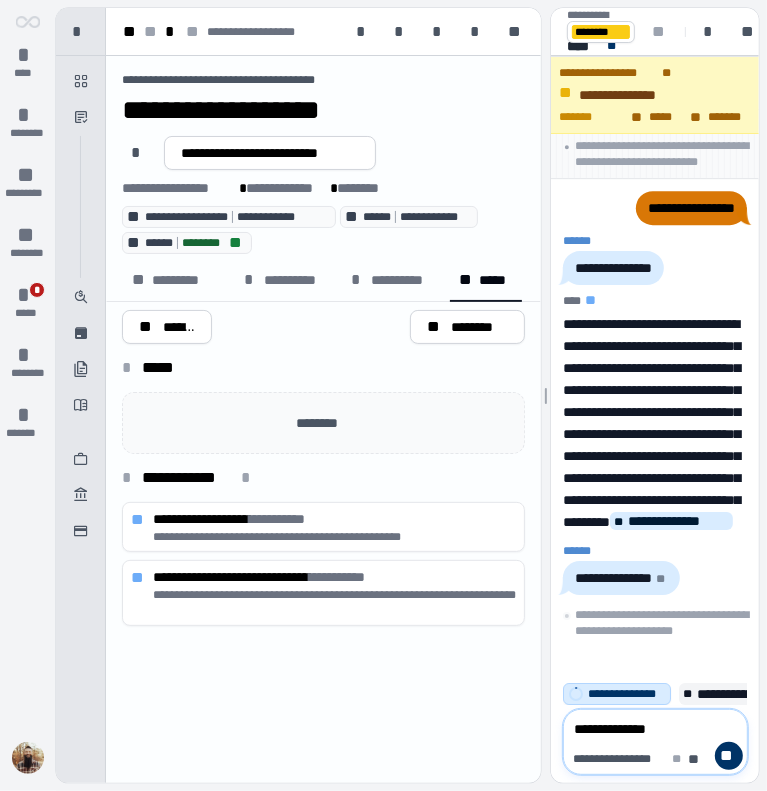 type on "**********" 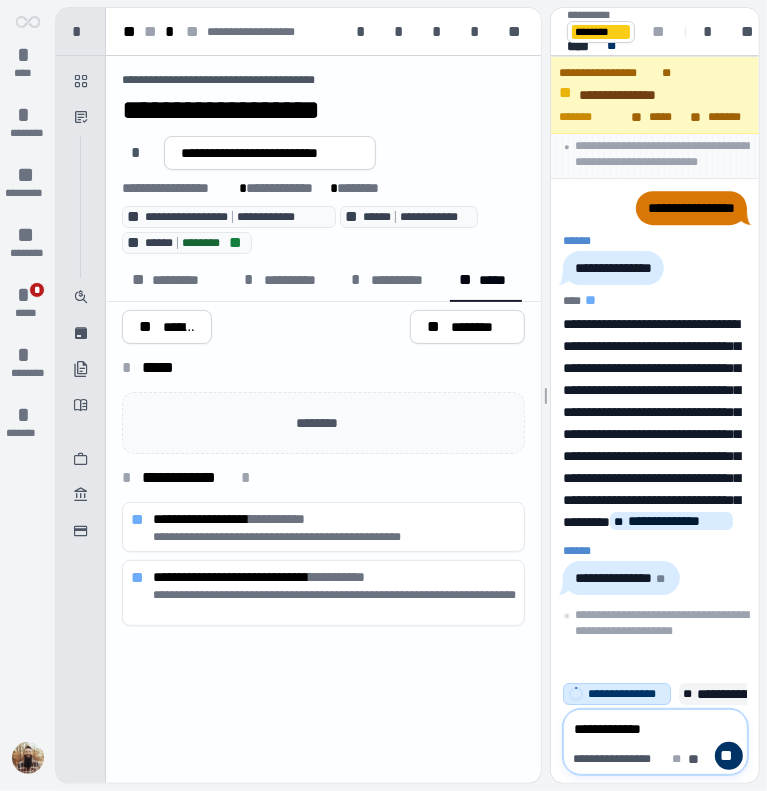 type 